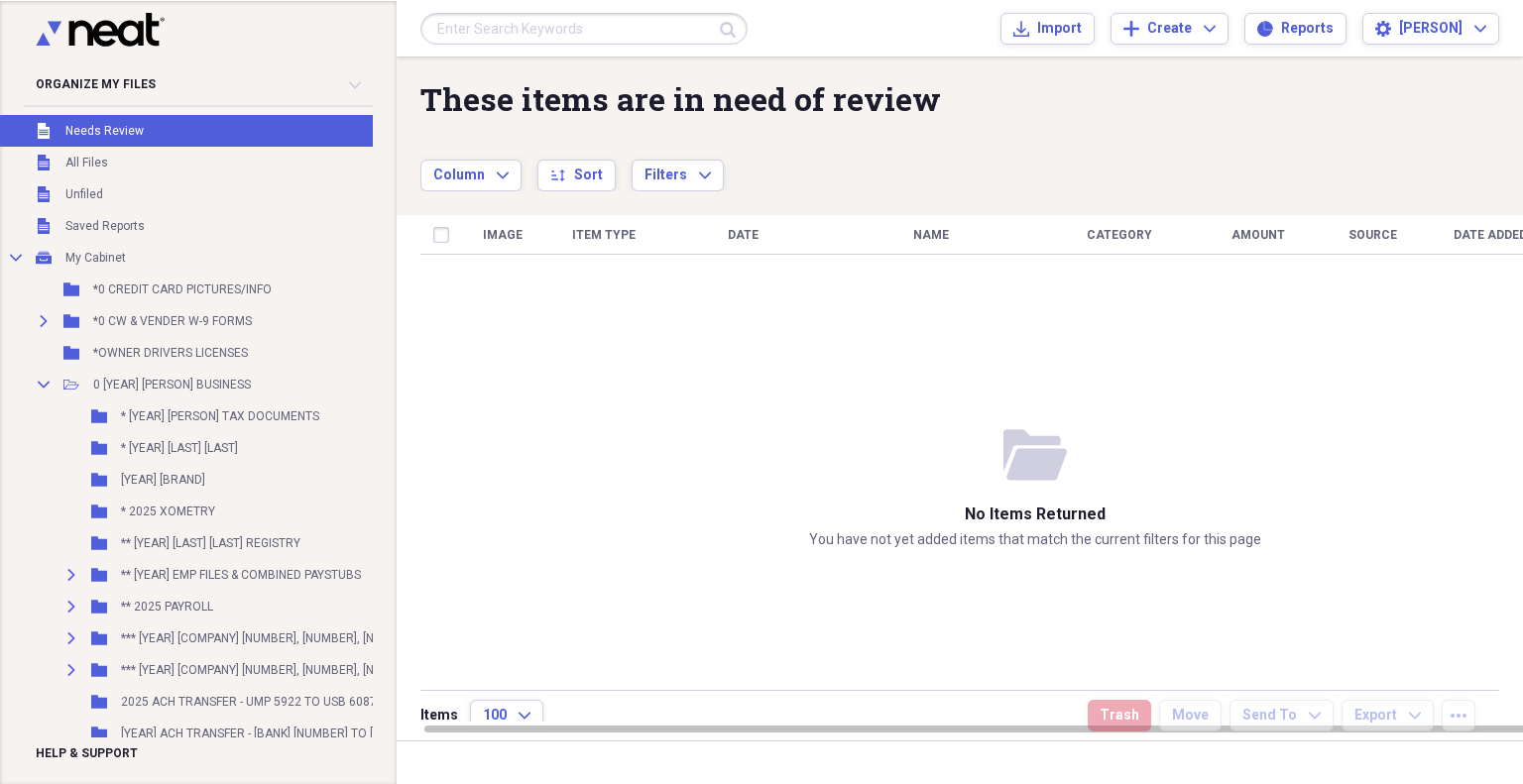 scroll, scrollTop: 0, scrollLeft: 0, axis: both 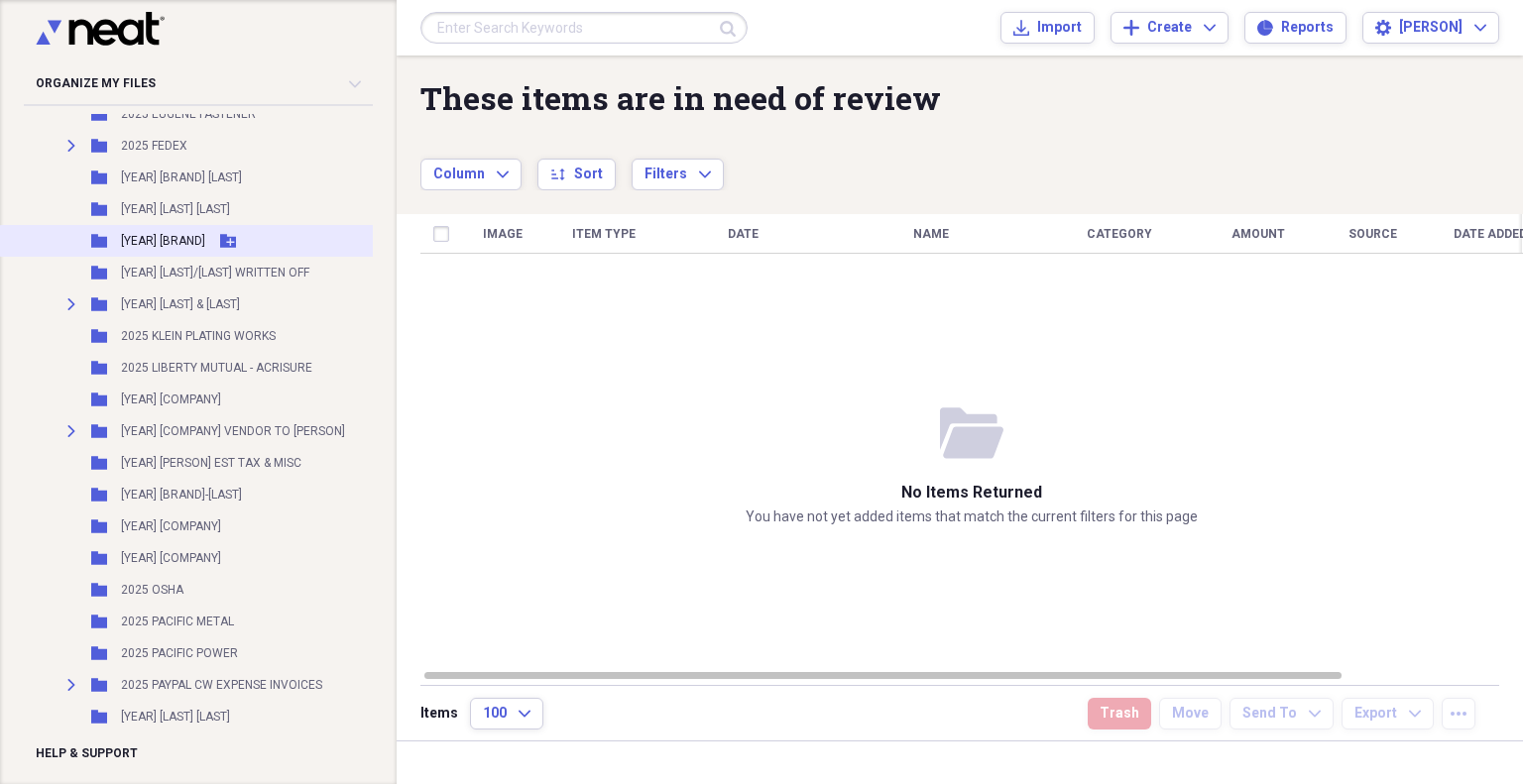 click on "[YEAR] [BRAND]" at bounding box center [163, 241] 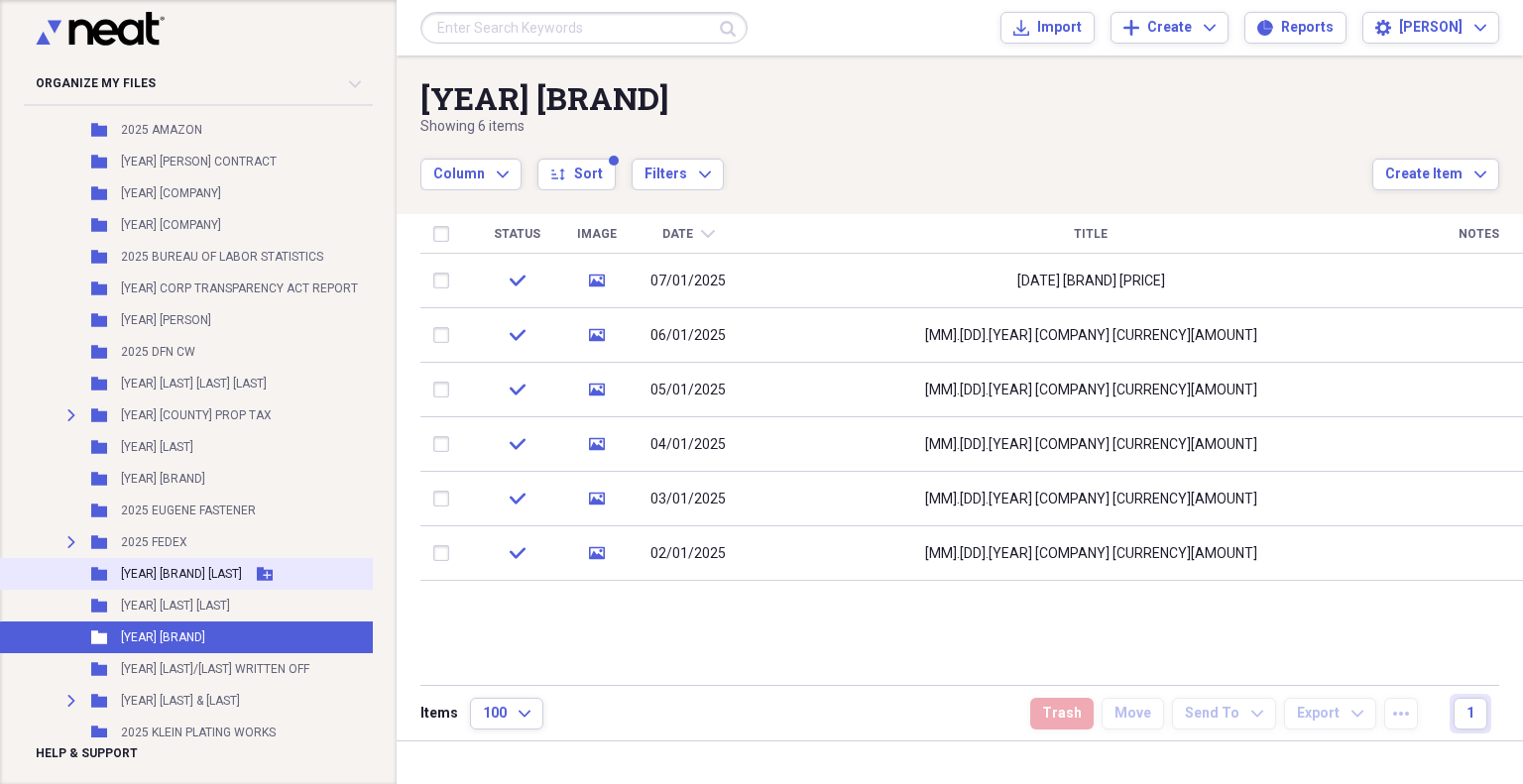 scroll, scrollTop: 365, scrollLeft: 0, axis: vertical 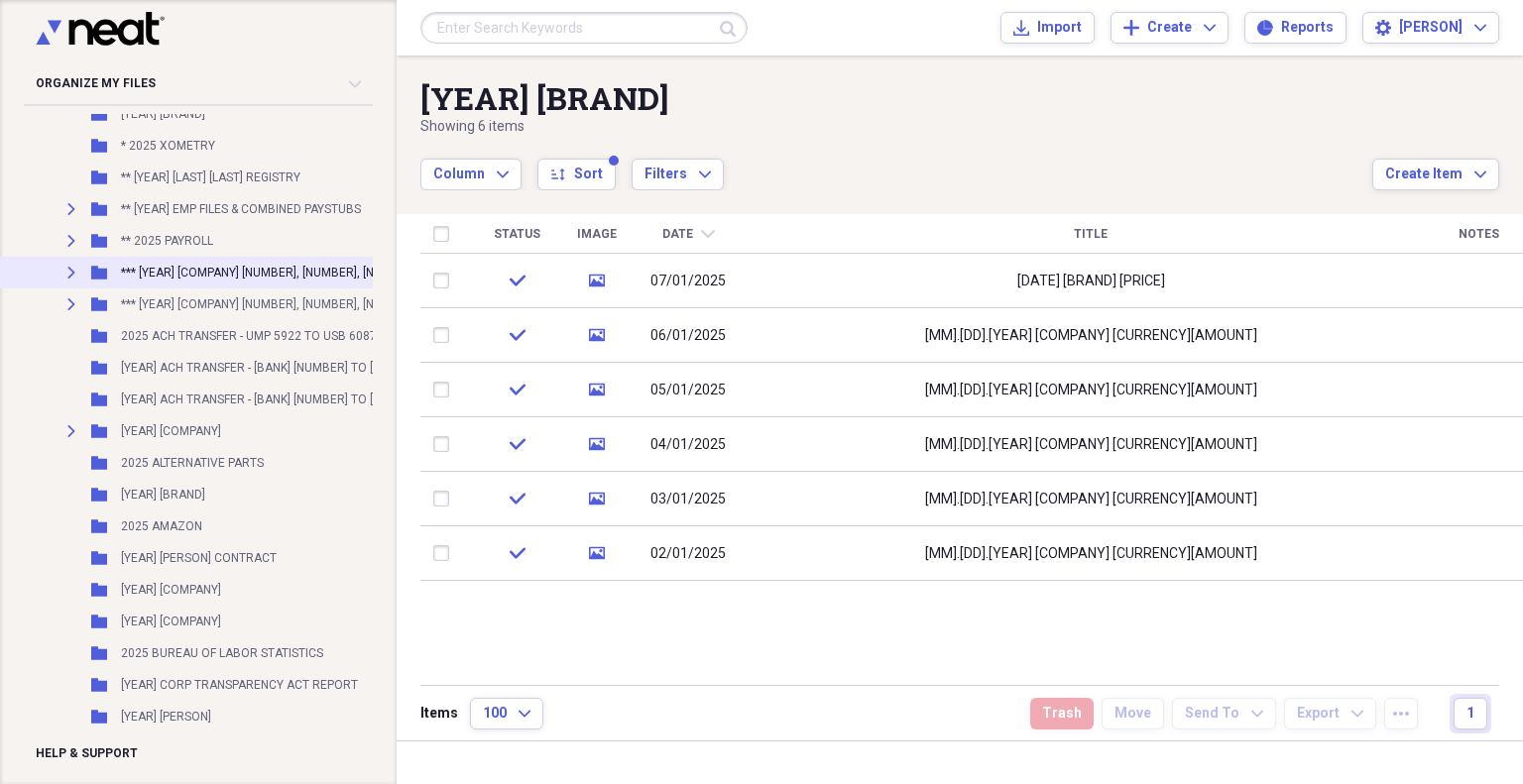 click on "*** [YEAR] [COMPANY] [NUMBER], [NUMBER], [NUMBER]" at bounding box center [269, 273] 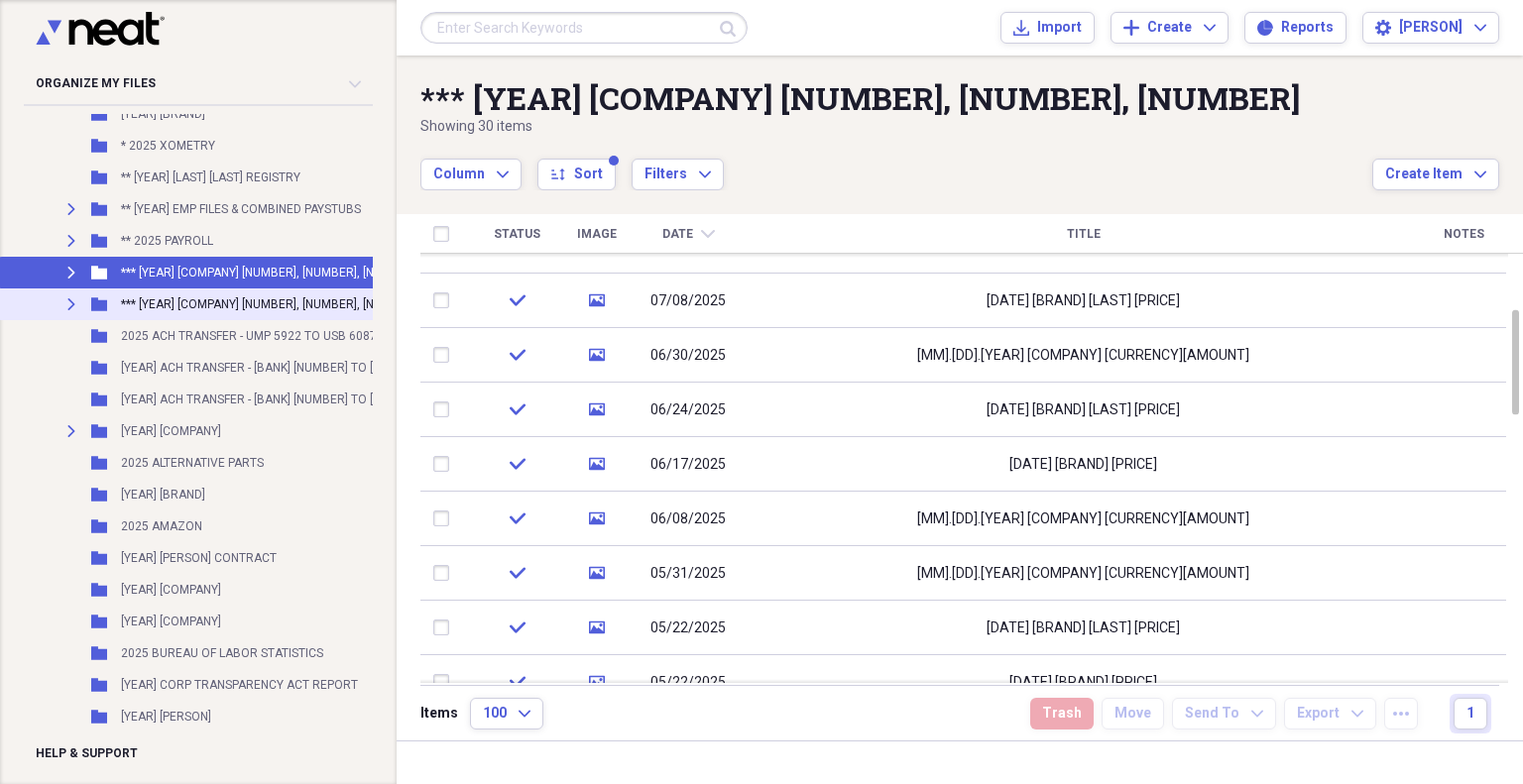 click on "*** [YEAR] [COMPANY] [NUMBER], [NUMBER], [NUMBER]" at bounding box center [269, 304] 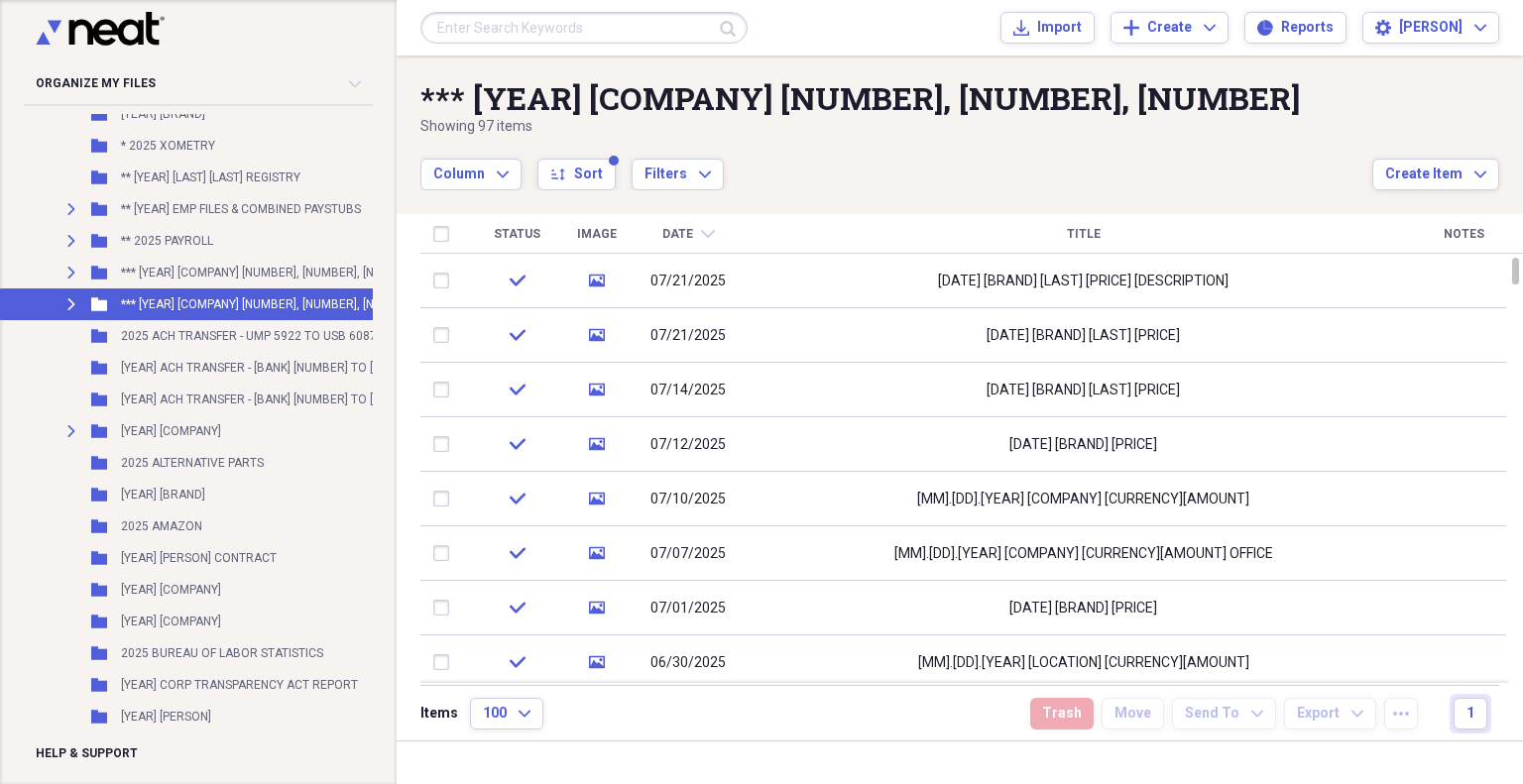 scroll, scrollTop: 0, scrollLeft: 0, axis: both 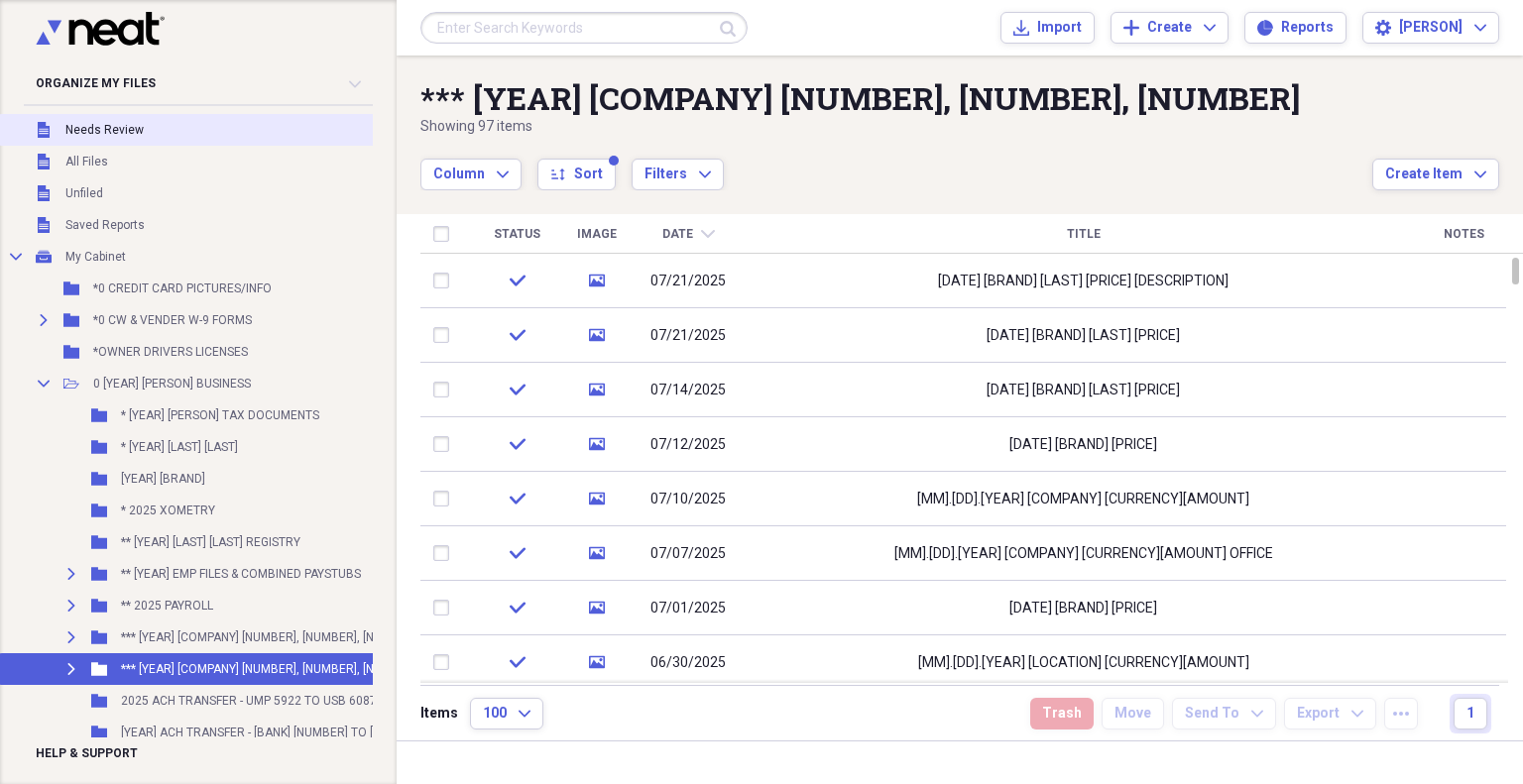 click on "Unfiled Needs Review" at bounding box center [270, 130] 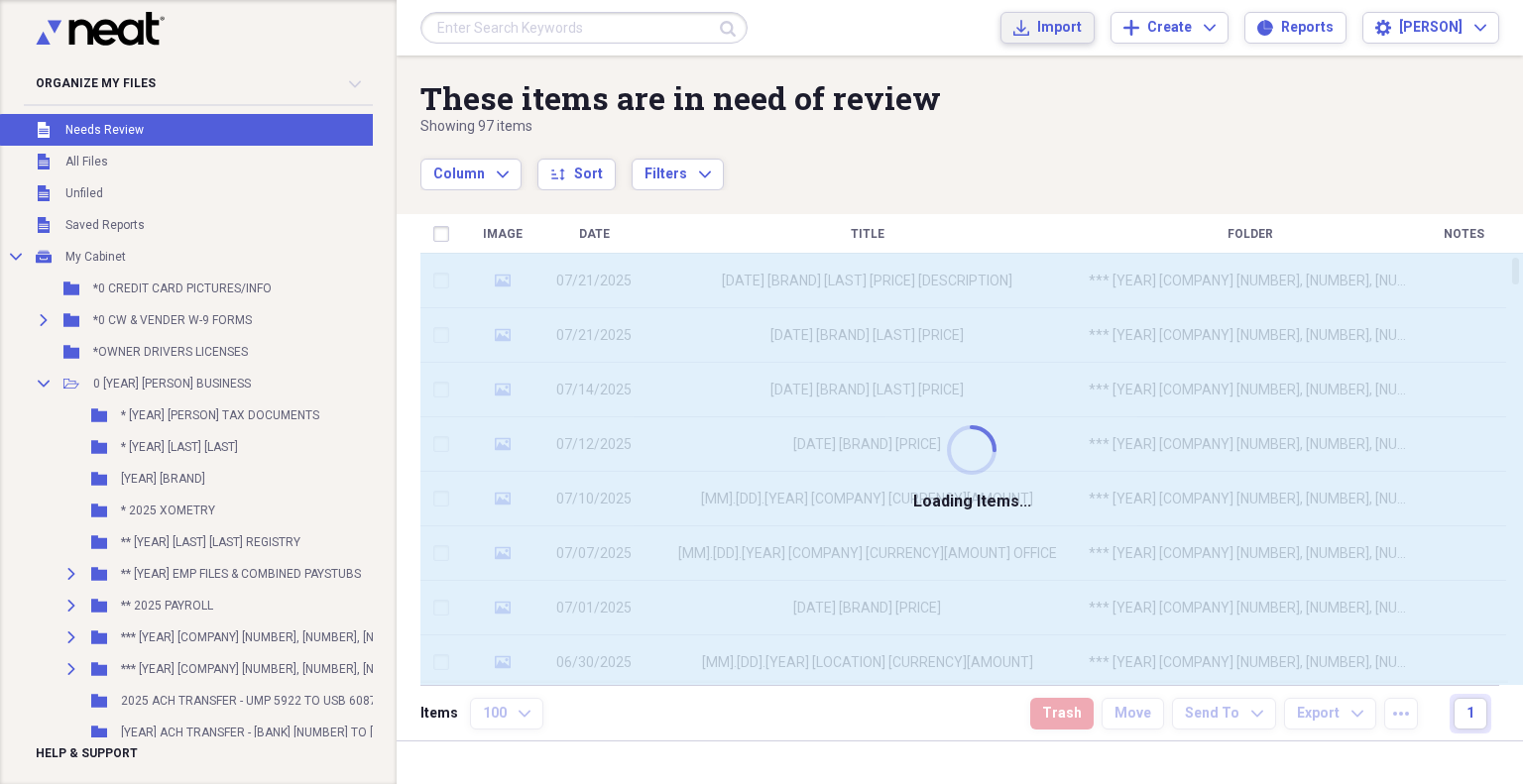 click on "Import" at bounding box center [1059, 28] 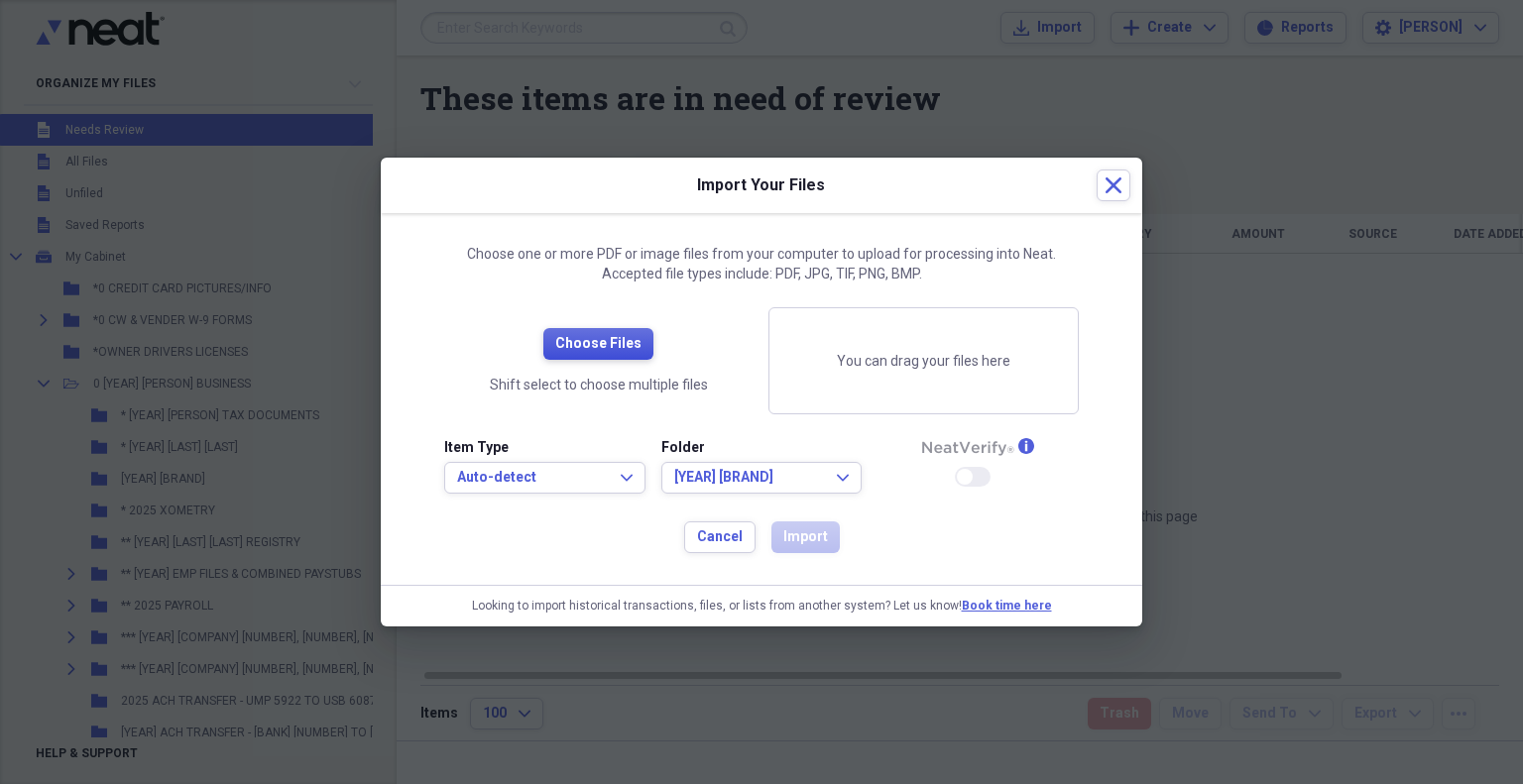 click on "Choose Files" at bounding box center (598, 344) 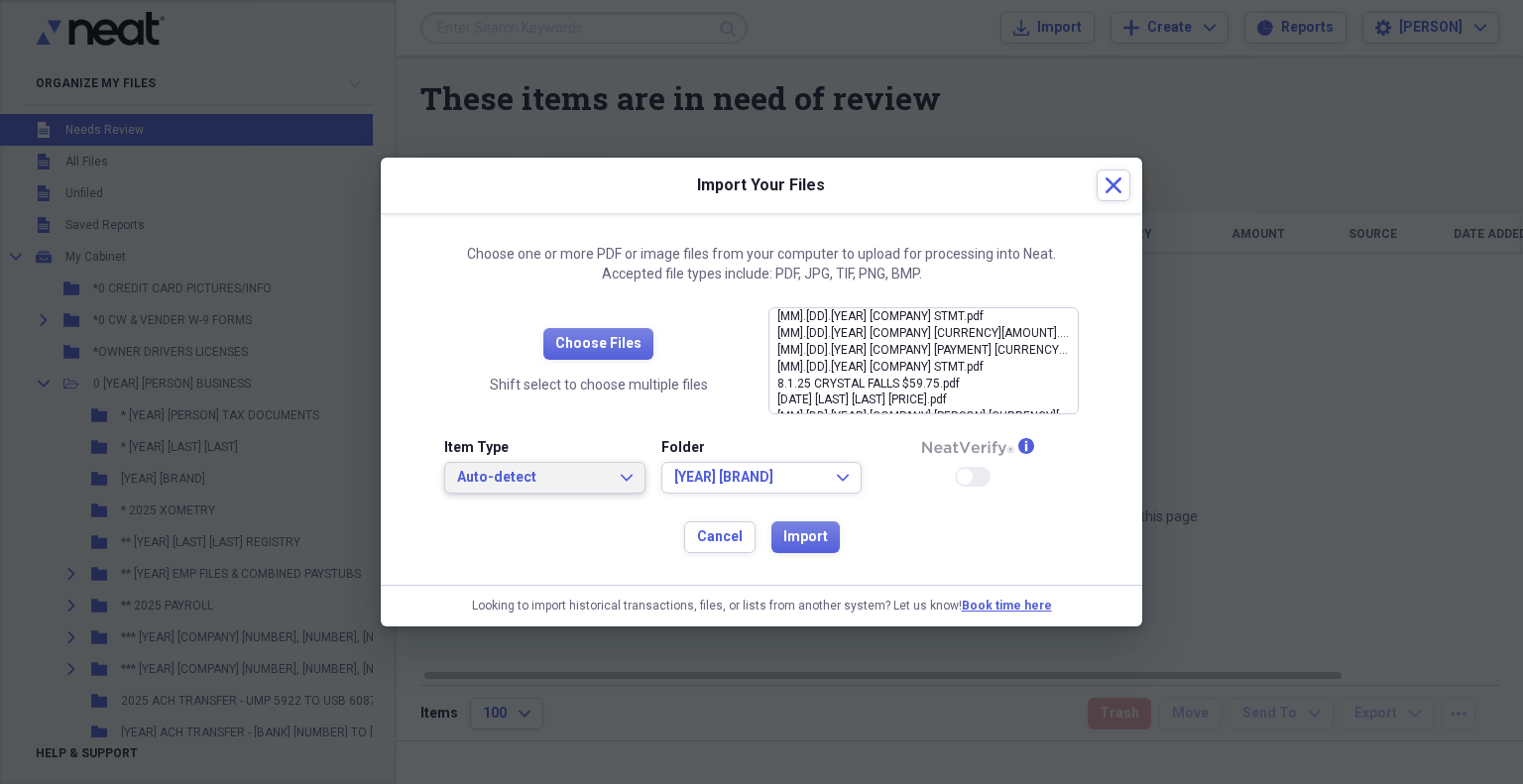 click on "Auto-detect" at bounding box center [532, 478] 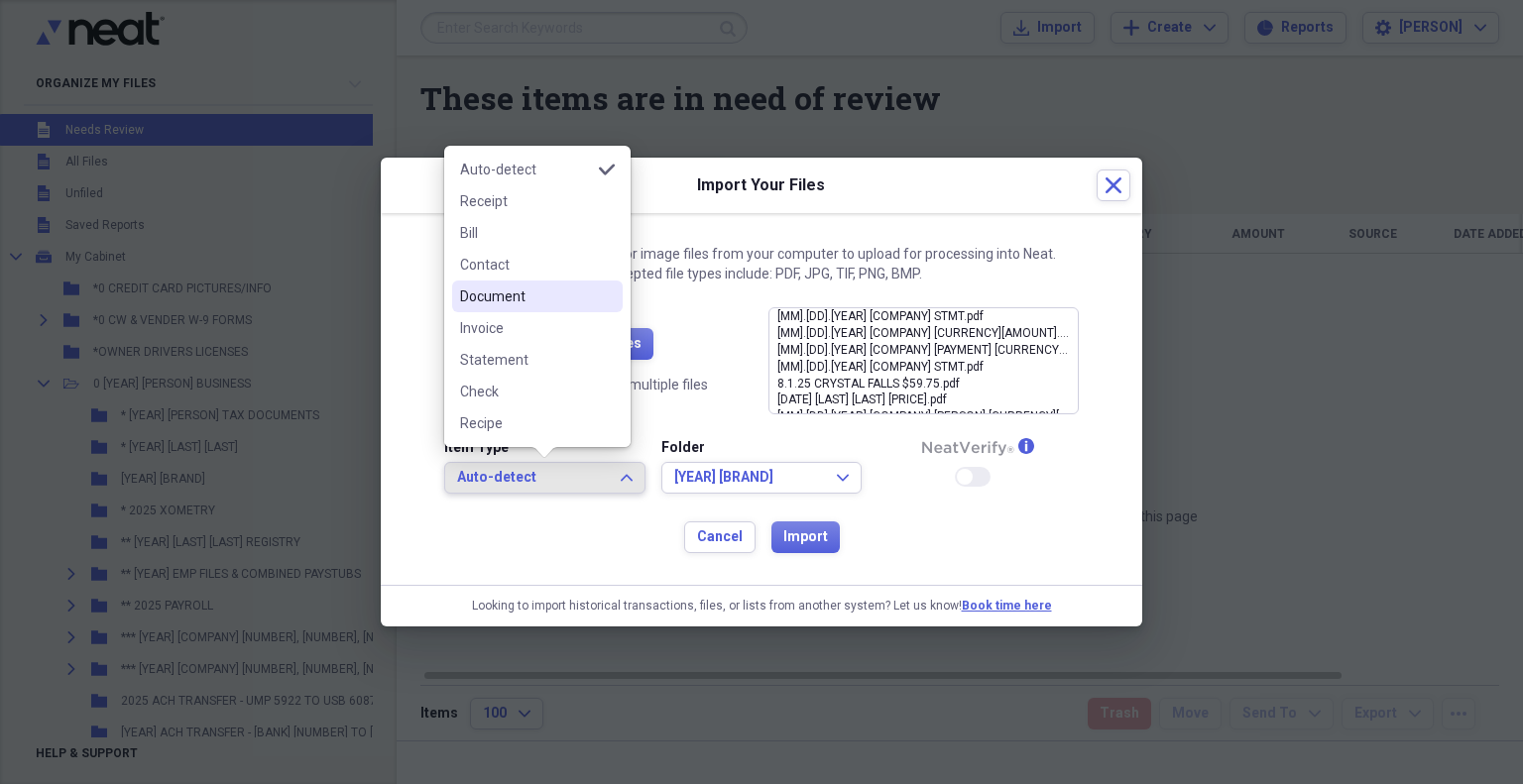 click on "Document" at bounding box center (526, 296) 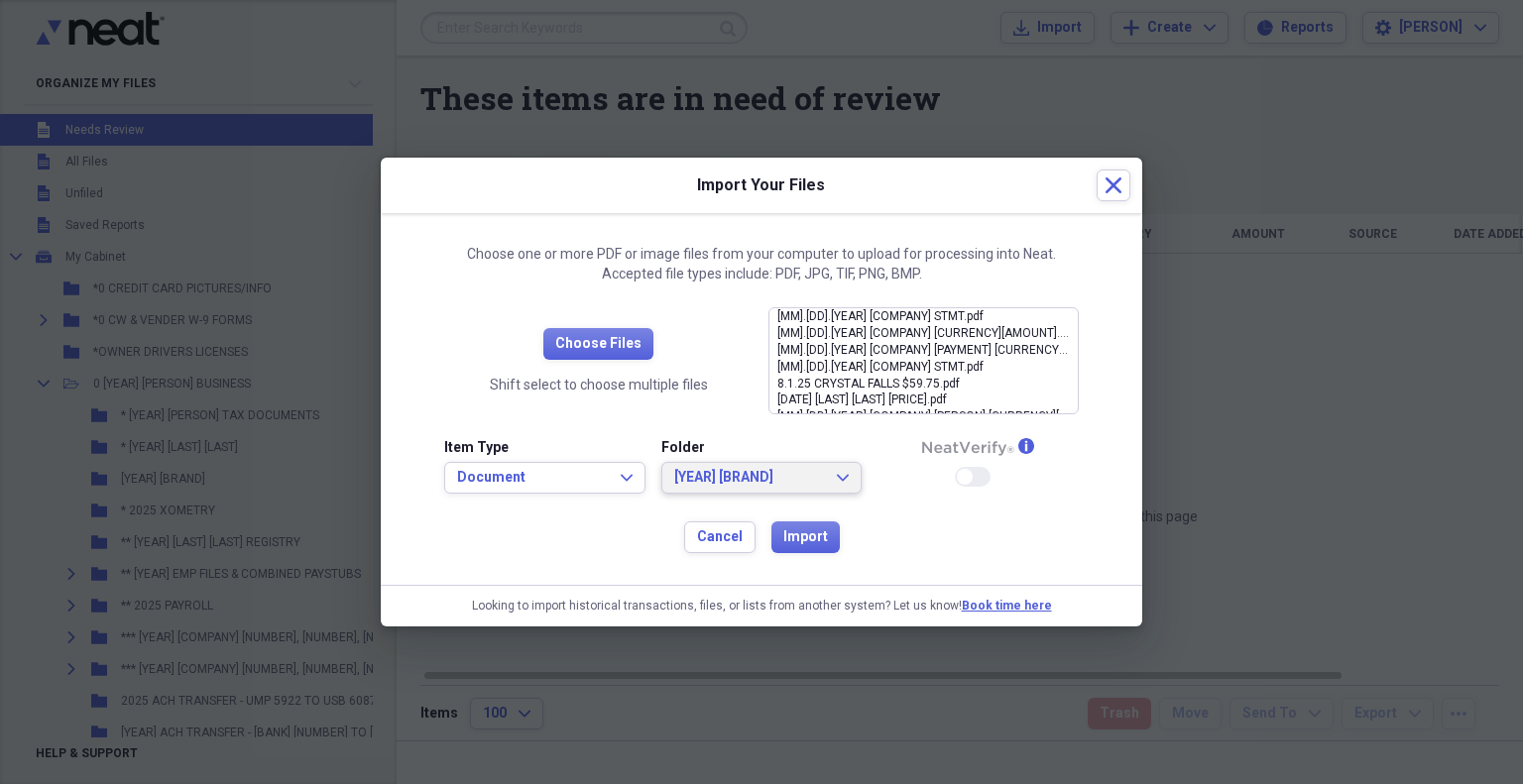 click on "[YEAR] [BRAND]" at bounding box center (750, 478) 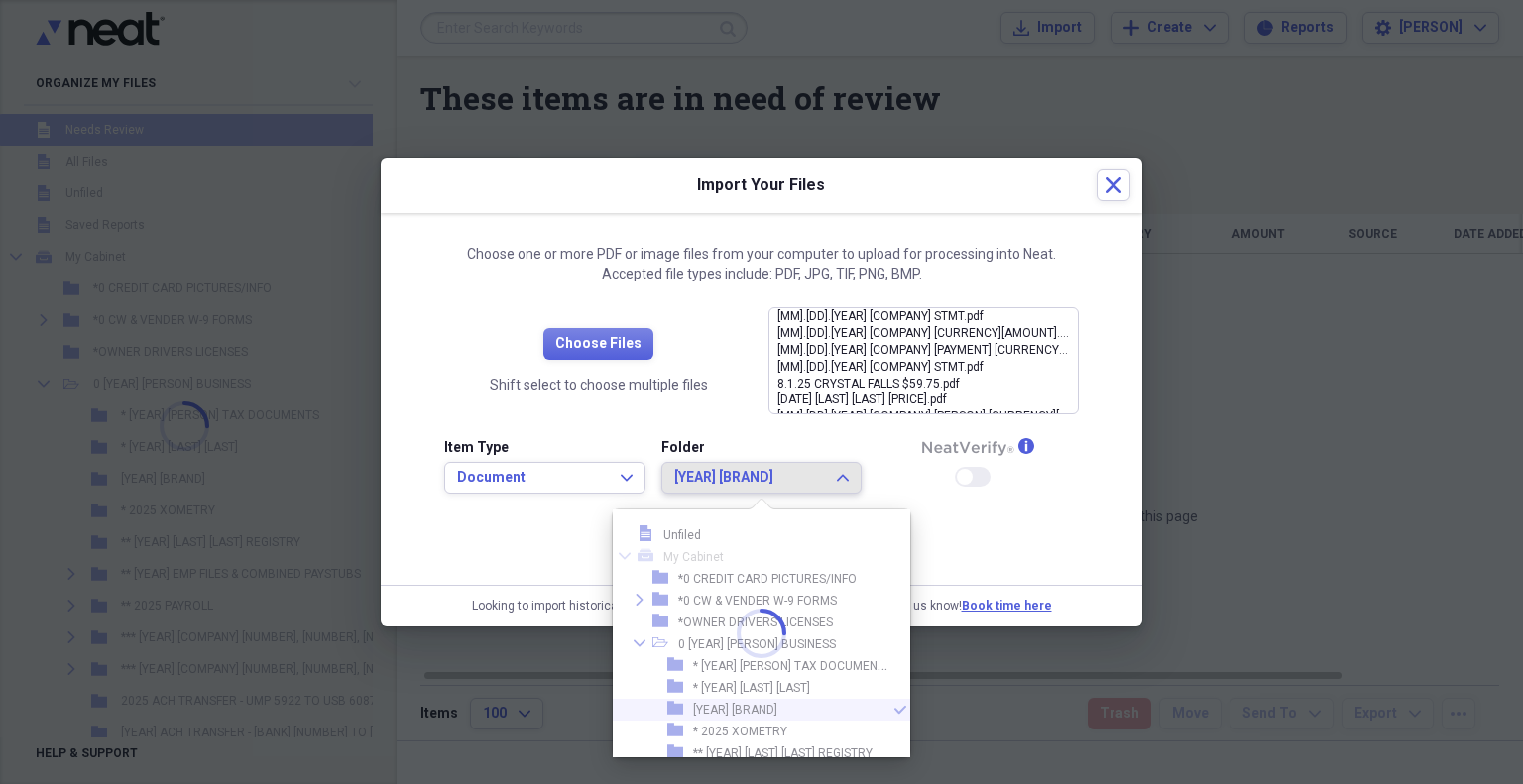 scroll, scrollTop: 45, scrollLeft: 0, axis: vertical 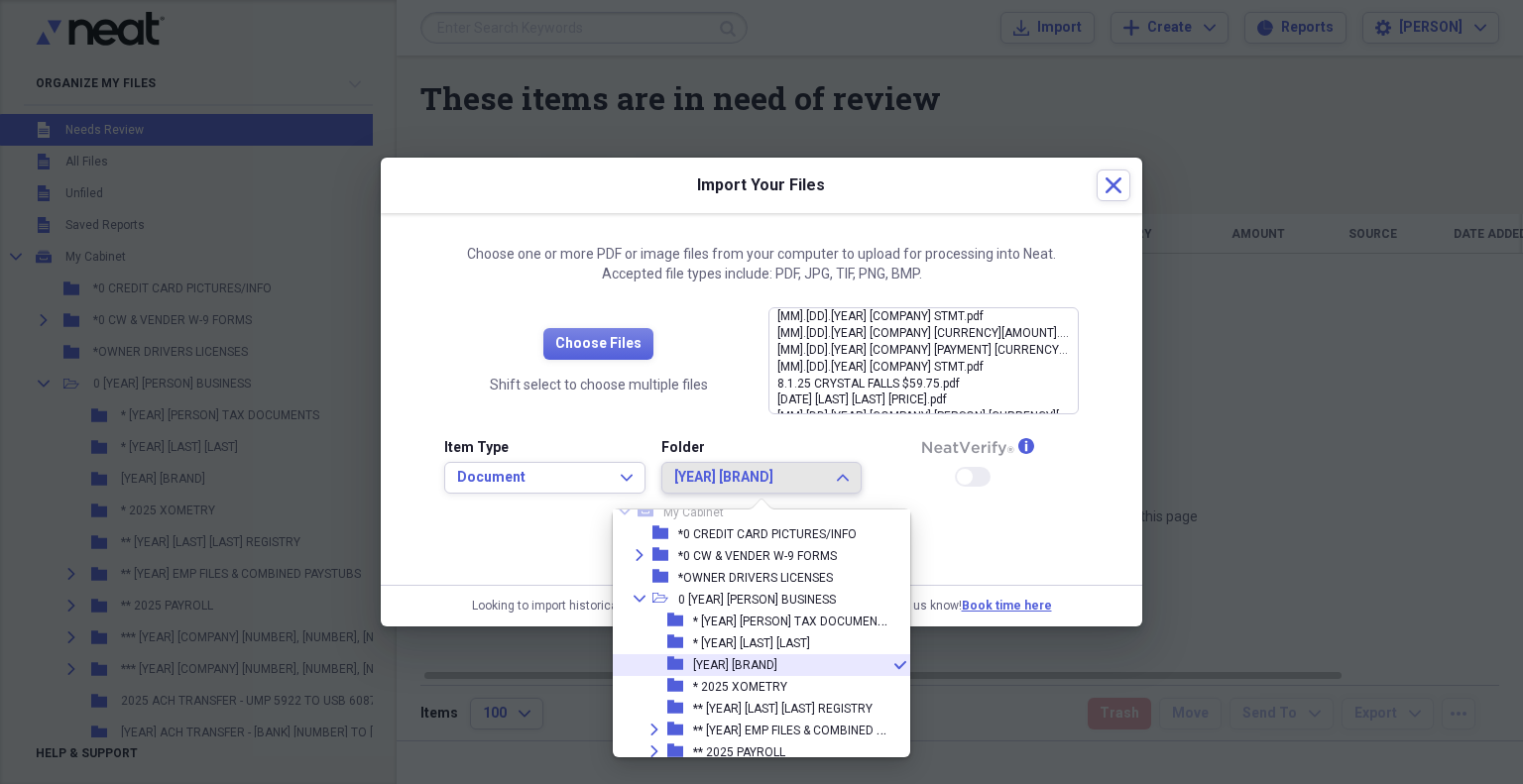 click on "file Unfiled" at bounding box center (754, 491) 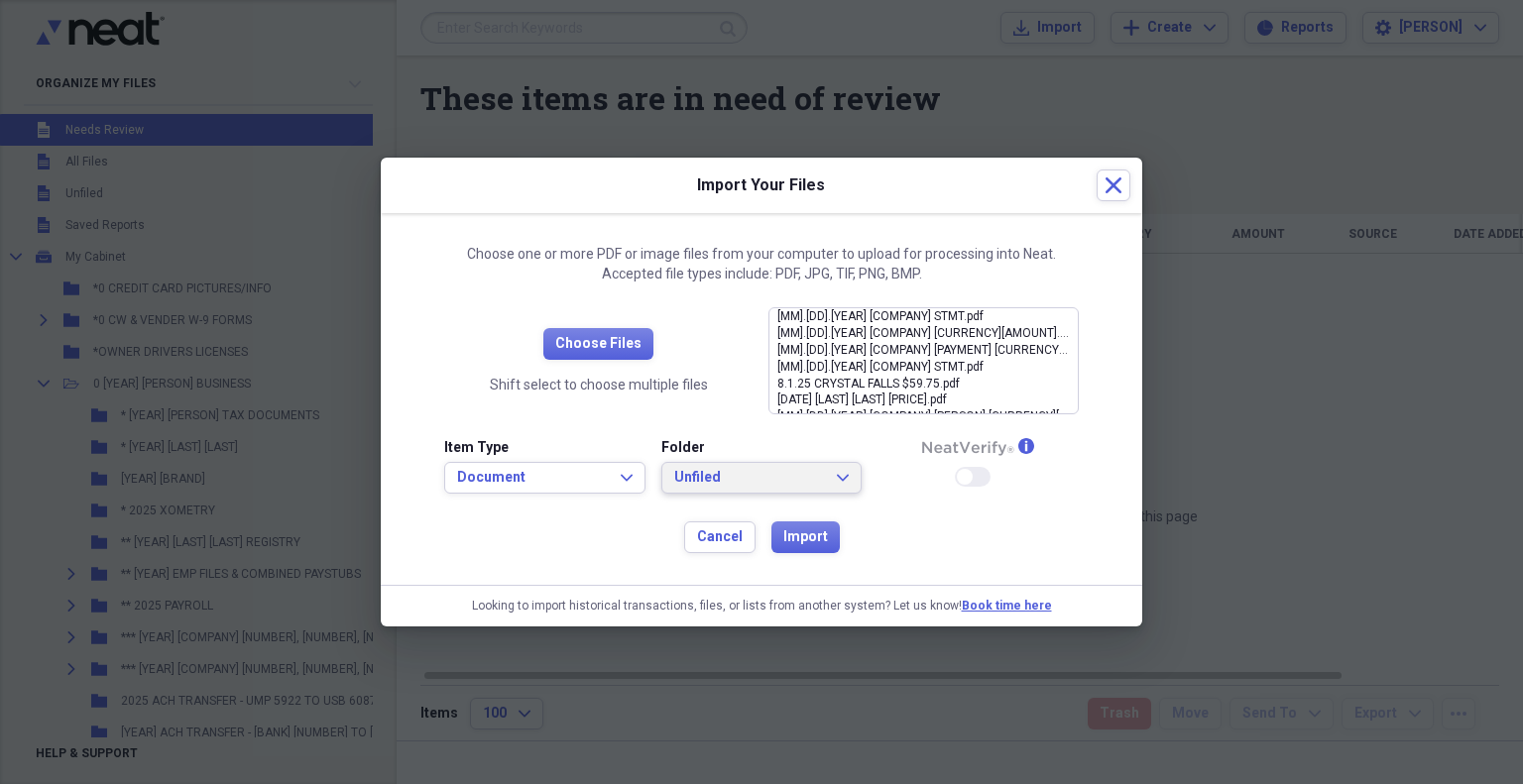 scroll, scrollTop: 0, scrollLeft: 0, axis: both 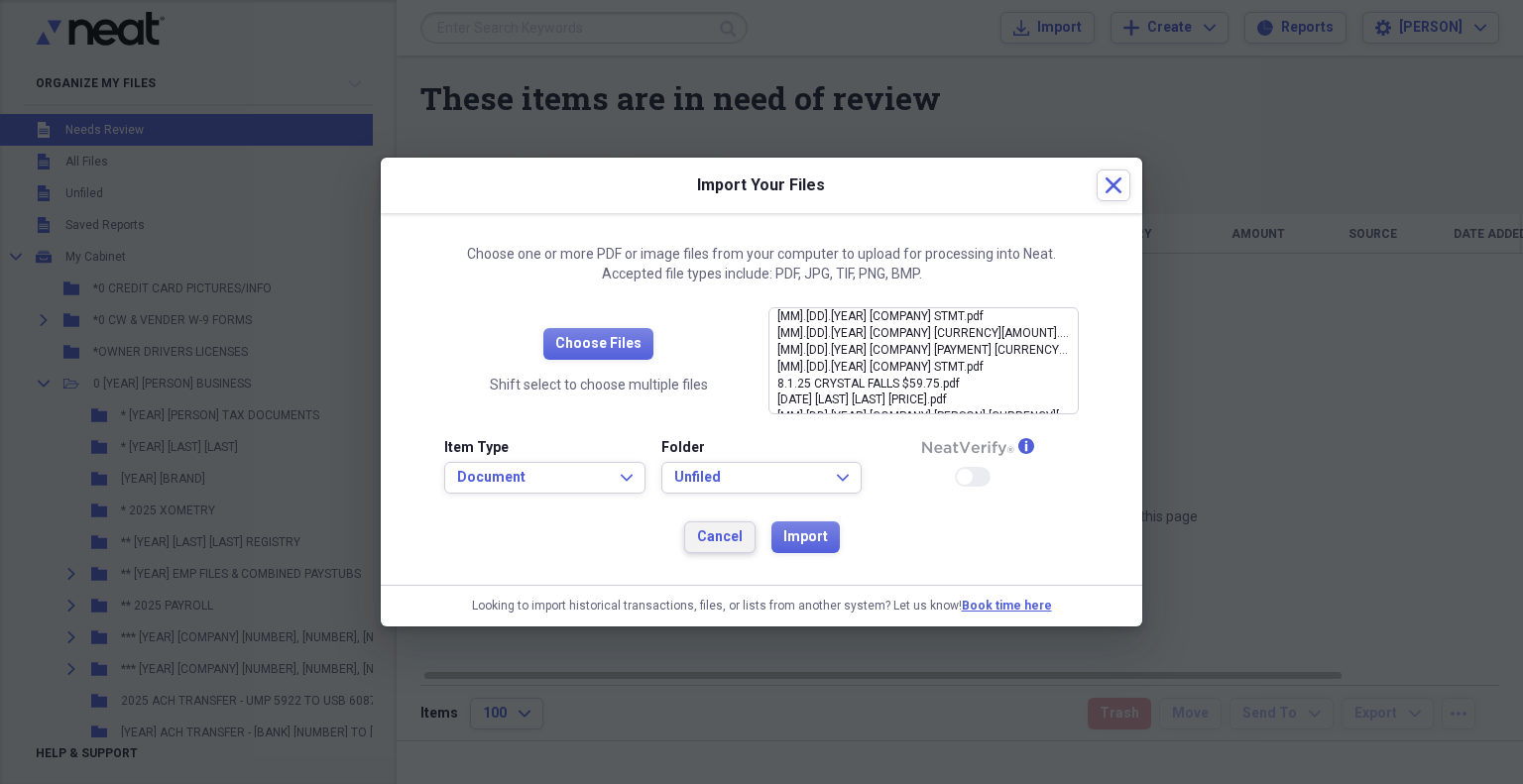click on "Cancel Import" at bounding box center [762, 537] 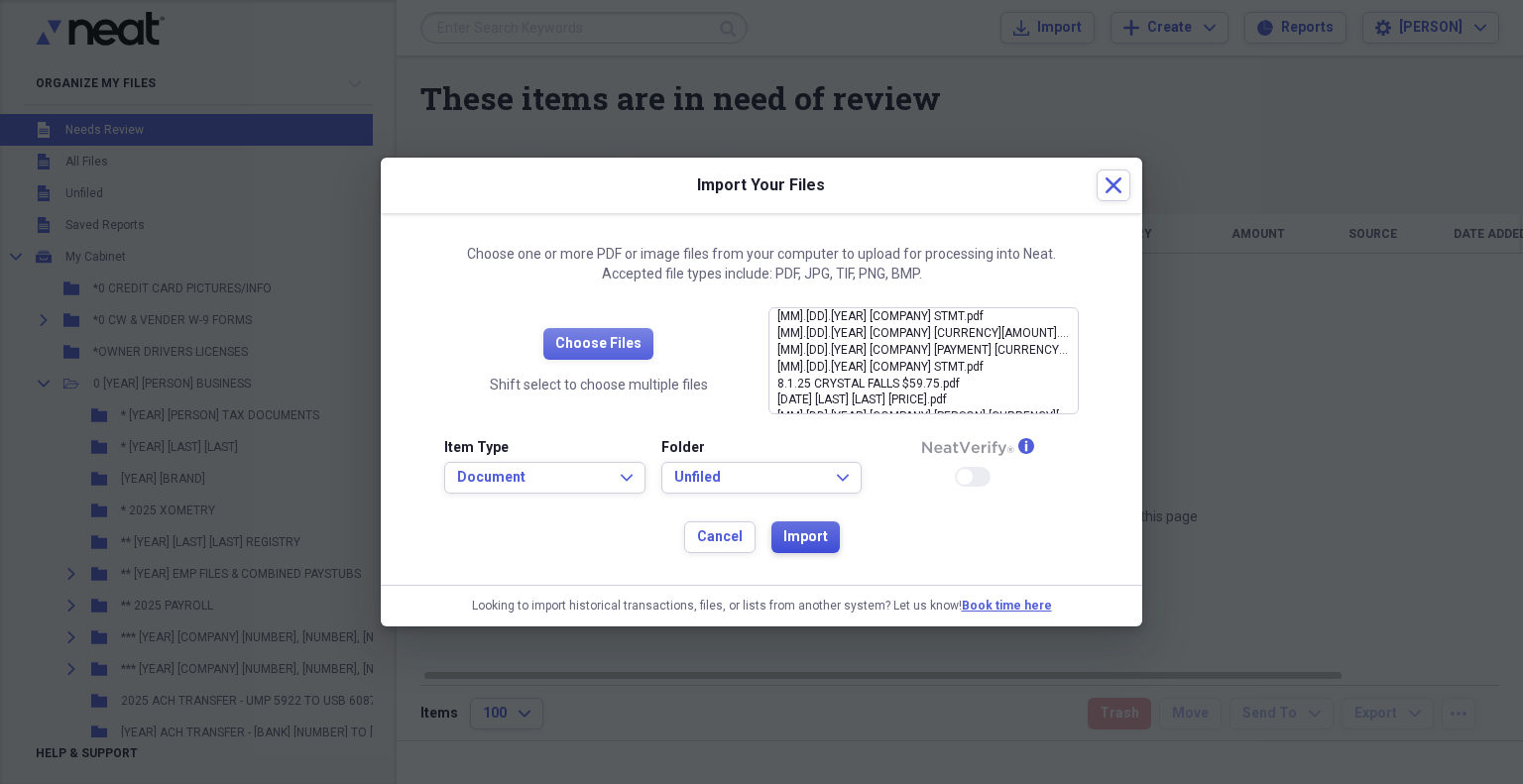 click on "Import" at bounding box center [805, 537] 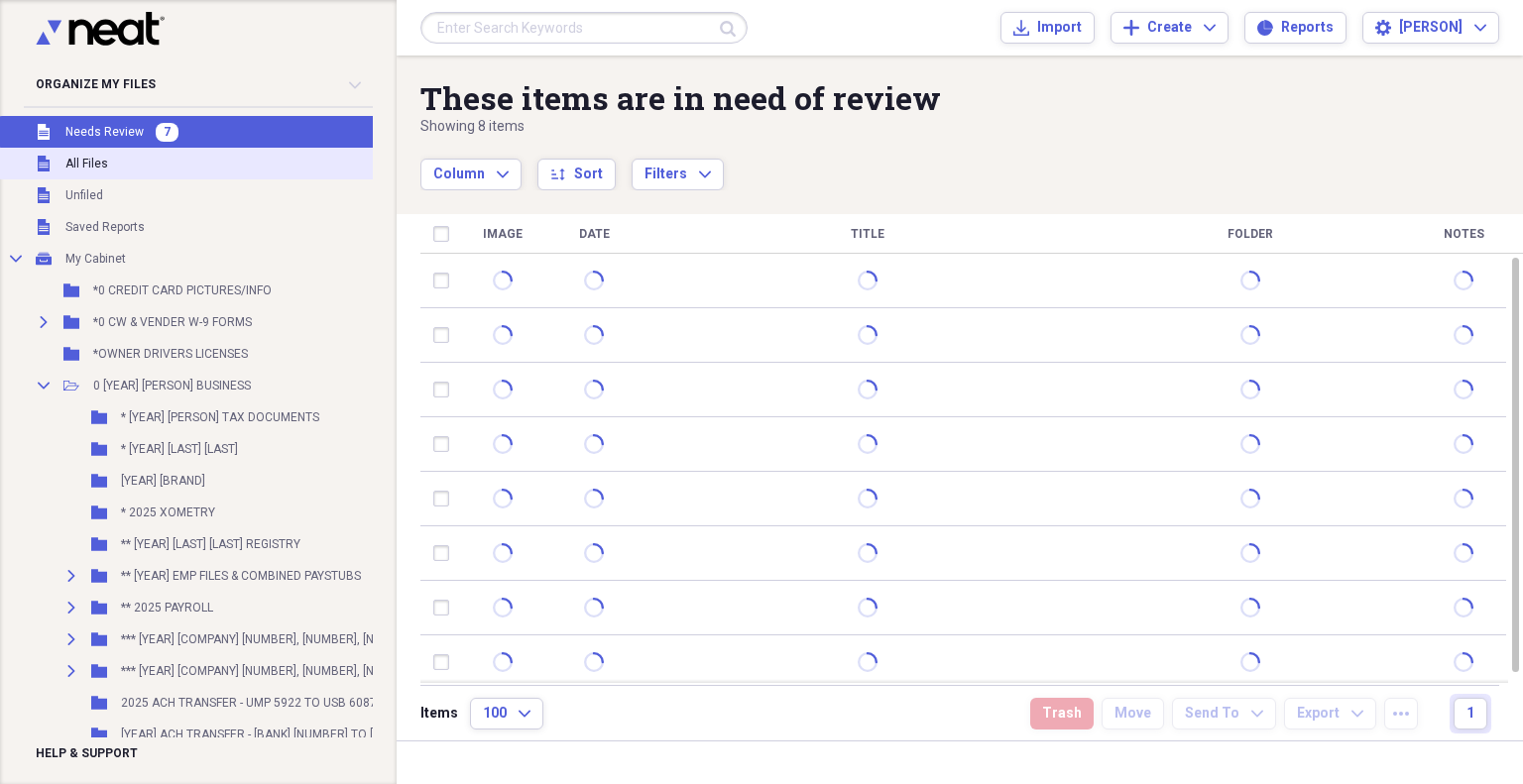 click on "All Files" at bounding box center [86, 164] 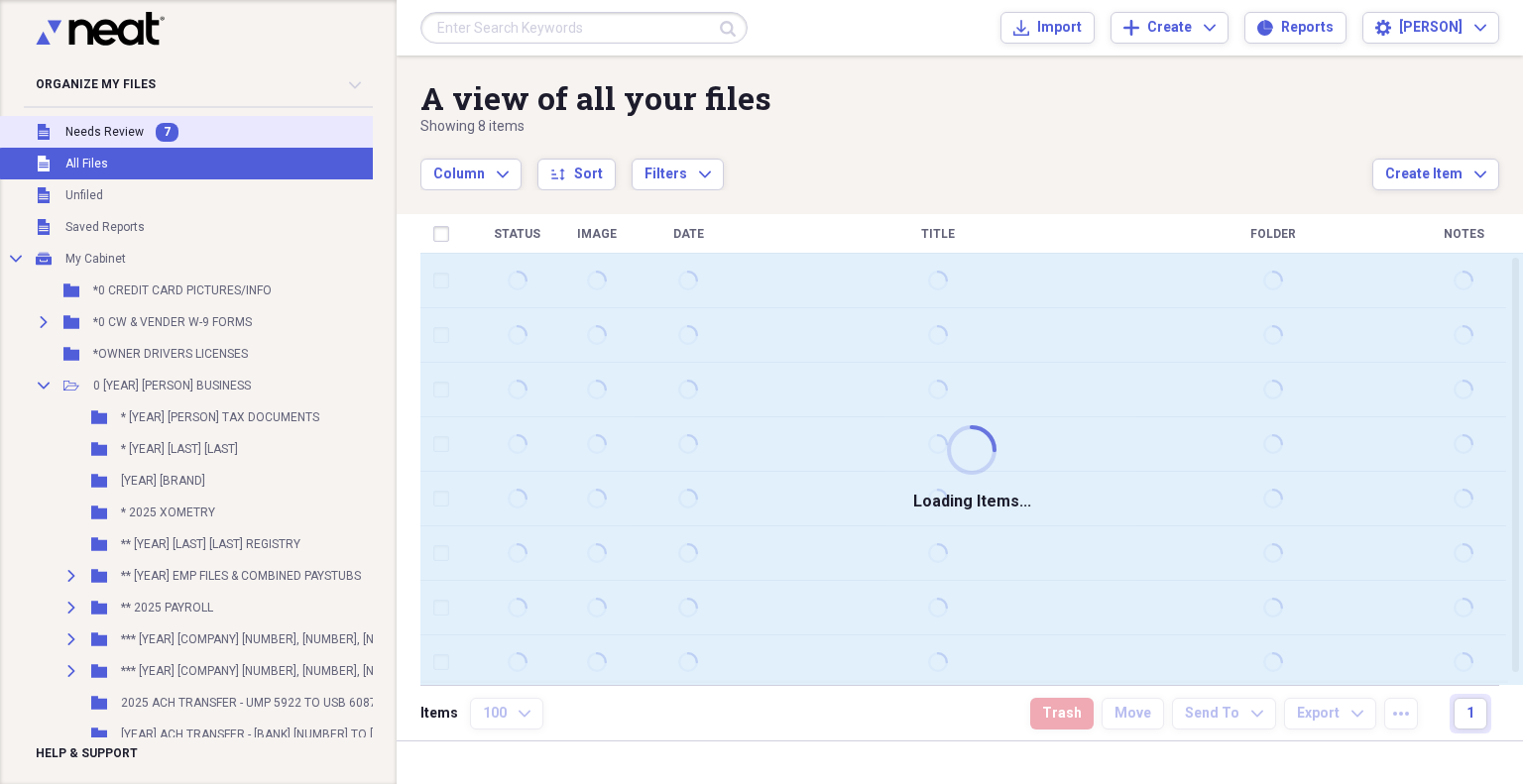 click on "Needs Review" at bounding box center (104, 132) 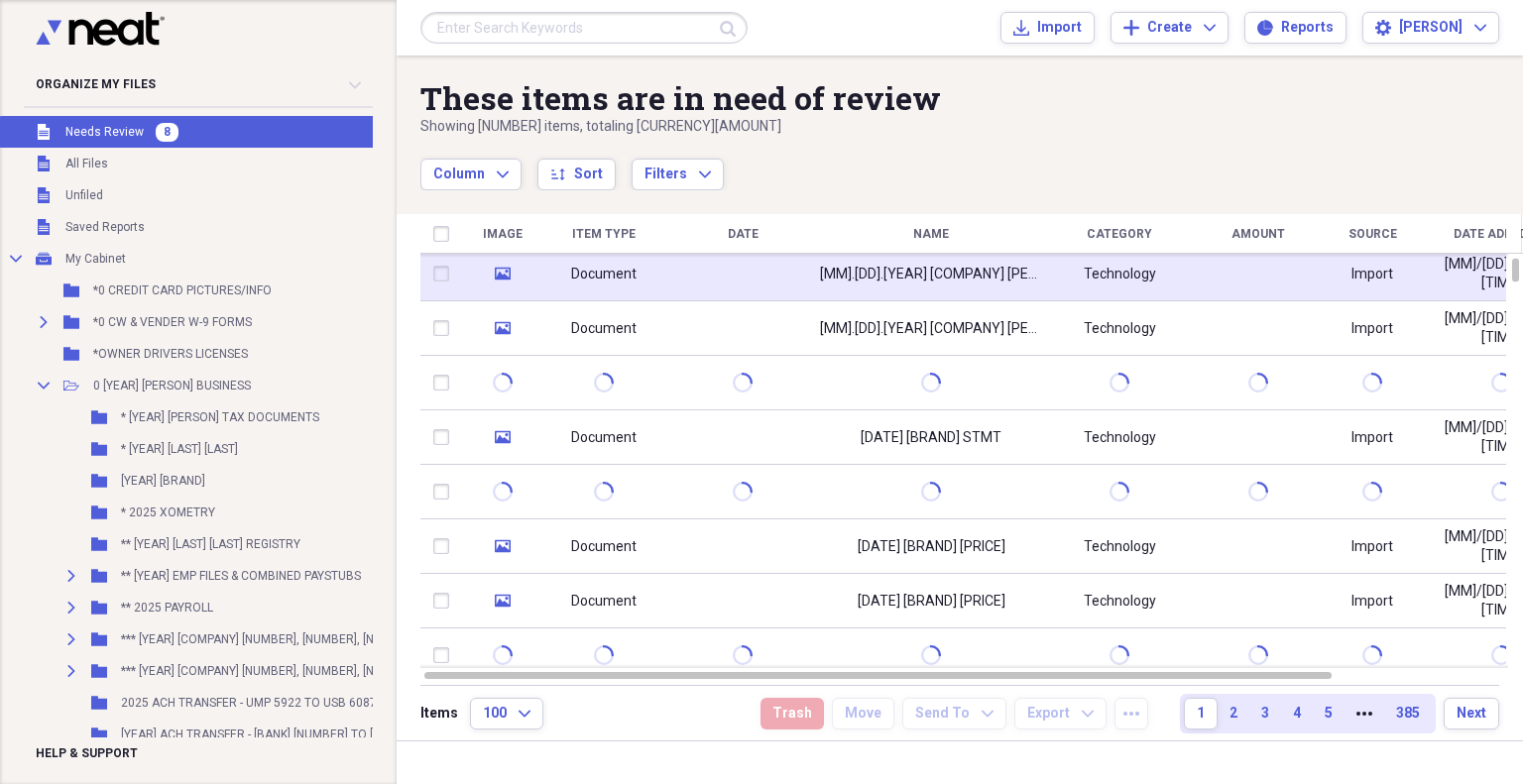 click at bounding box center [743, 274] 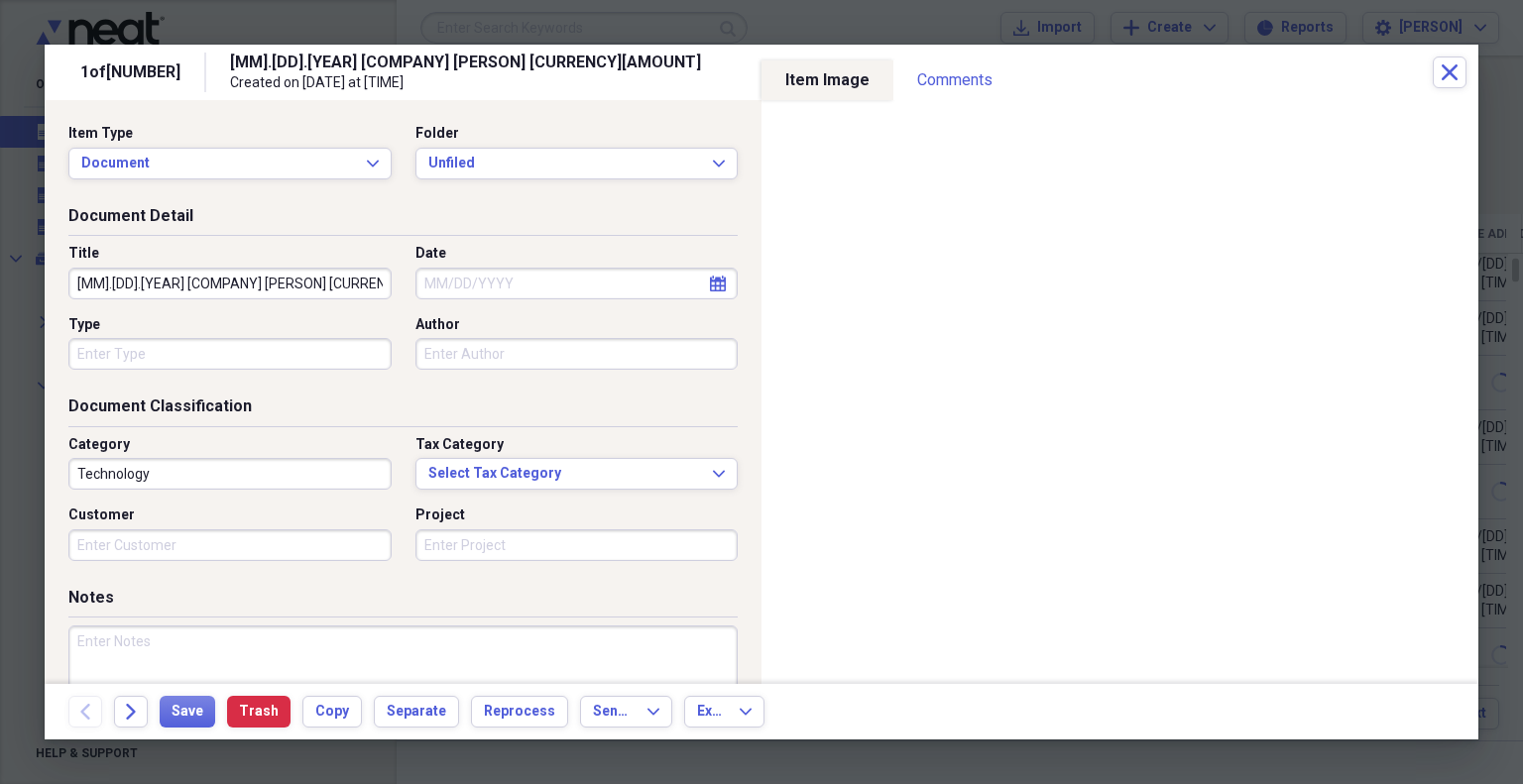 click on "Date" at bounding box center (577, 283) 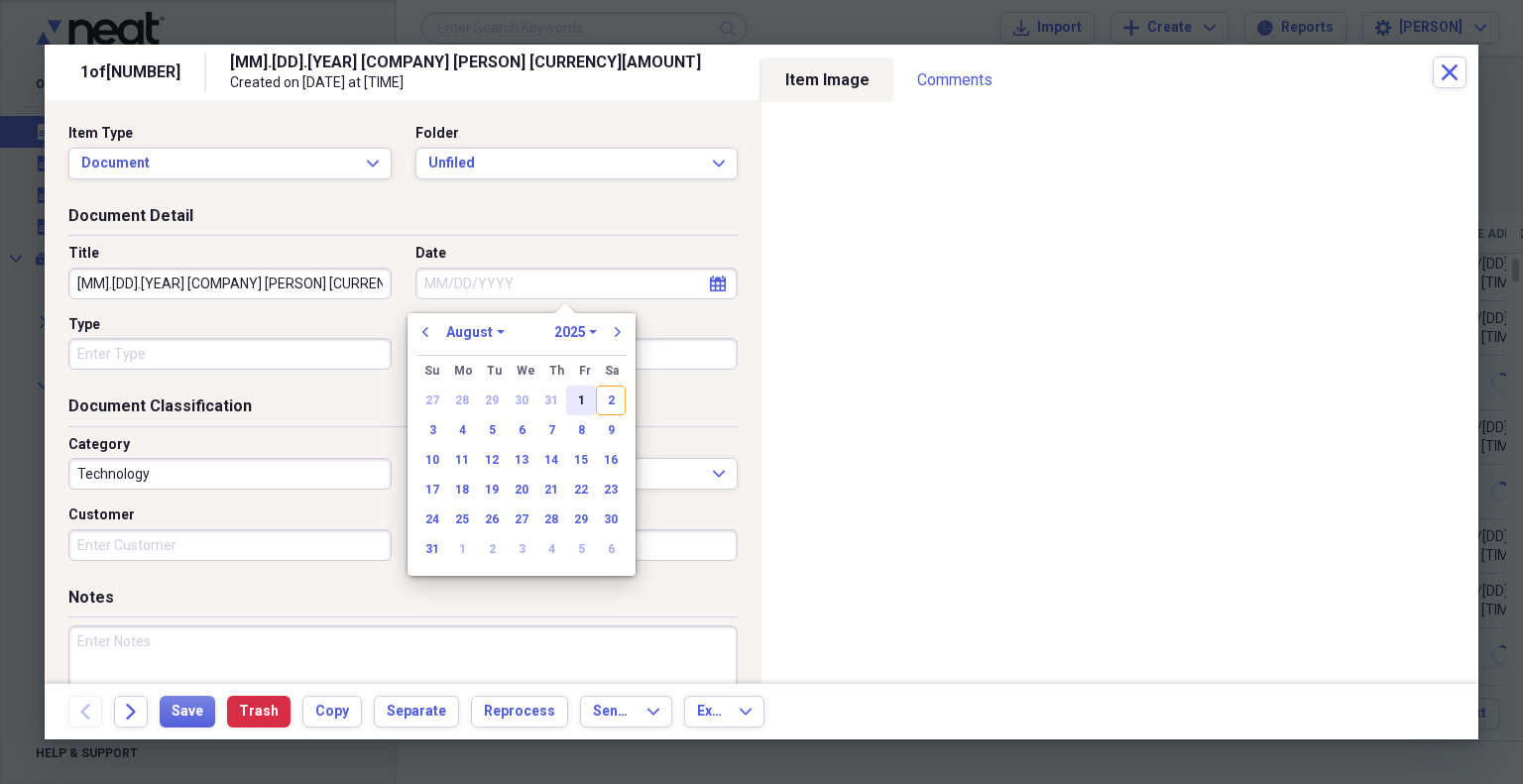 drag, startPoint x: 581, startPoint y: 404, endPoint x: 536, endPoint y: 247, distance: 163.32177 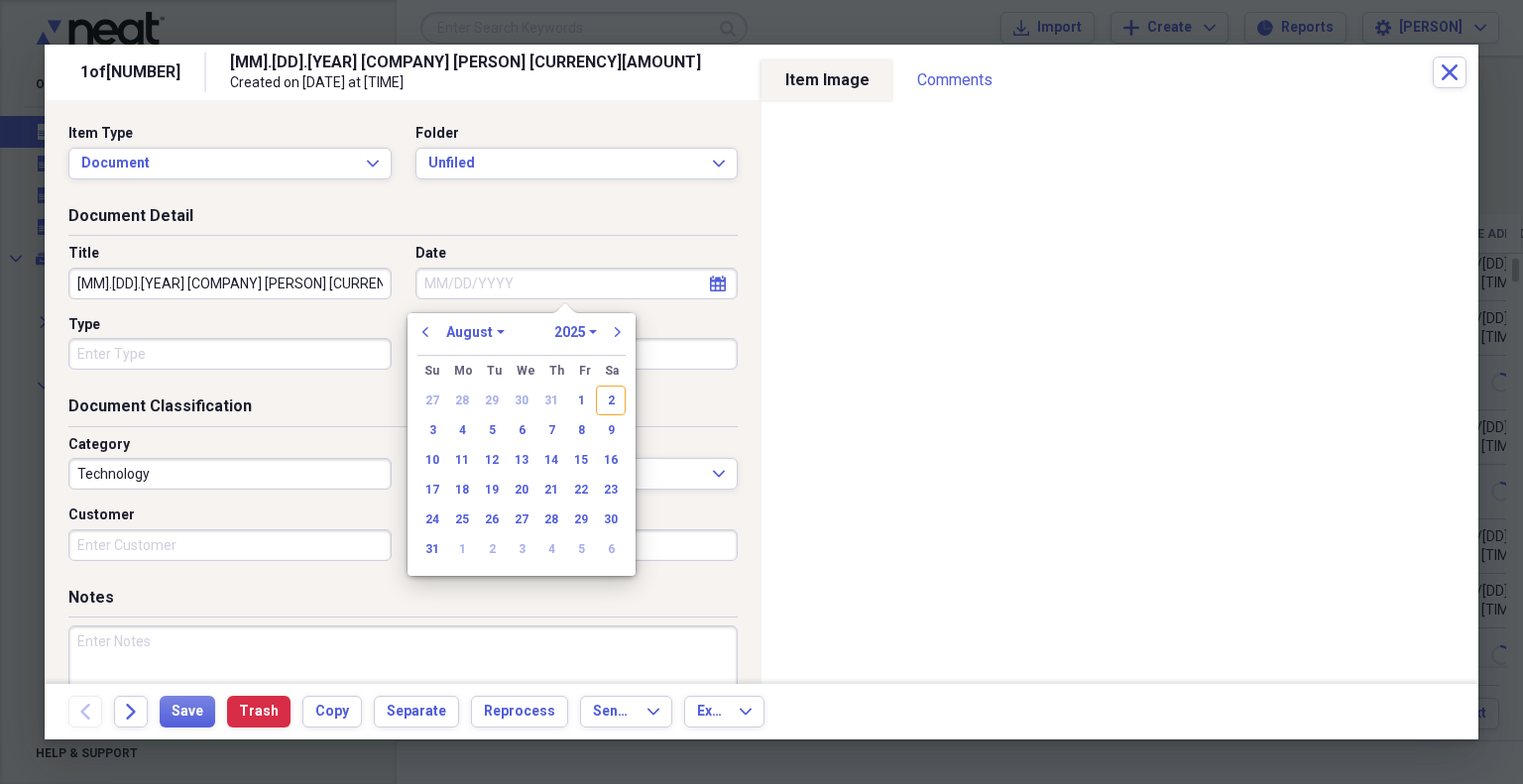 type on "08/01/2025" 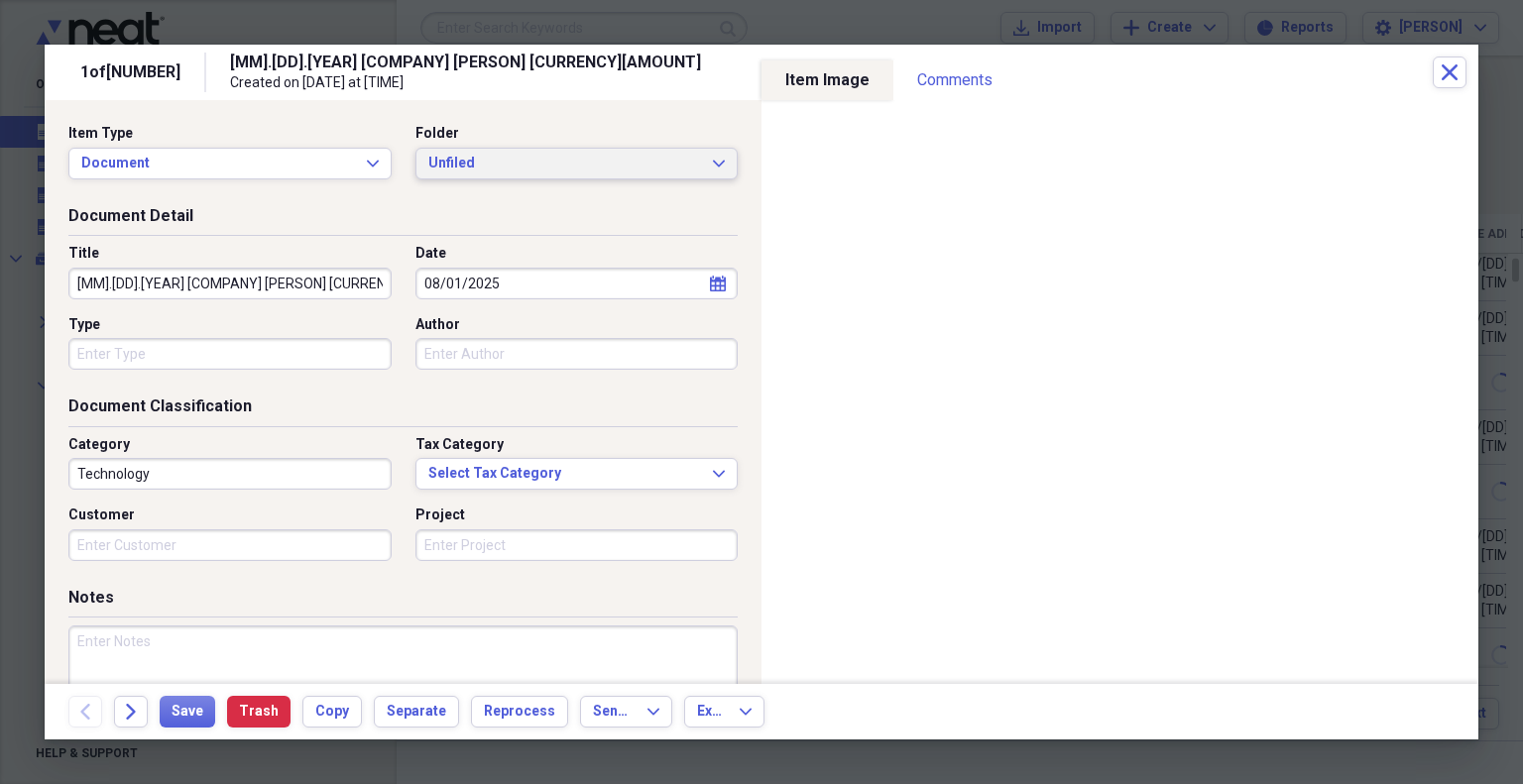 click on "Unfiled" at bounding box center (565, 164) 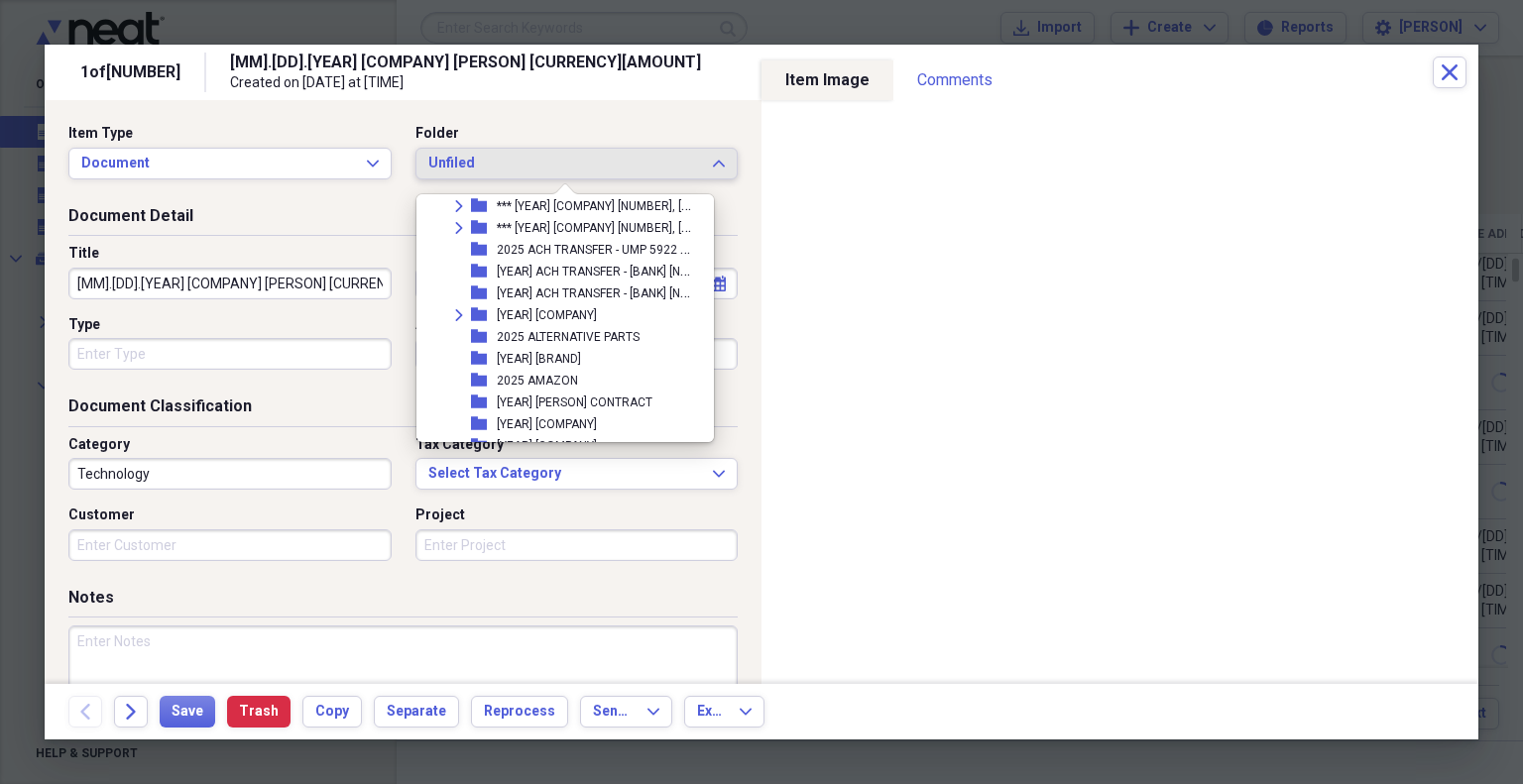 scroll, scrollTop: 496, scrollLeft: 0, axis: vertical 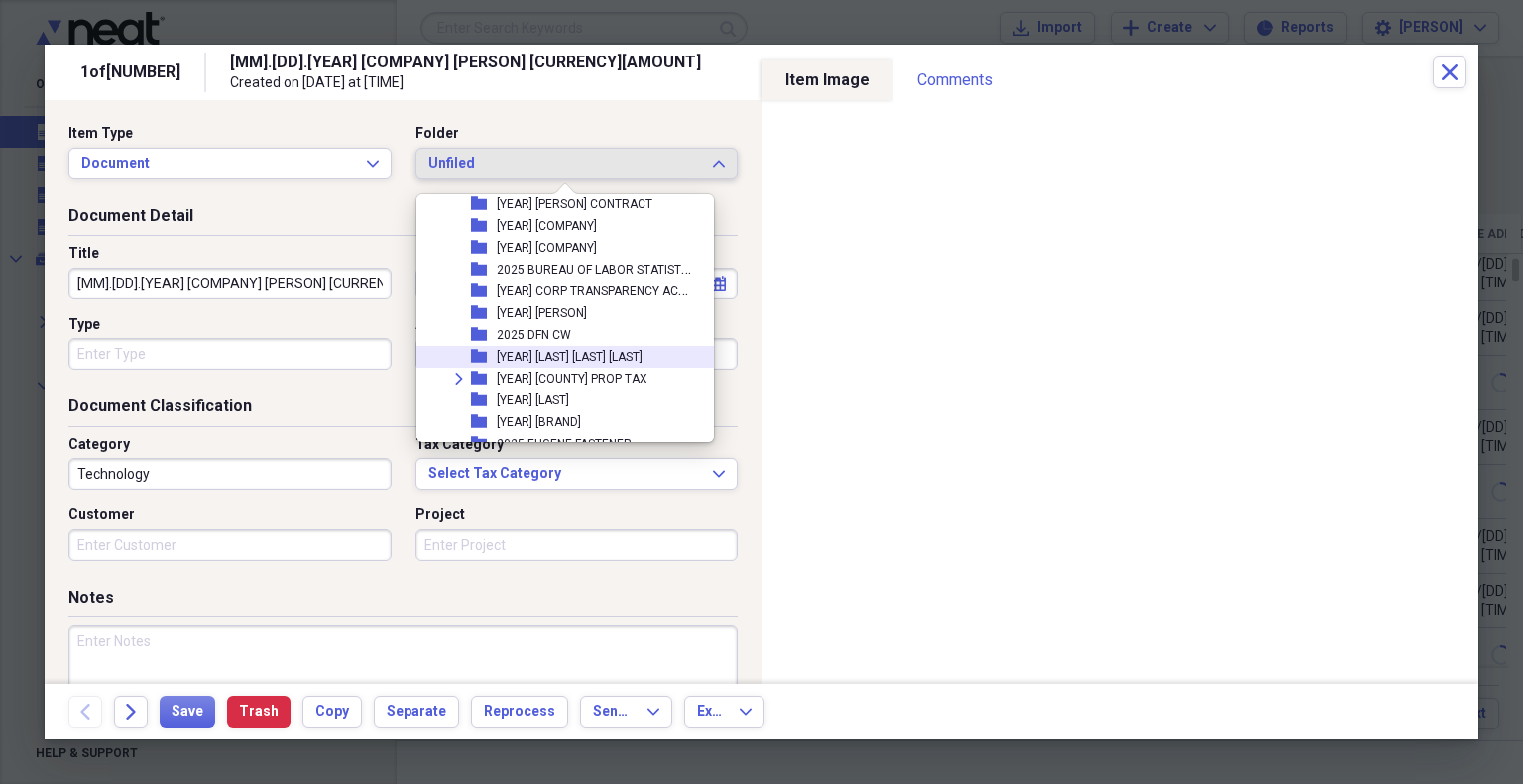 click on "[YEAR] [LAST] [LAST] [LAST]" at bounding box center [569, 357] 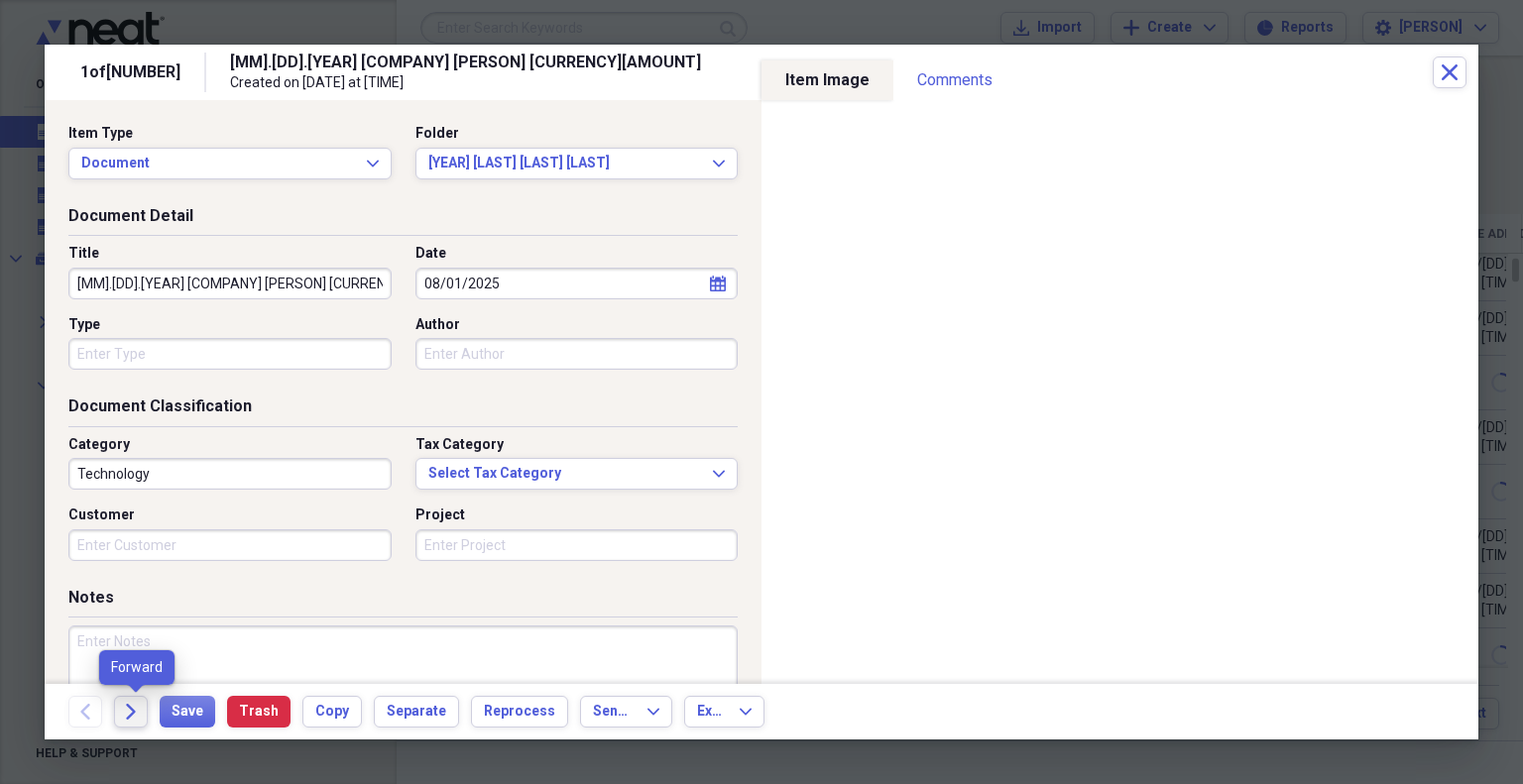 drag, startPoint x: 125, startPoint y: 716, endPoint x: 139, endPoint y: 713, distance: 14.3178211 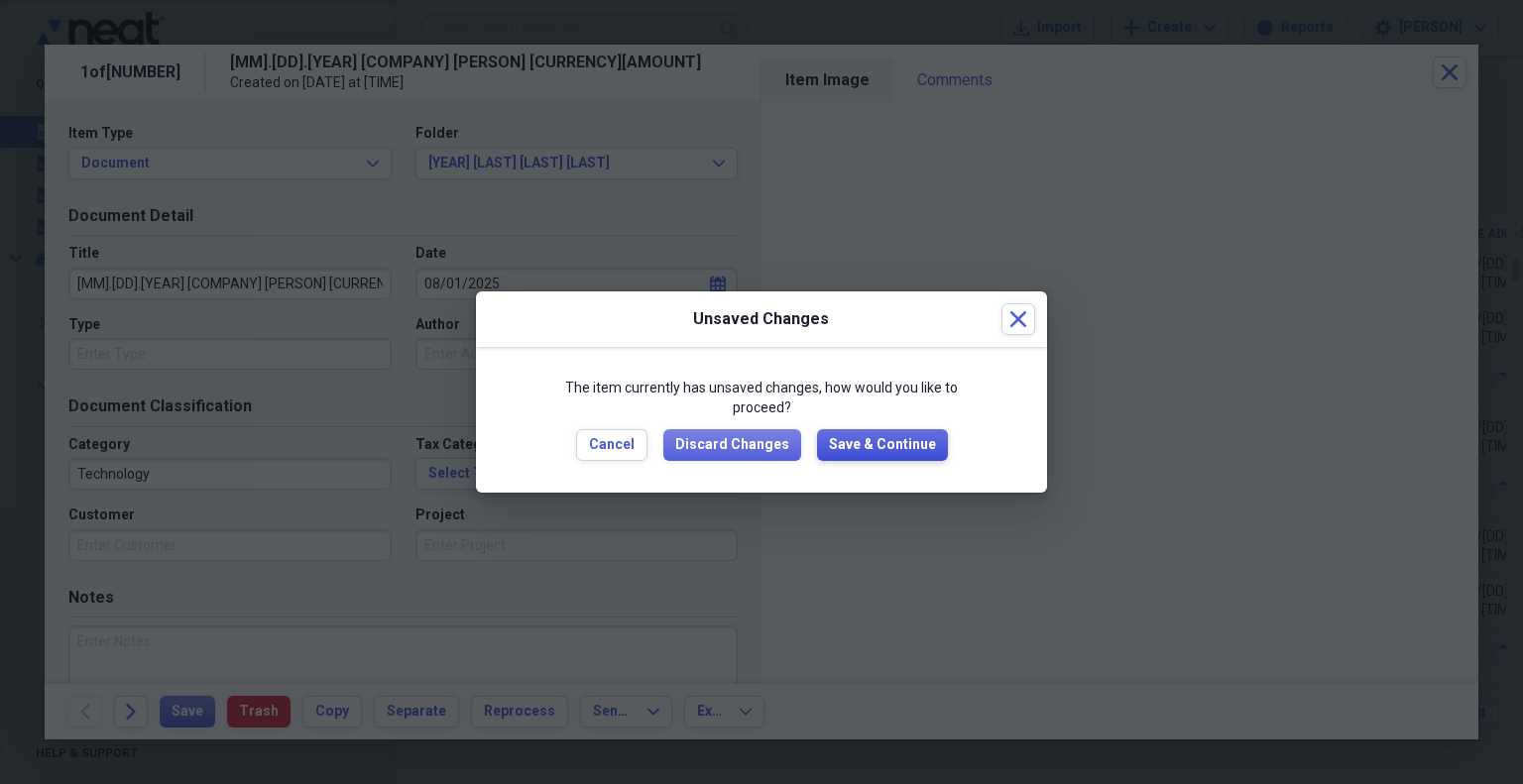 click on "Save & Continue" at bounding box center [882, 445] 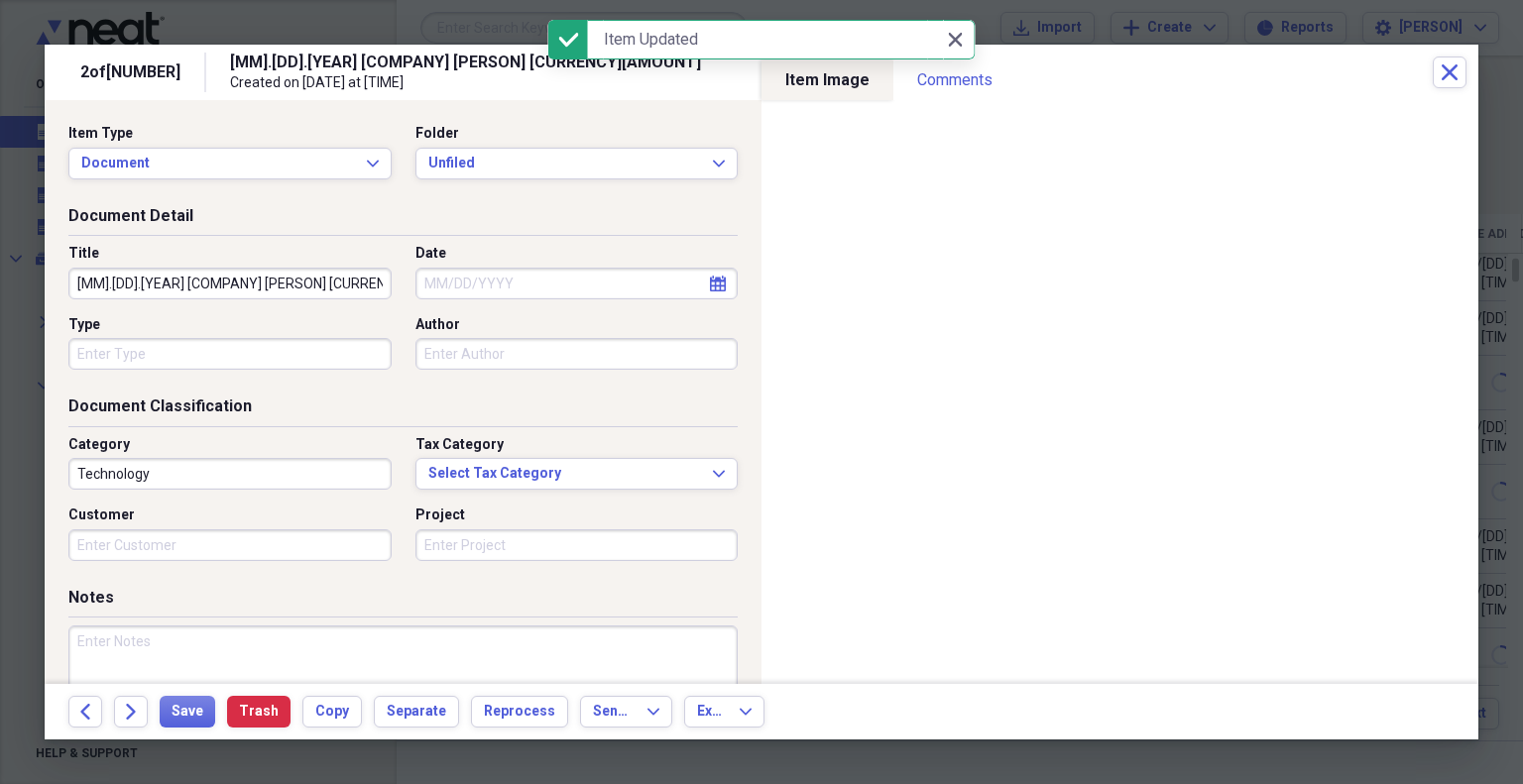 click on "Date" at bounding box center [577, 283] 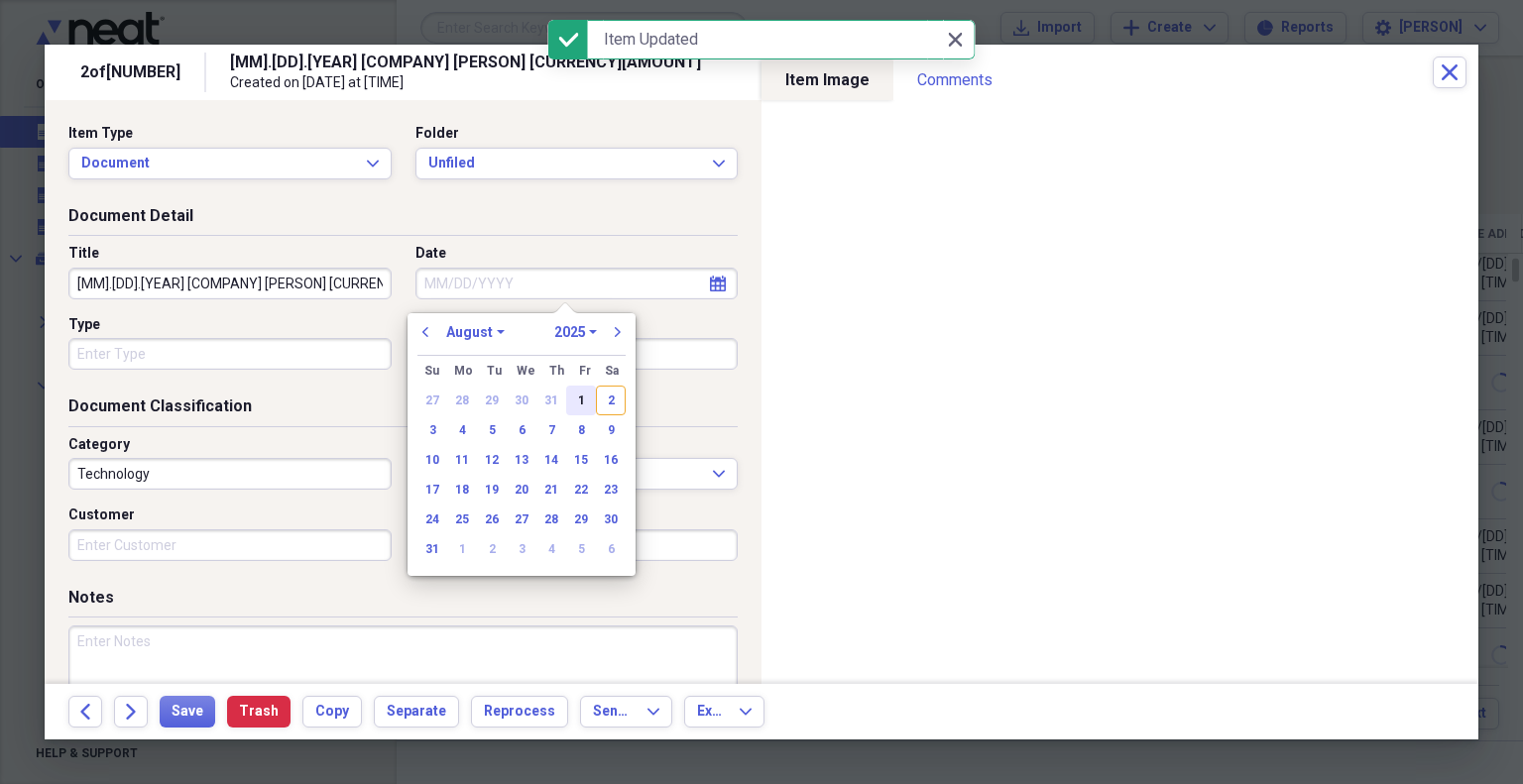 click on "1" at bounding box center [581, 400] 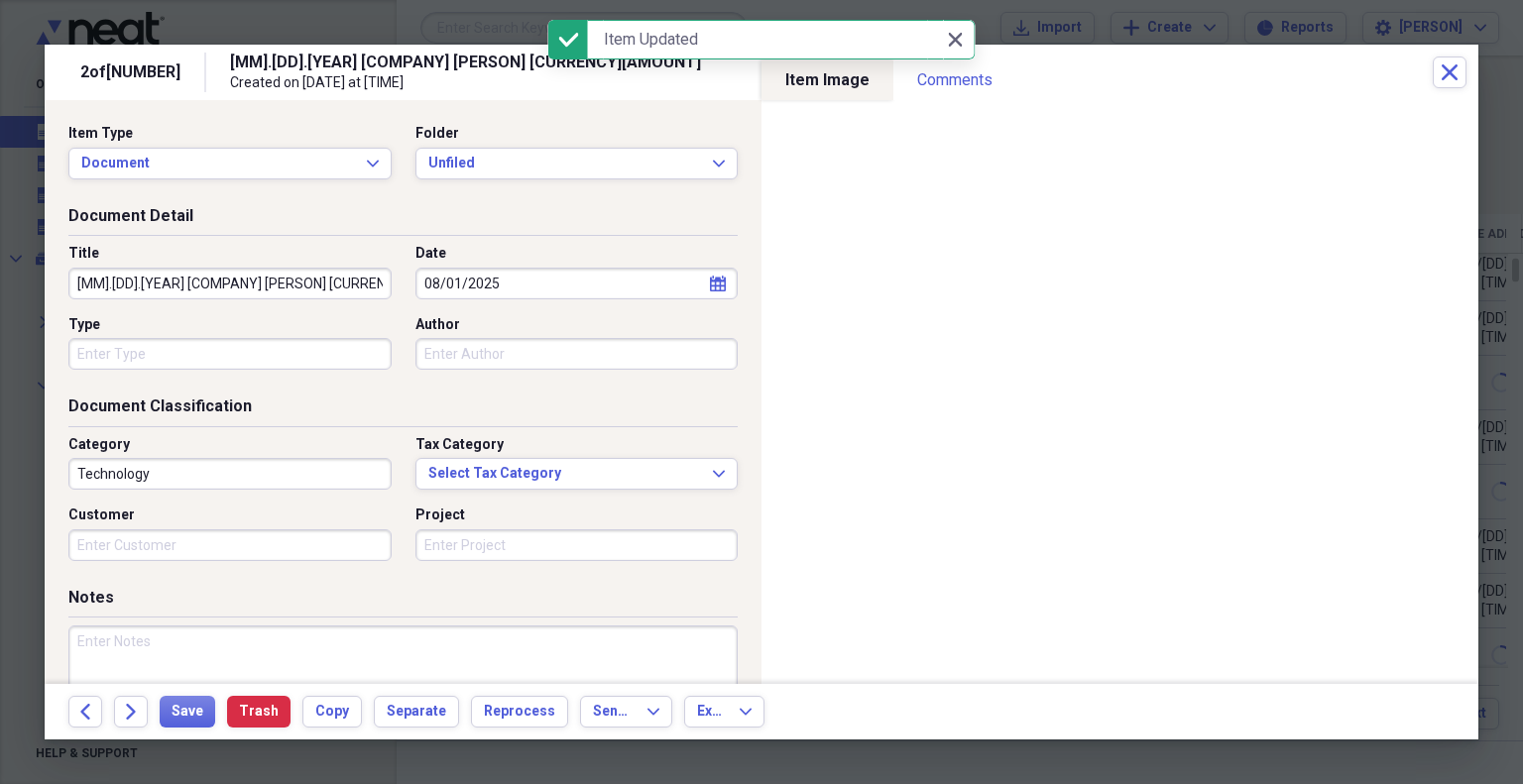 type on "08/01/2025" 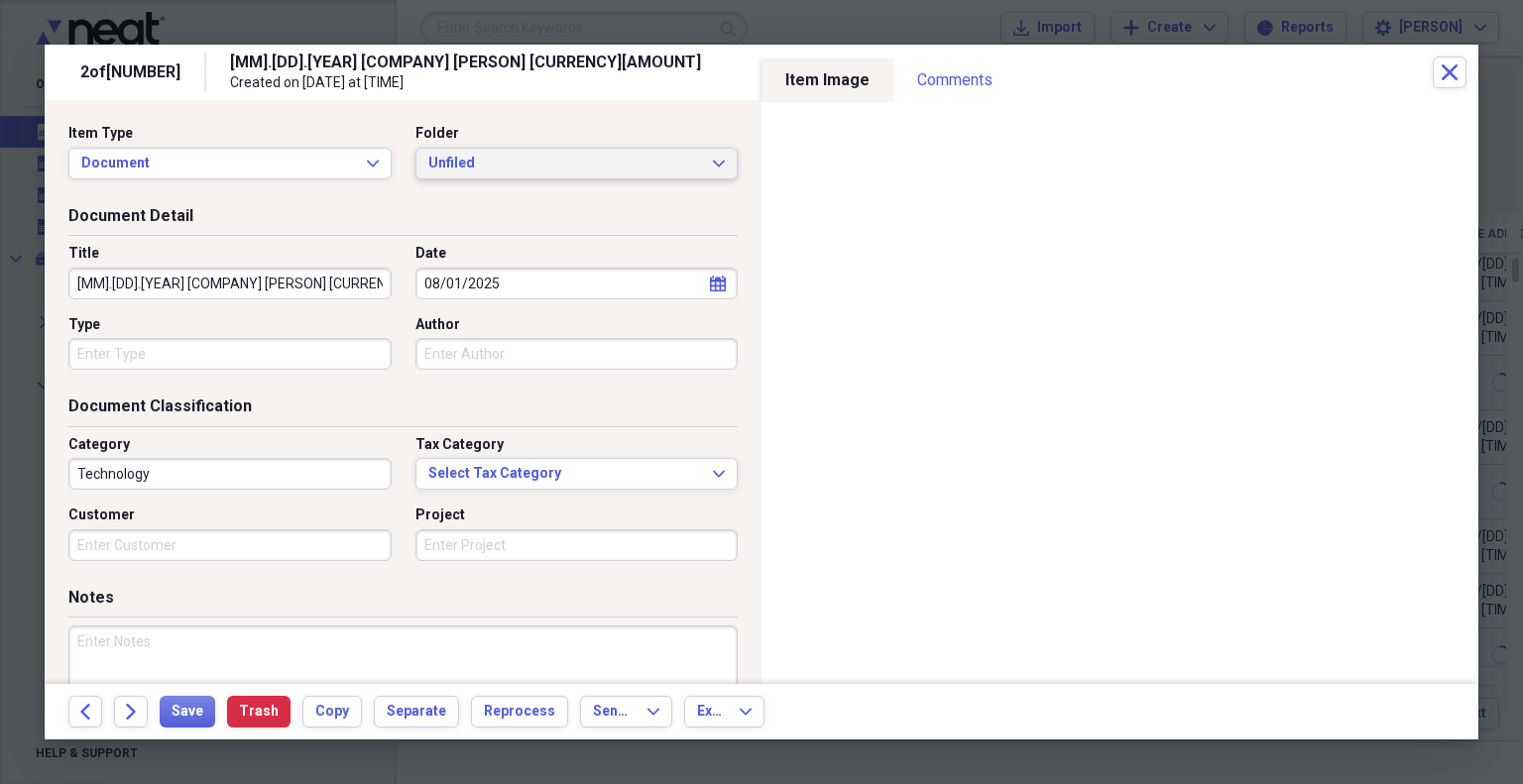 click on "Unfiled" at bounding box center [565, 164] 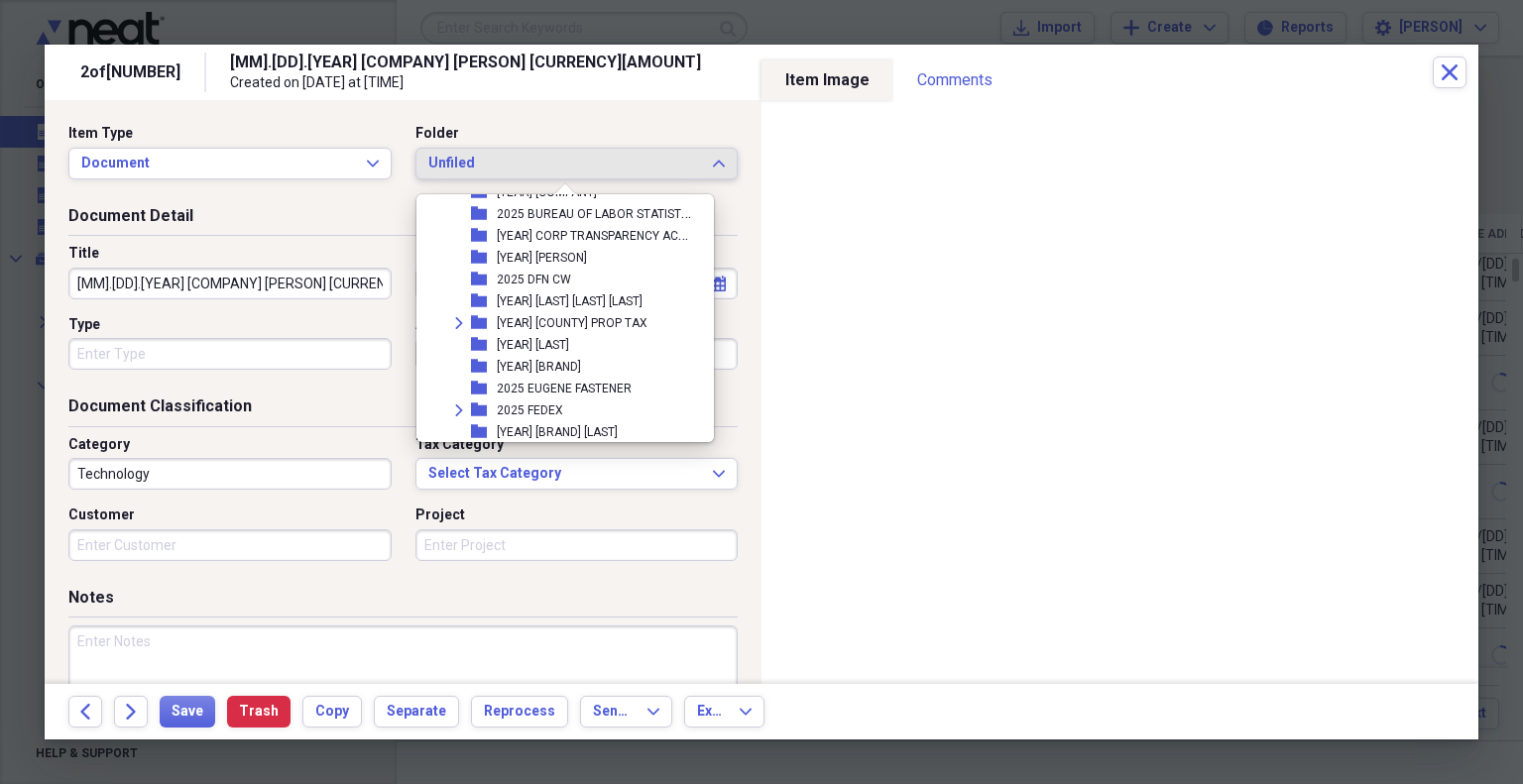 scroll, scrollTop: 595, scrollLeft: 0, axis: vertical 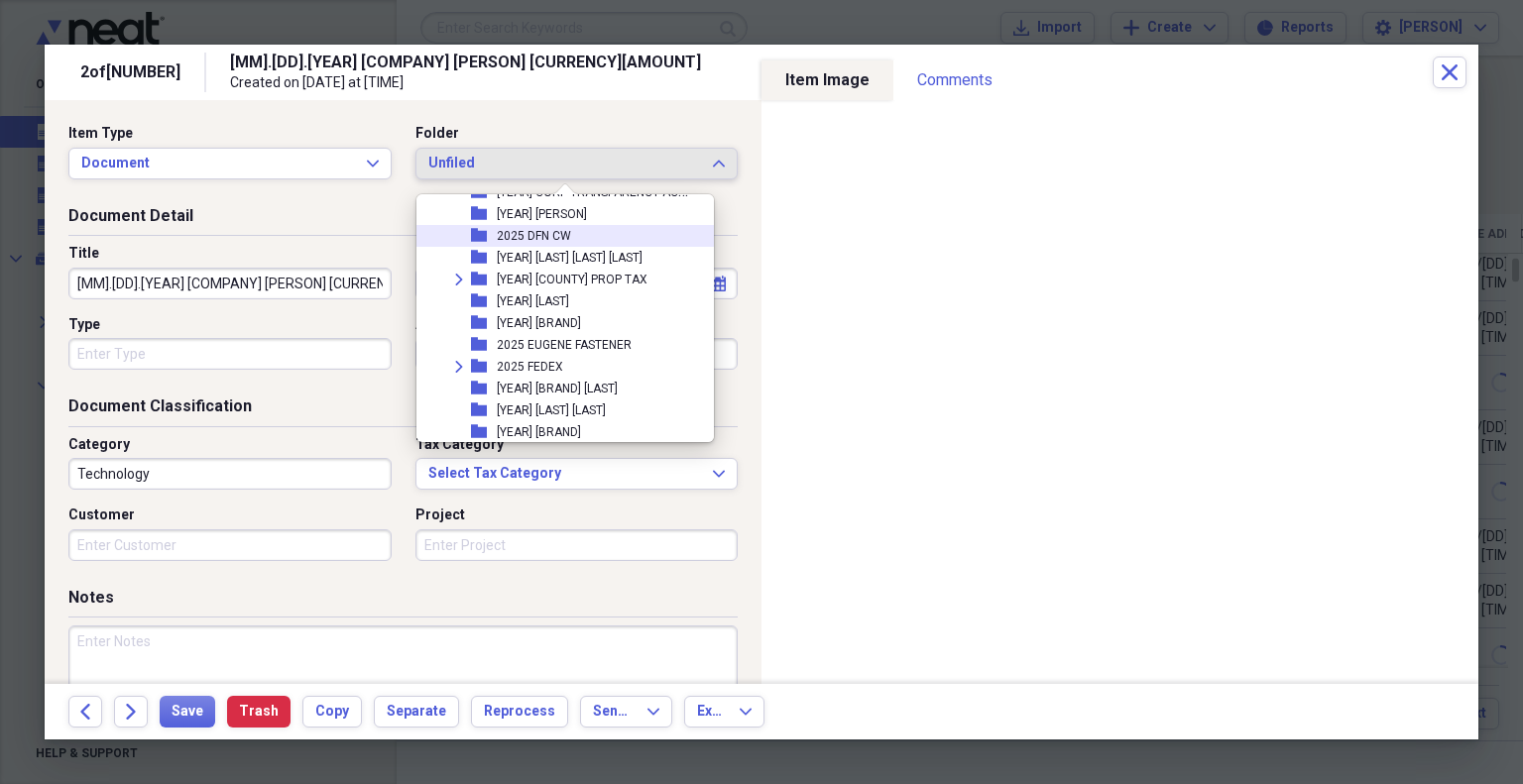 click on "2025 DFN CW" at bounding box center (533, 236) 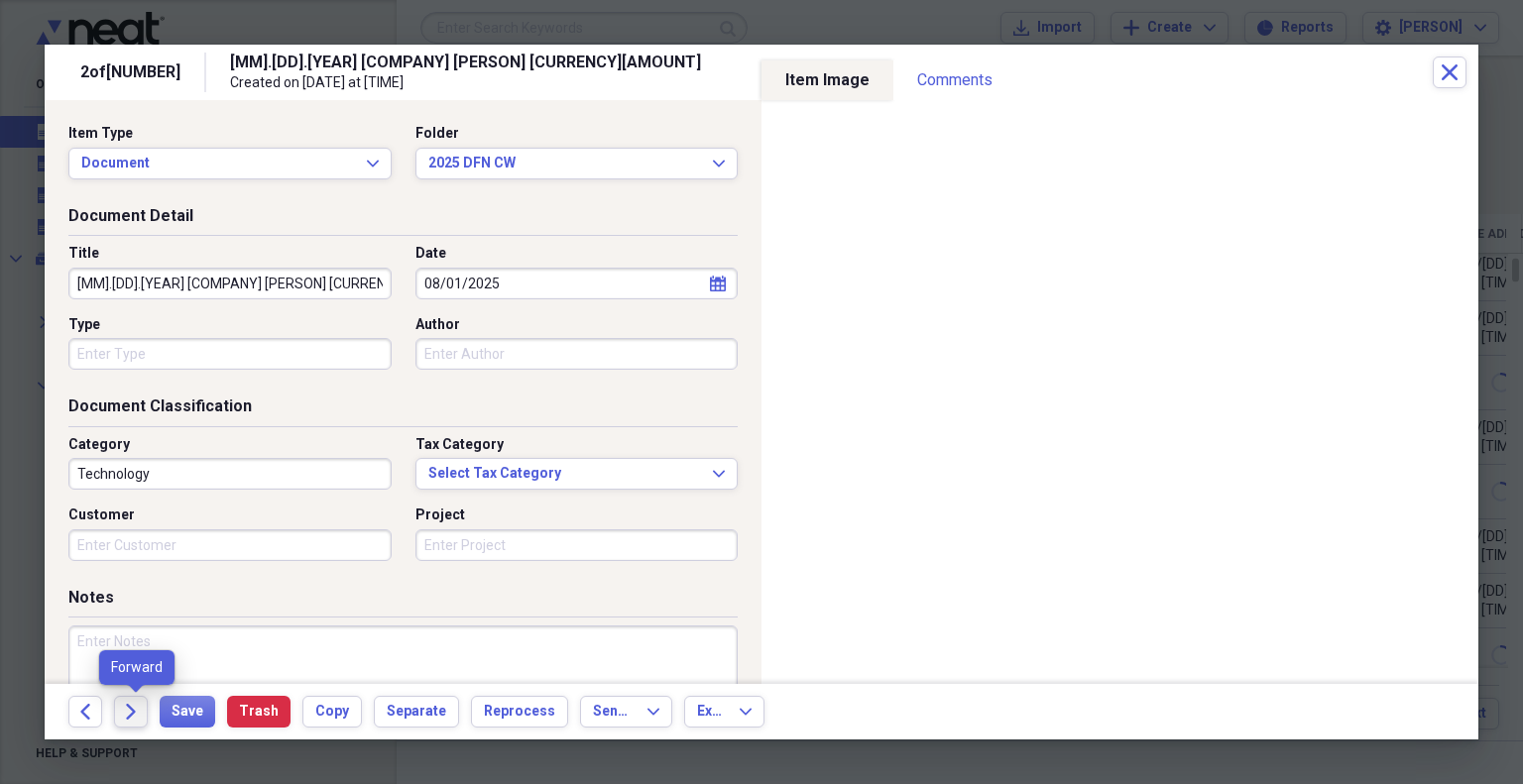 click 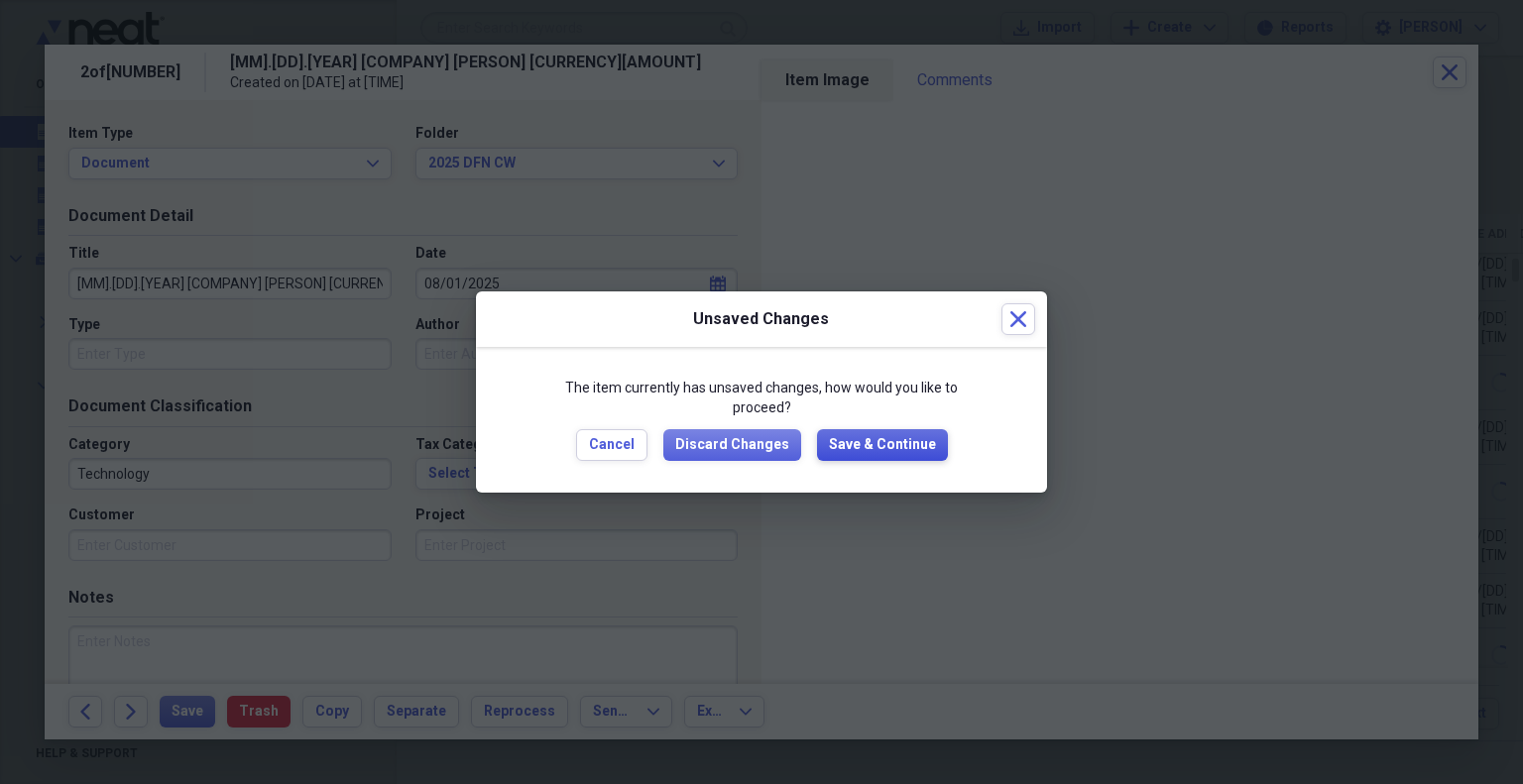 click on "Save & Continue" at bounding box center [882, 445] 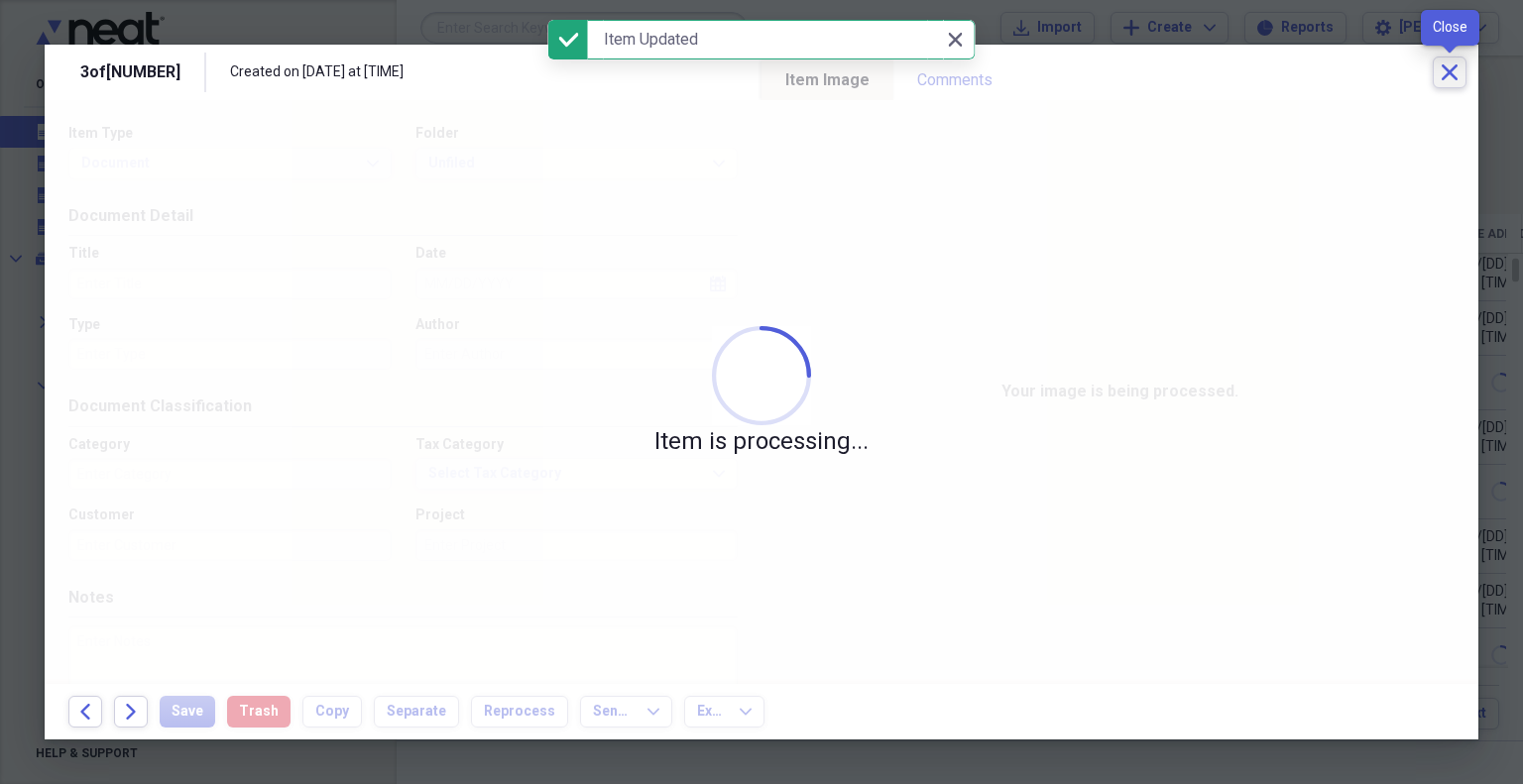 click 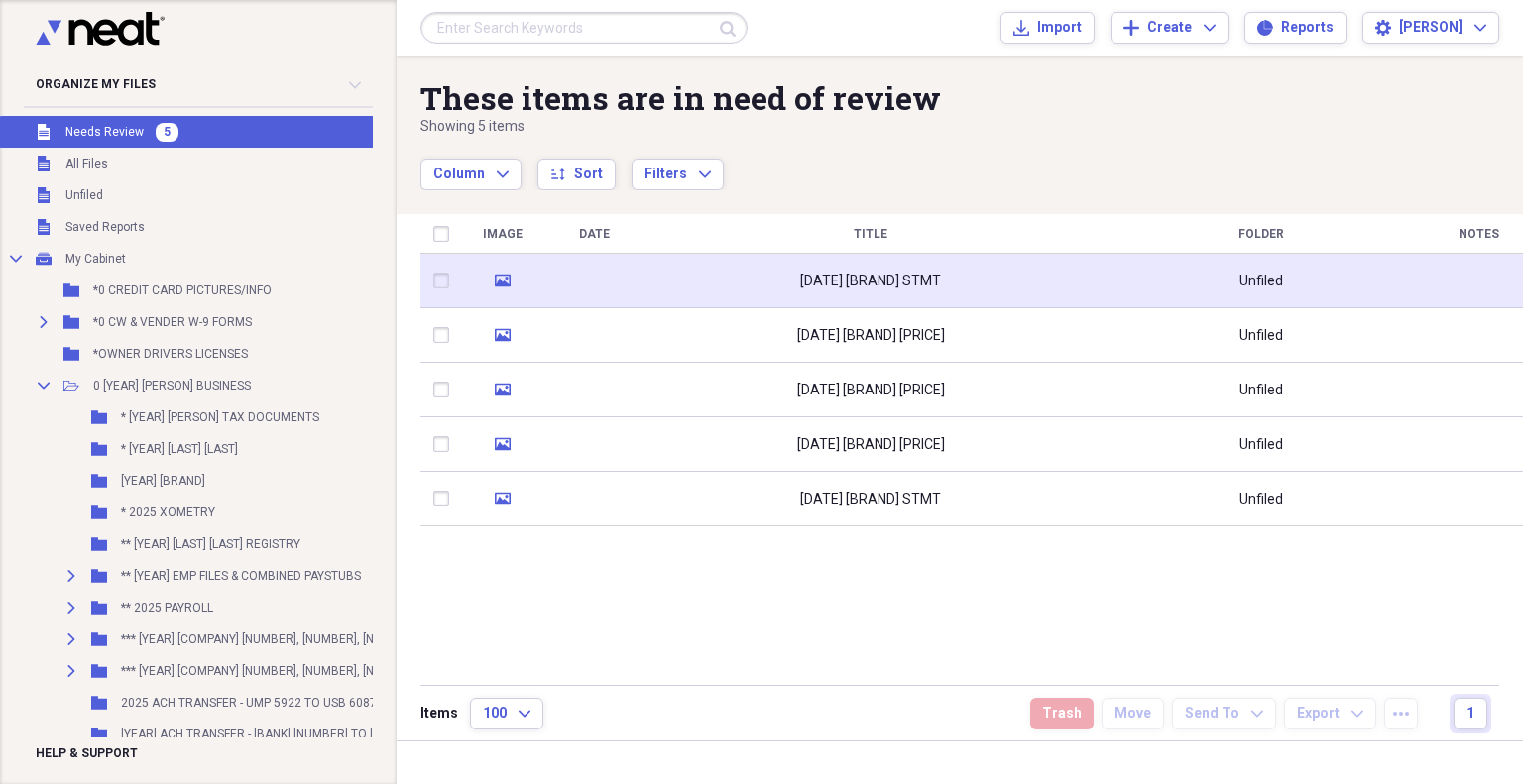 click on "[DATE] [BRAND] STMT" at bounding box center (871, 280) 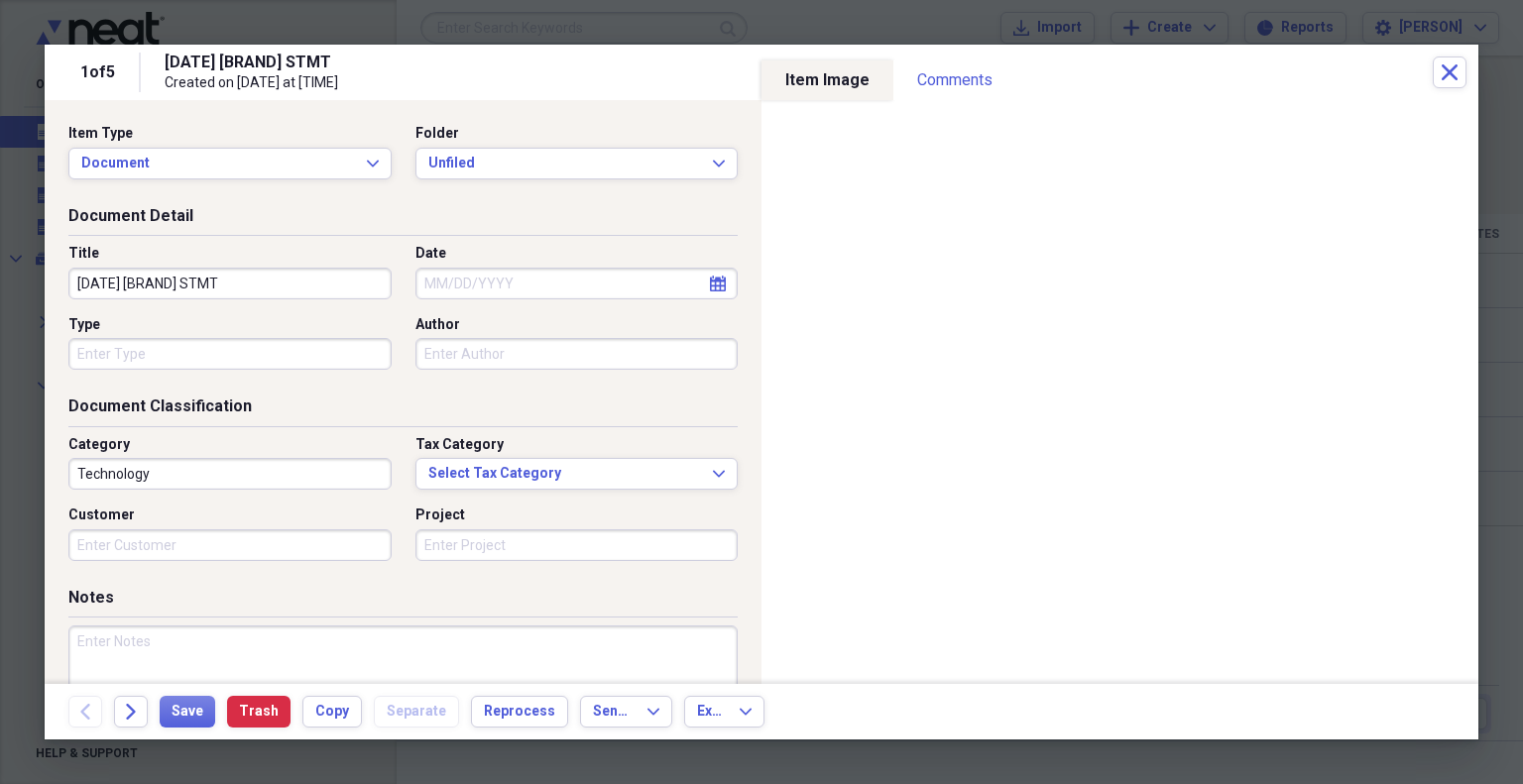 select on "7" 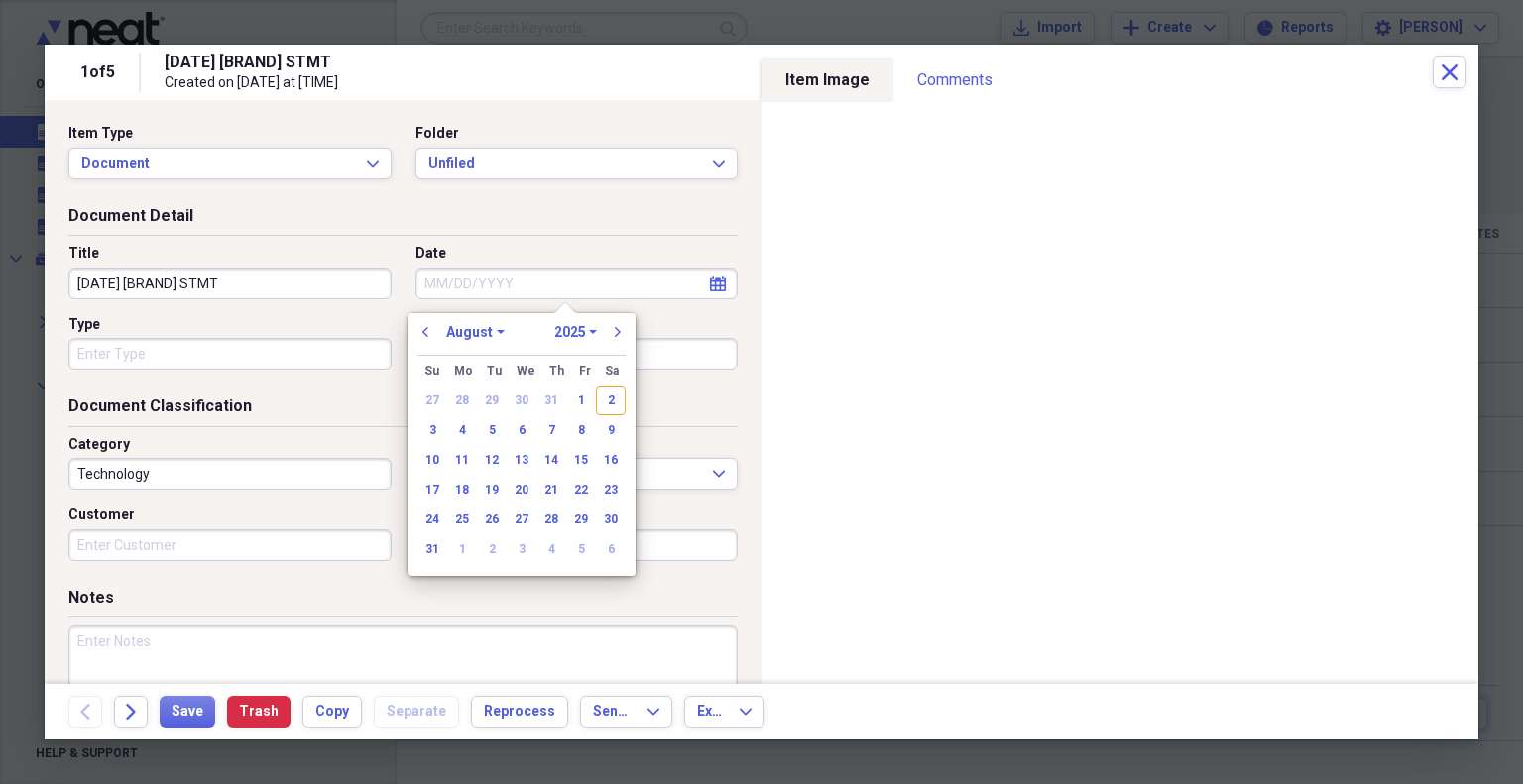 click on "Date" at bounding box center (577, 283) 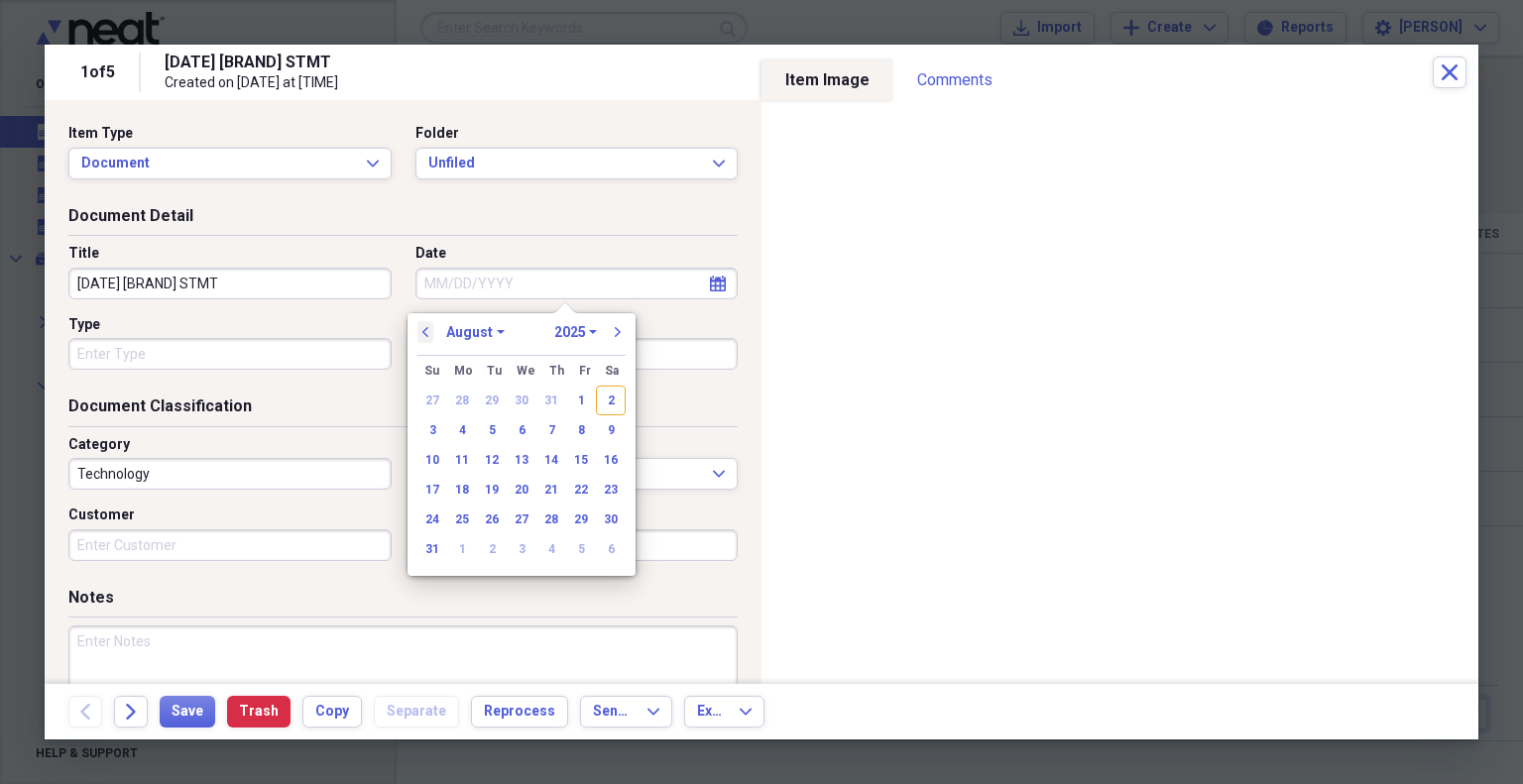 click on "previous" at bounding box center (425, 332) 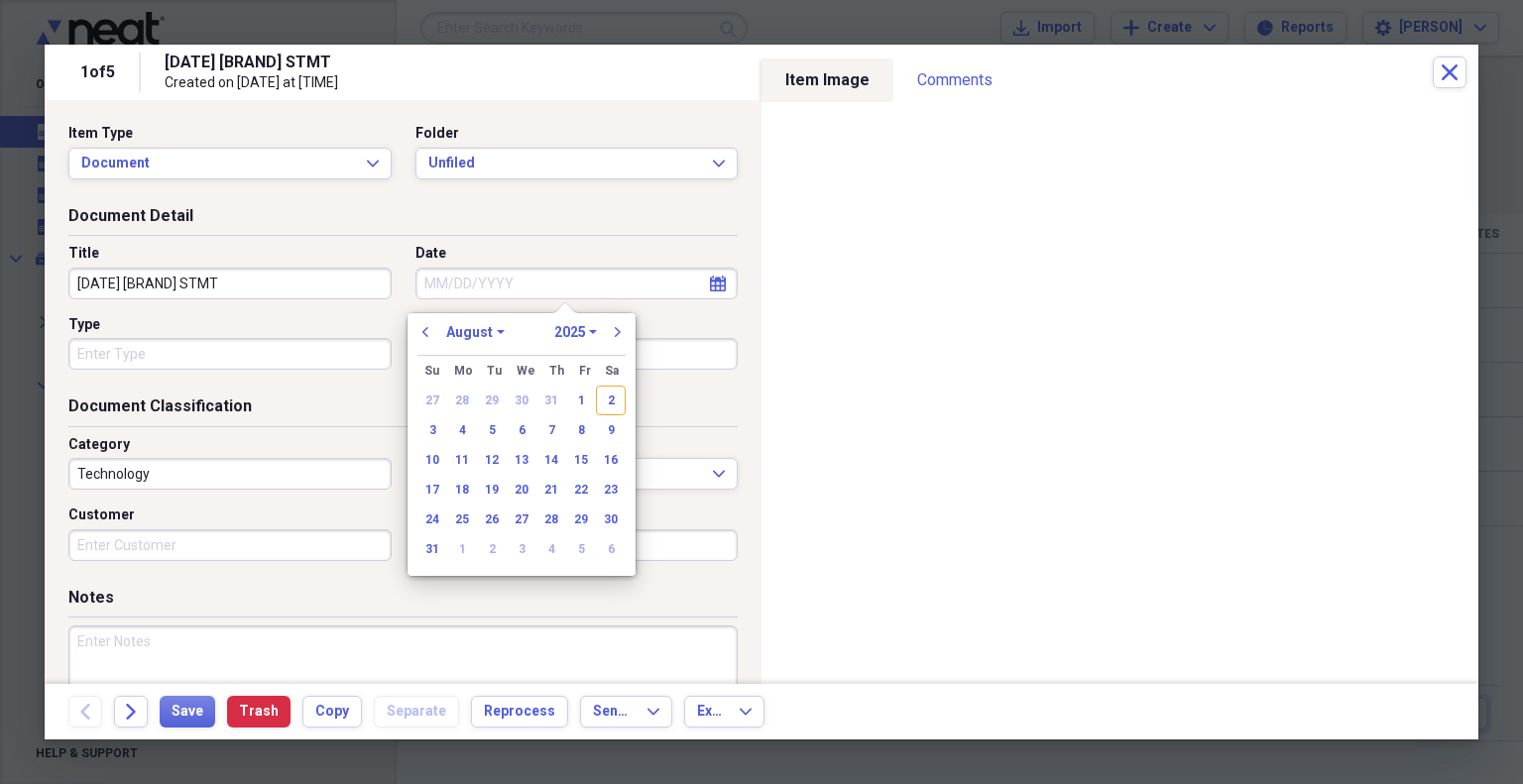 select on "6" 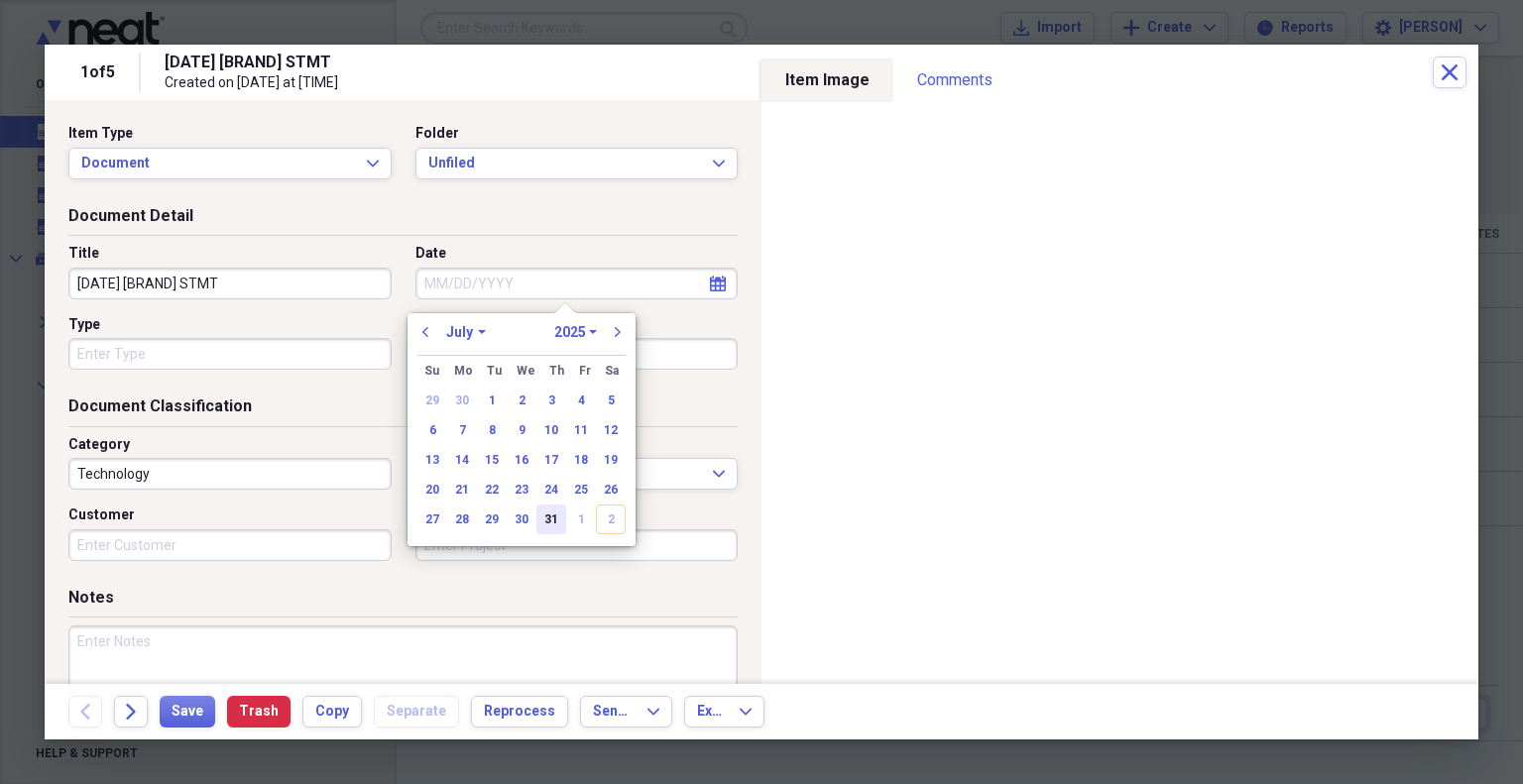drag, startPoint x: 556, startPoint y: 521, endPoint x: 547, endPoint y: 501, distance: 21.931712 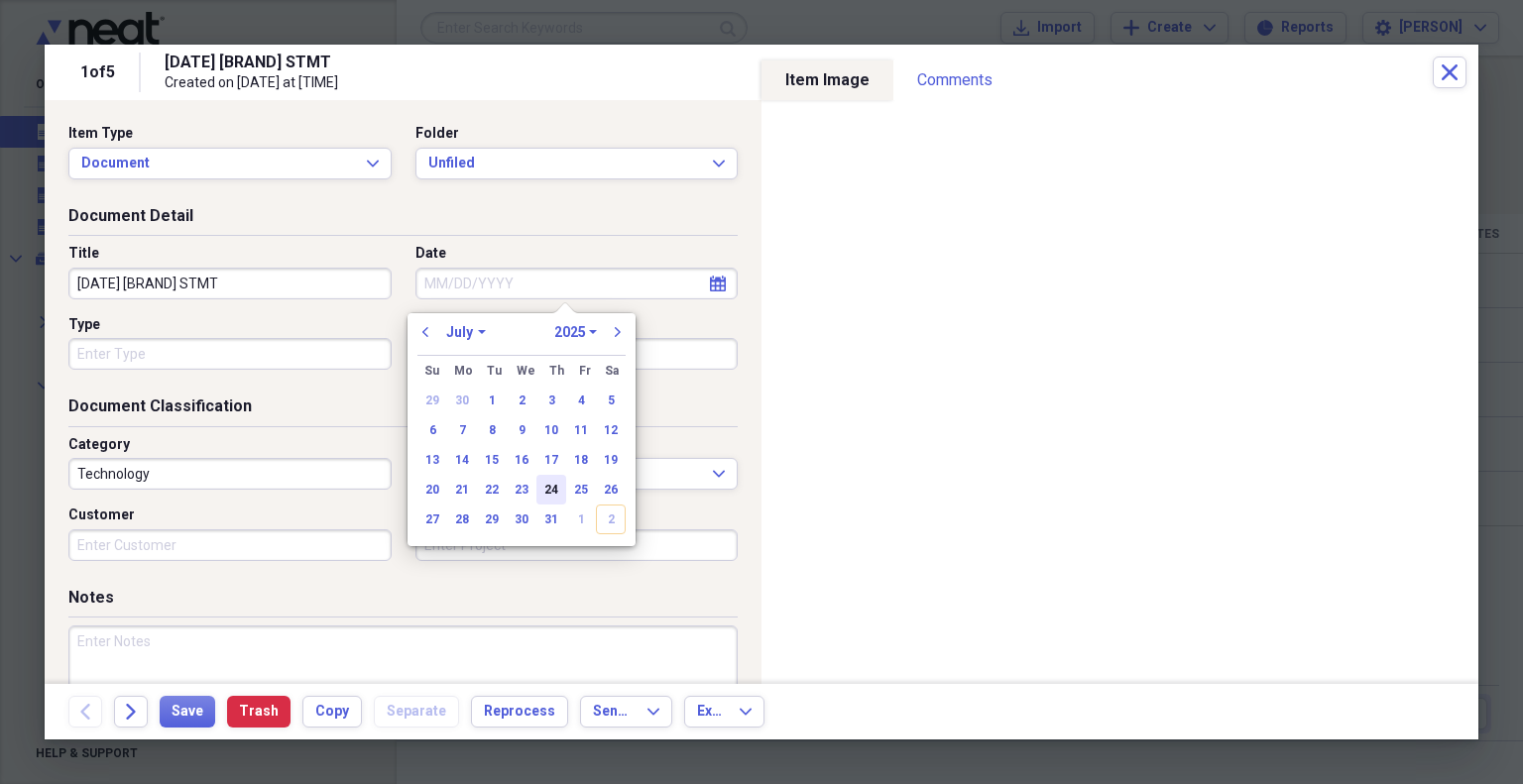 click on "31" at bounding box center (551, 519) 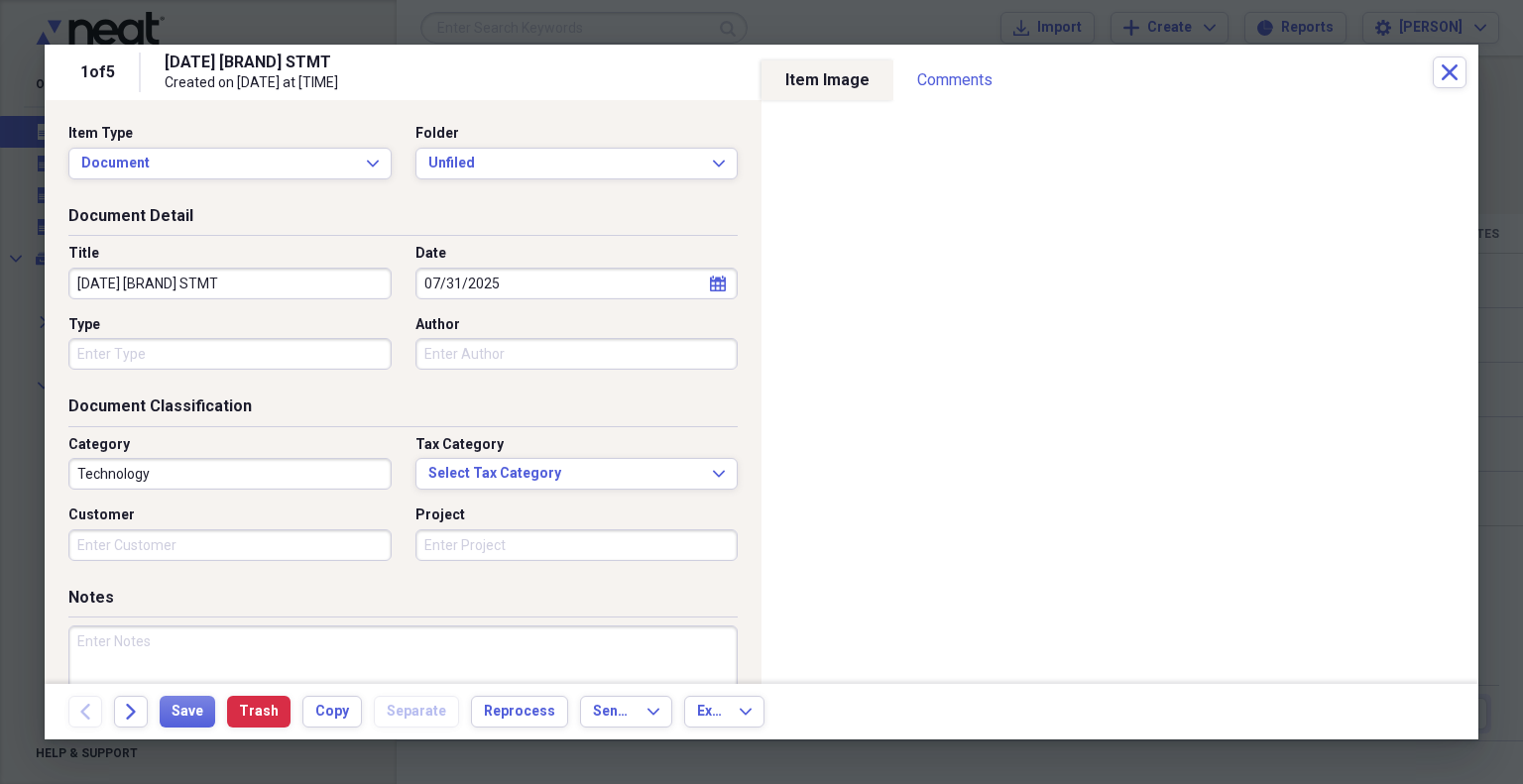 type on "07/31/2025" 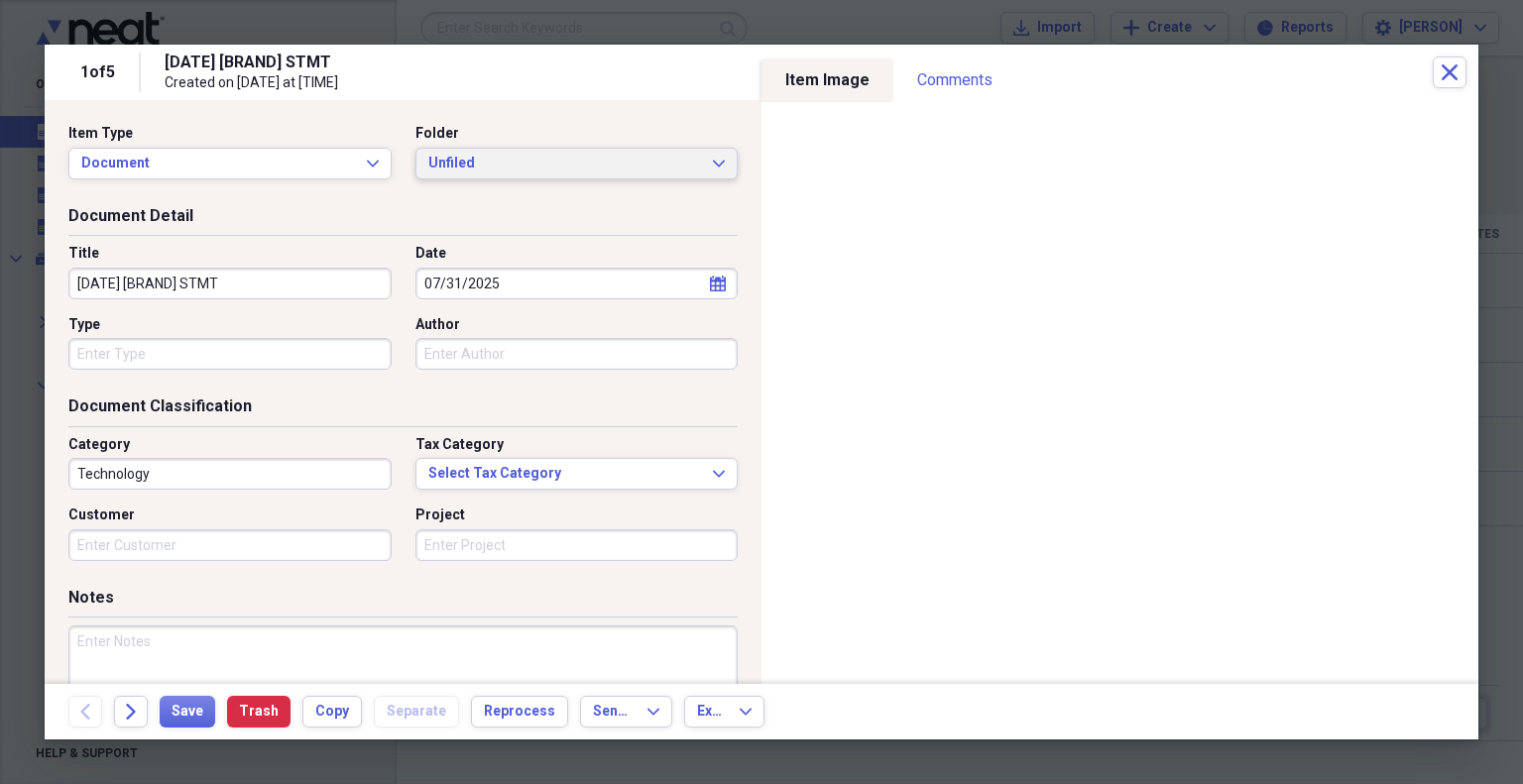 click on "Unfiled Expand" at bounding box center (577, 164) 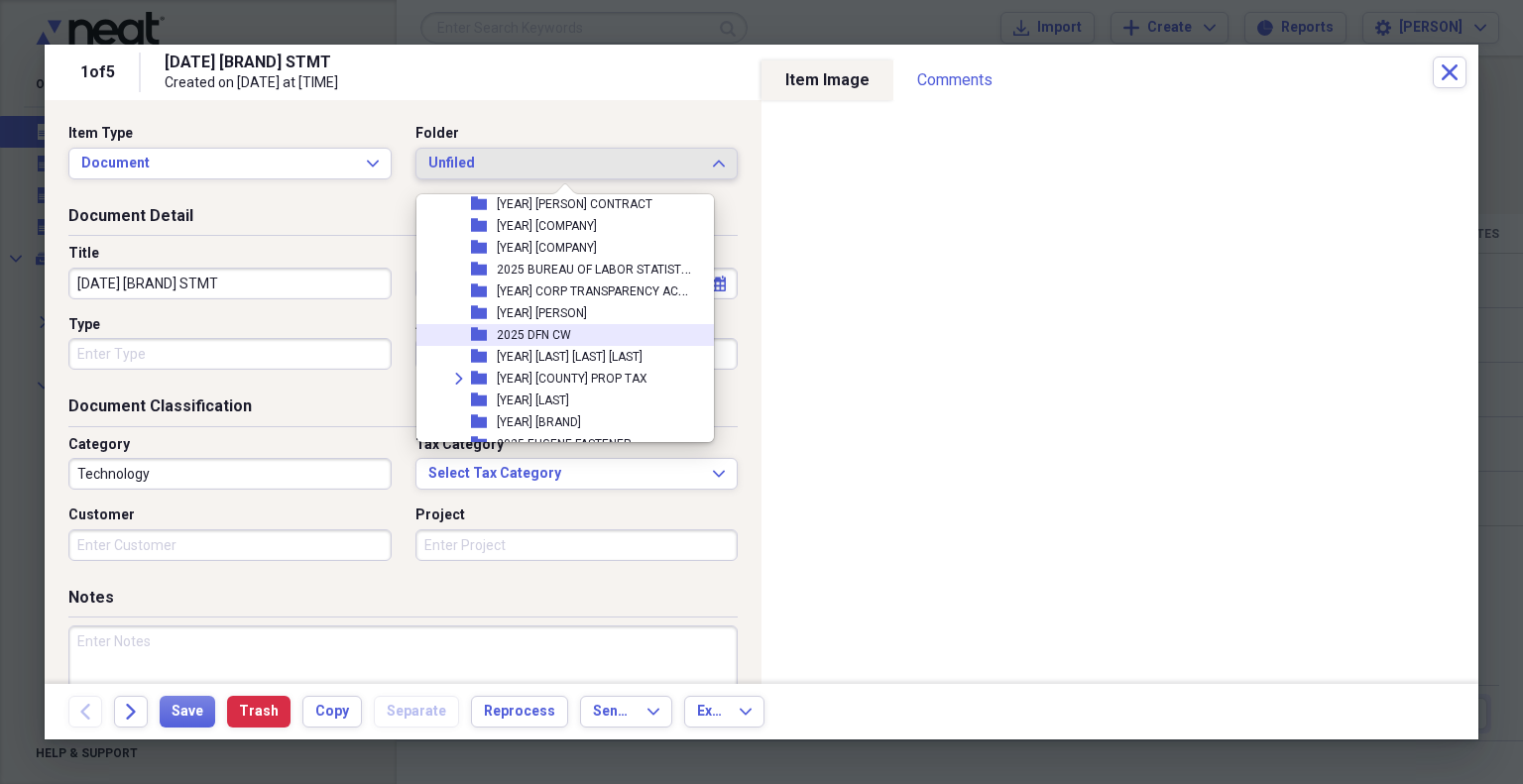 scroll, scrollTop: 991, scrollLeft: 0, axis: vertical 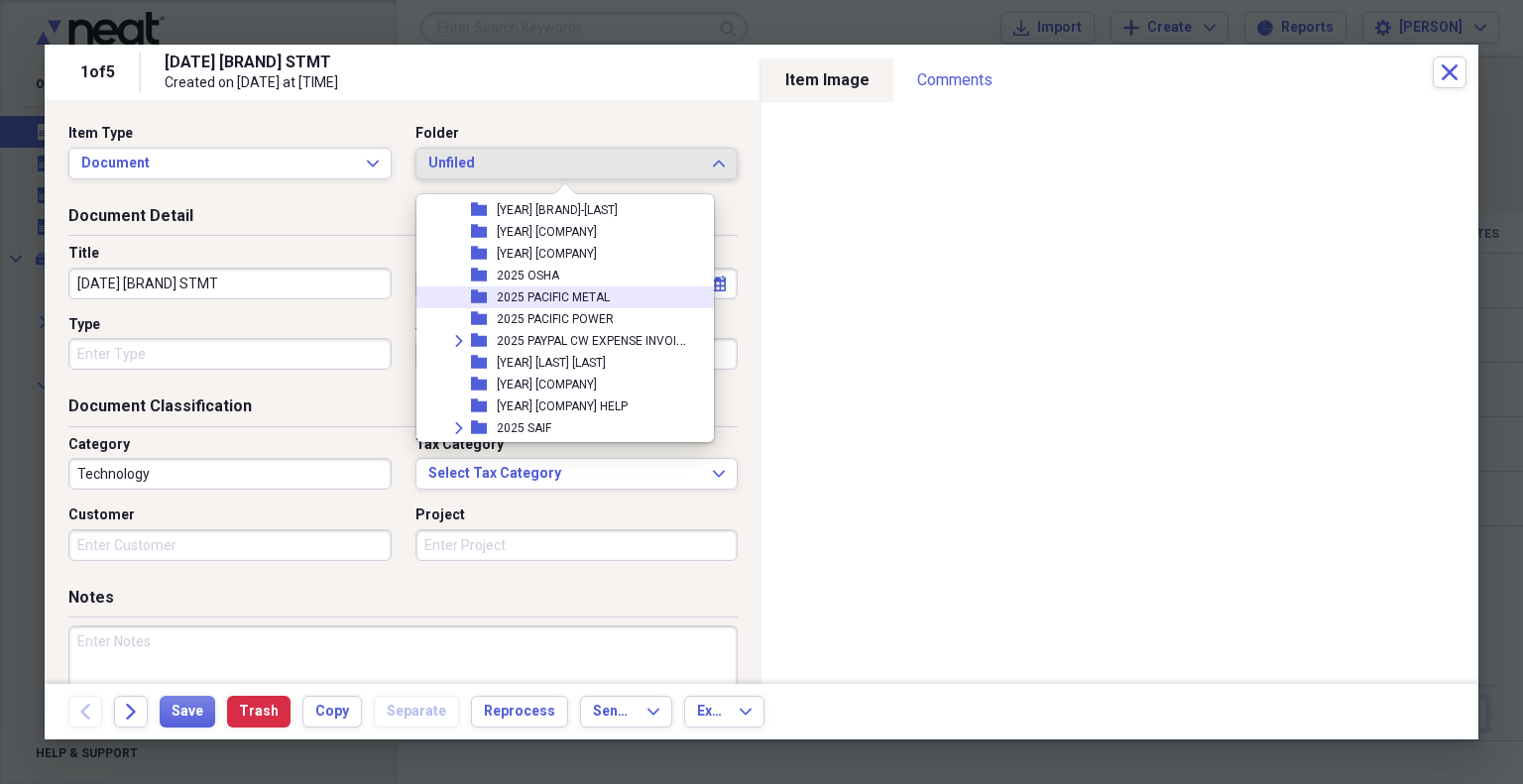 click on "2025 PACIFIC METAL" at bounding box center (553, 297) 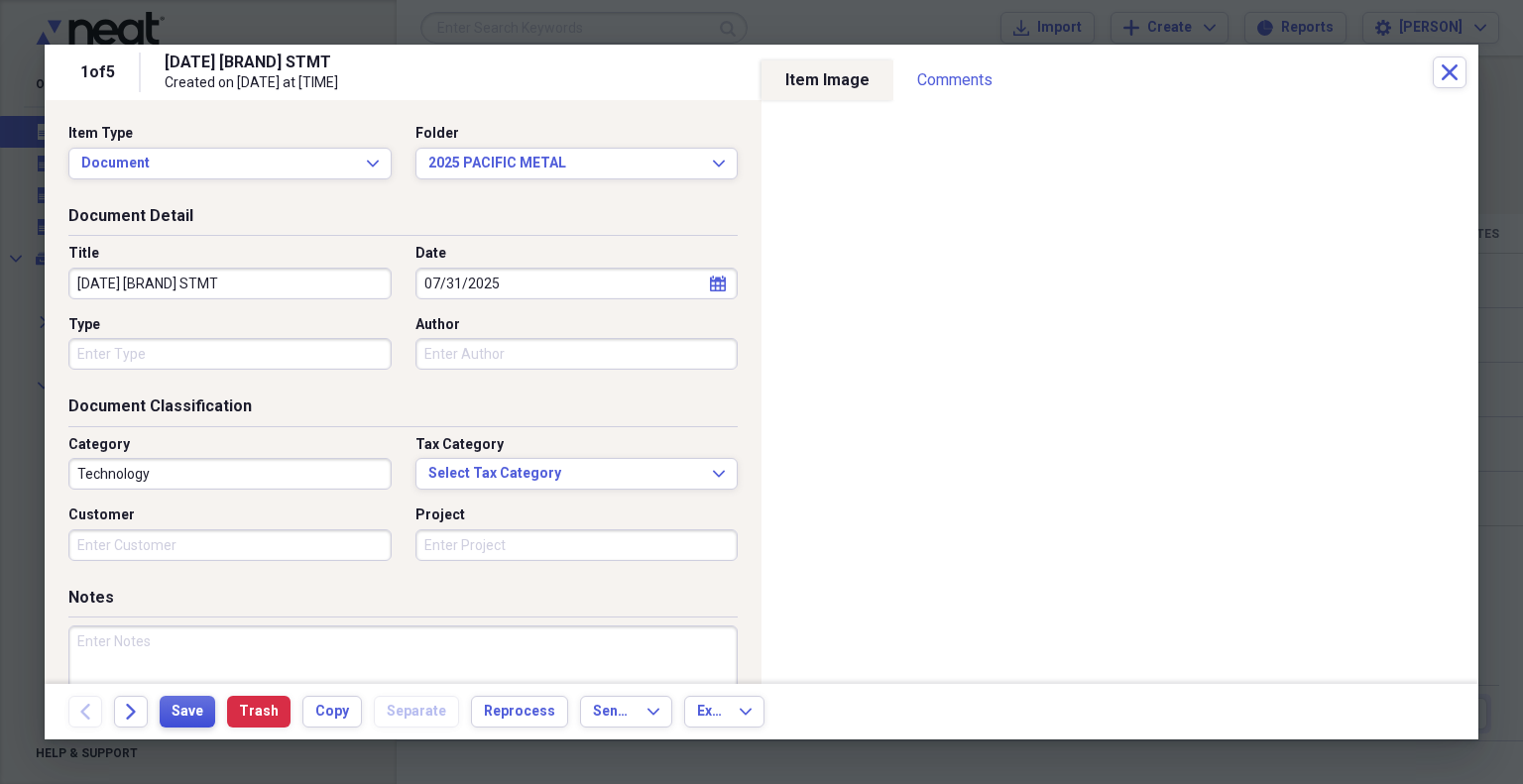 click on "Save" at bounding box center (187, 712) 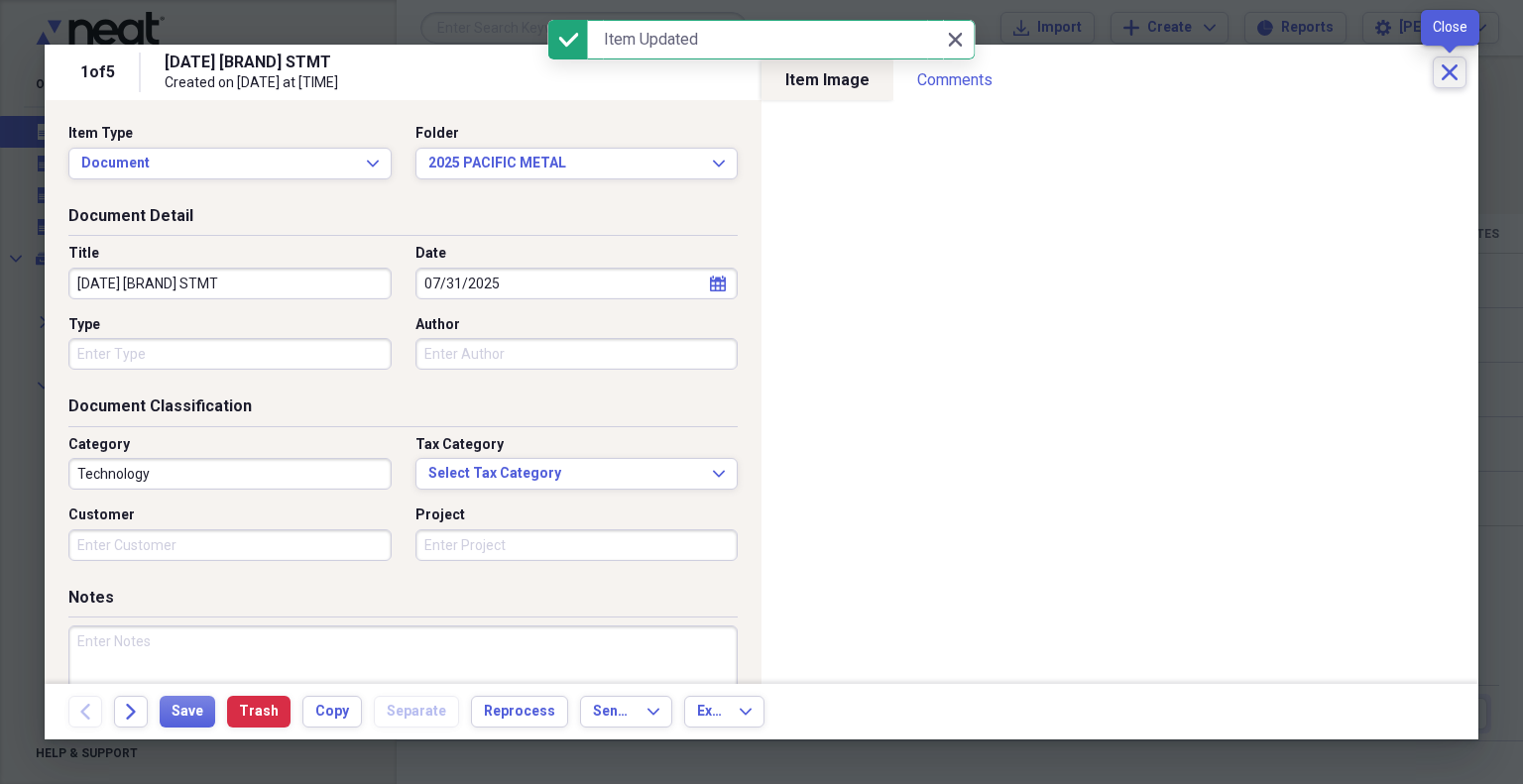 click 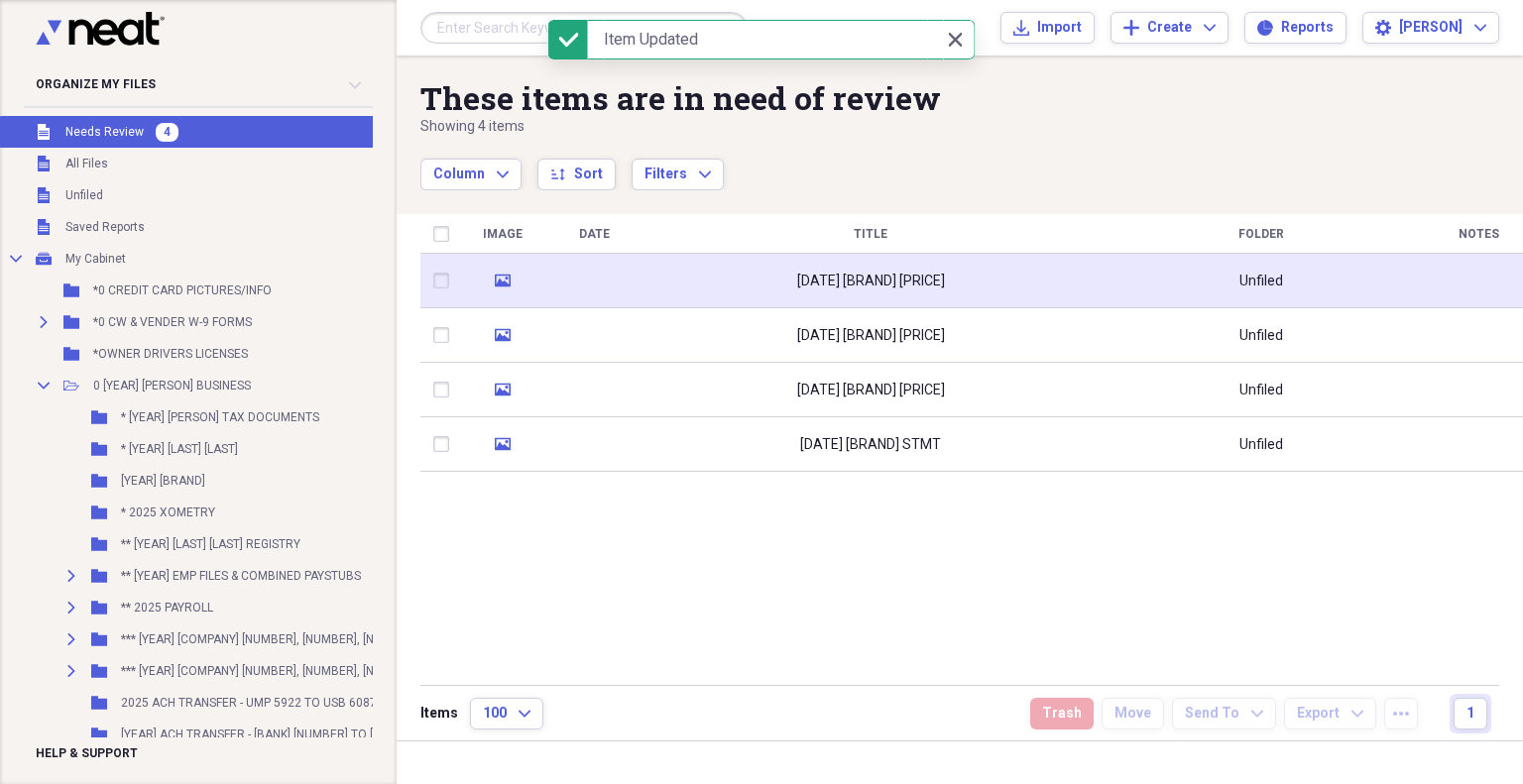 click on "[DATE] [BRAND] [PRICE]" at bounding box center [871, 281] 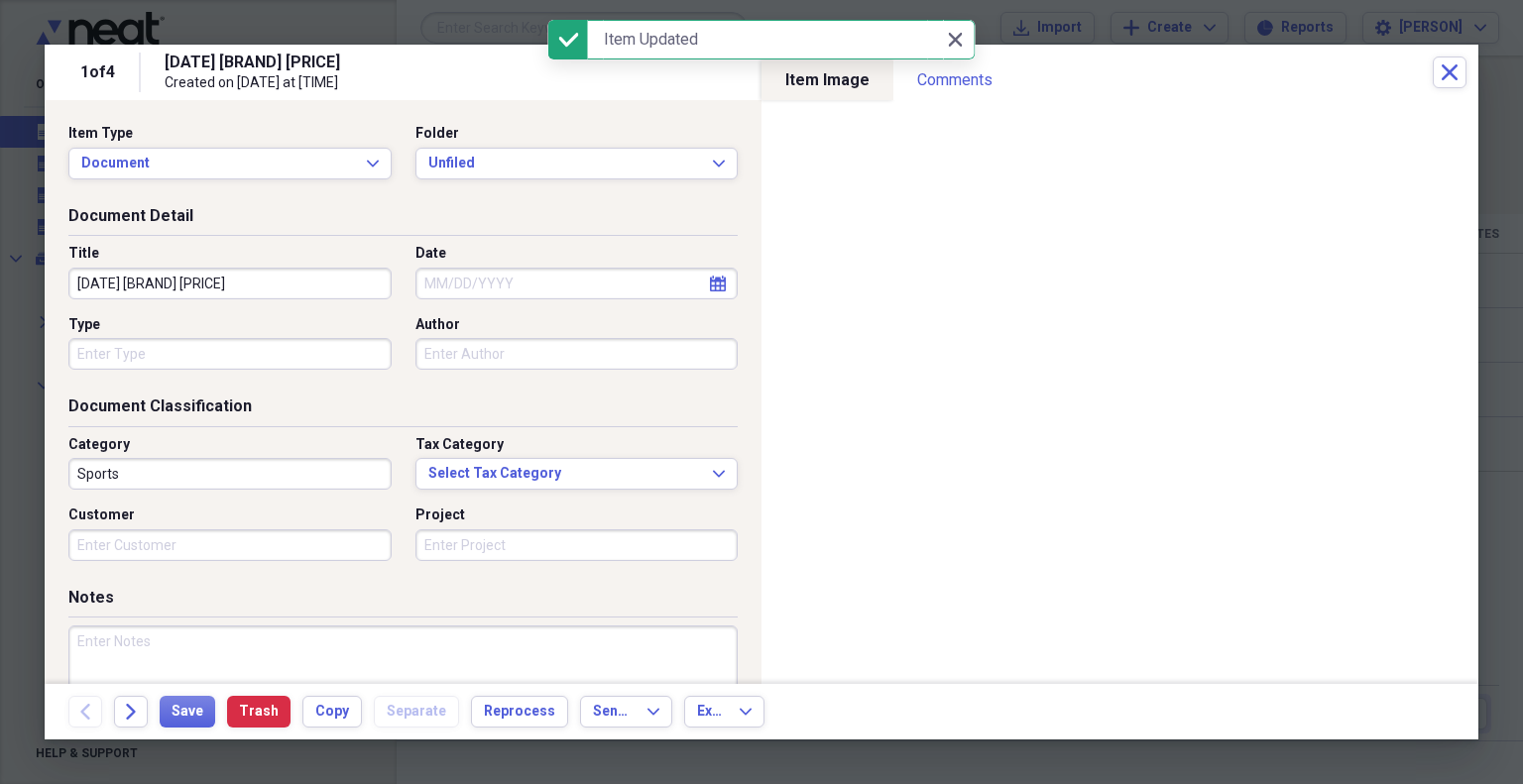 click on "Date" at bounding box center [577, 283] 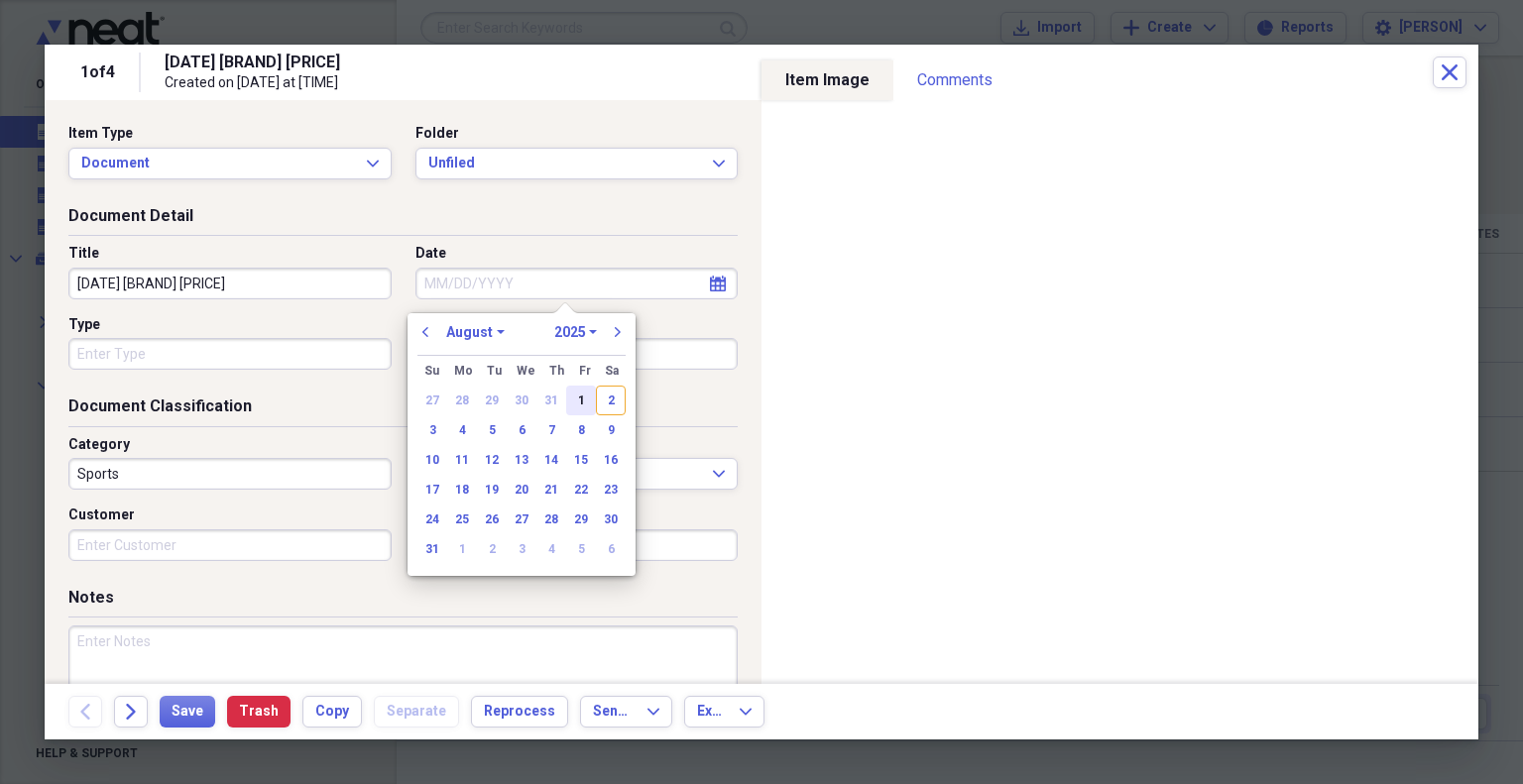 click on "1" at bounding box center [581, 400] 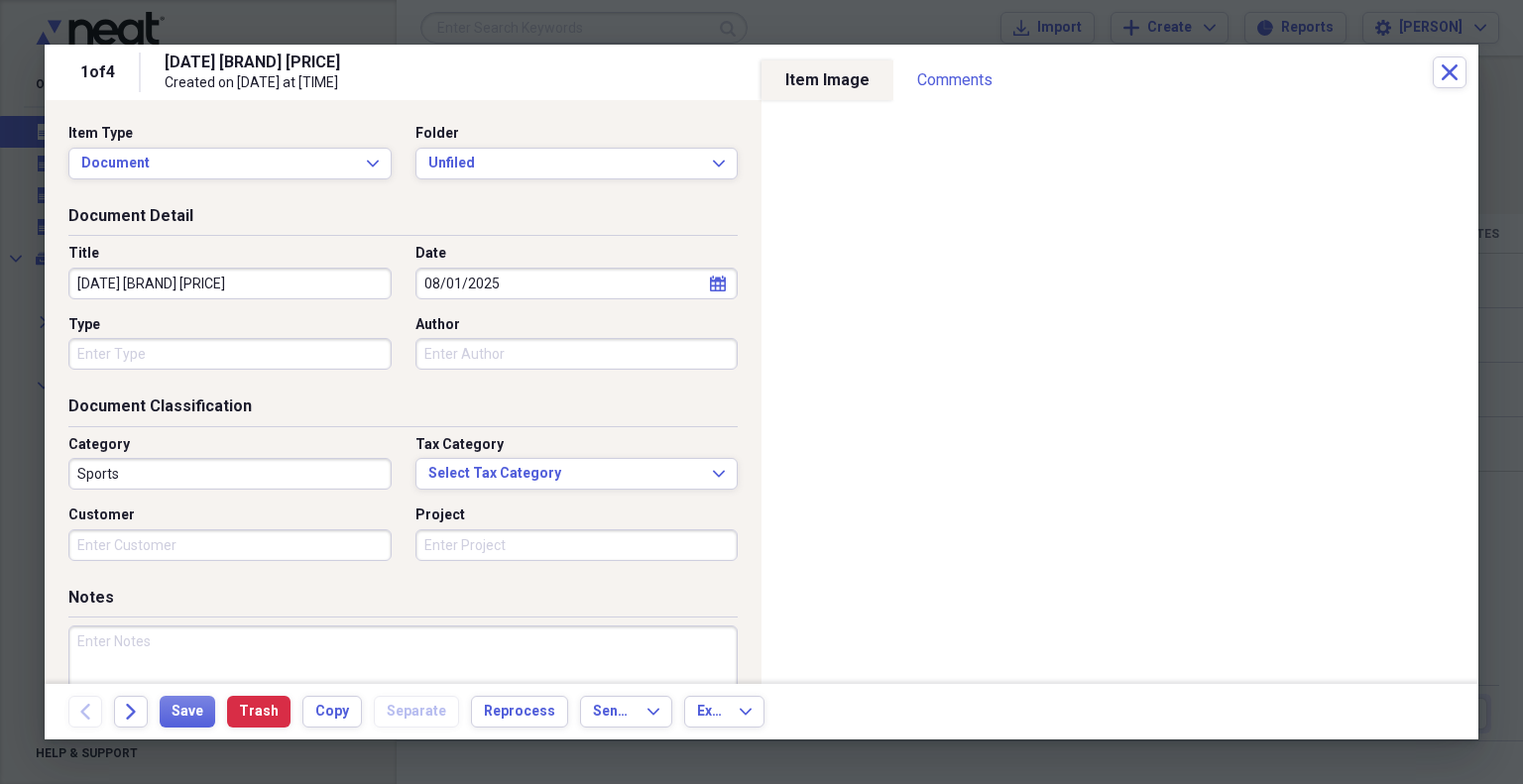type on "08/01/2025" 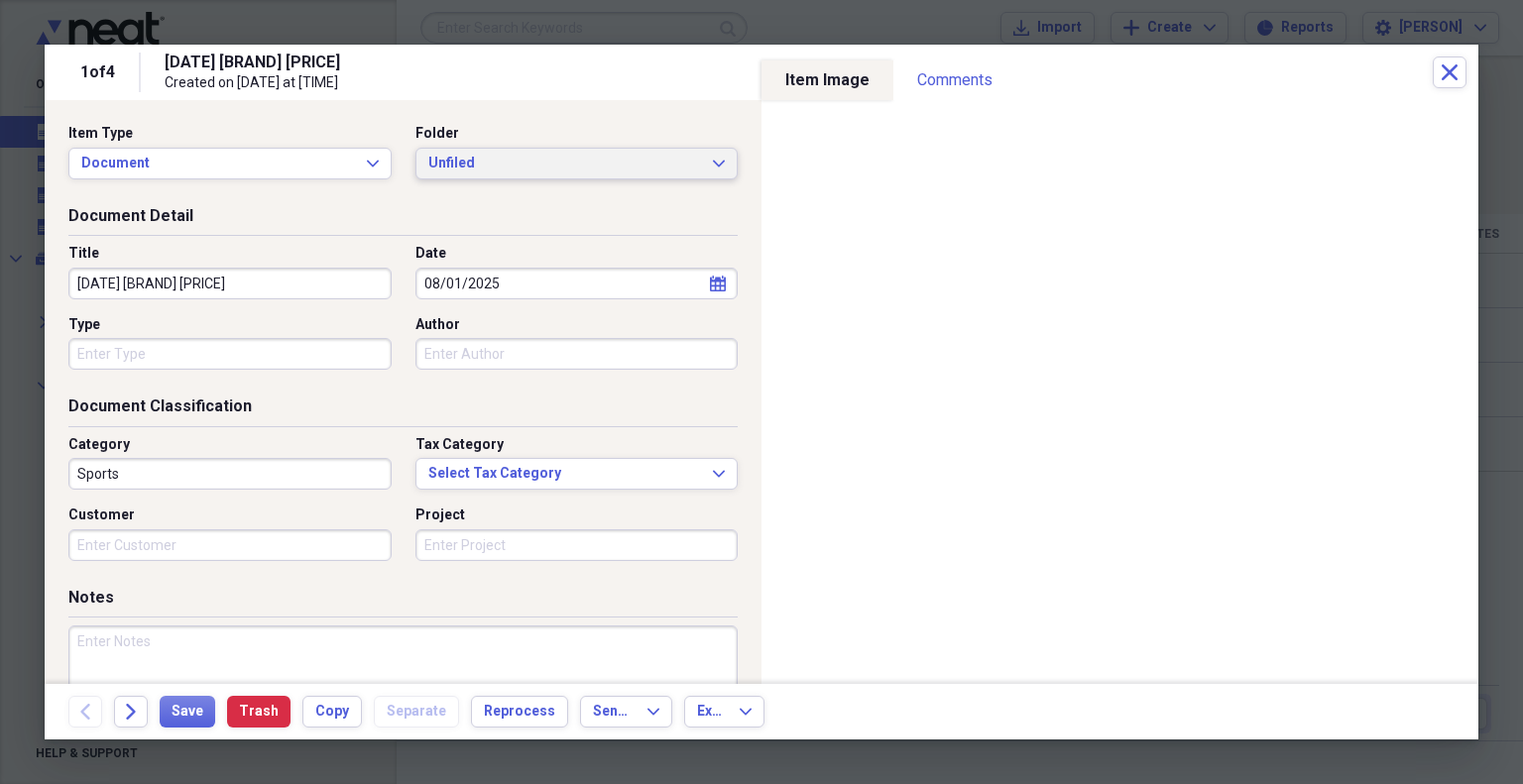 click on "Unfiled" at bounding box center (565, 164) 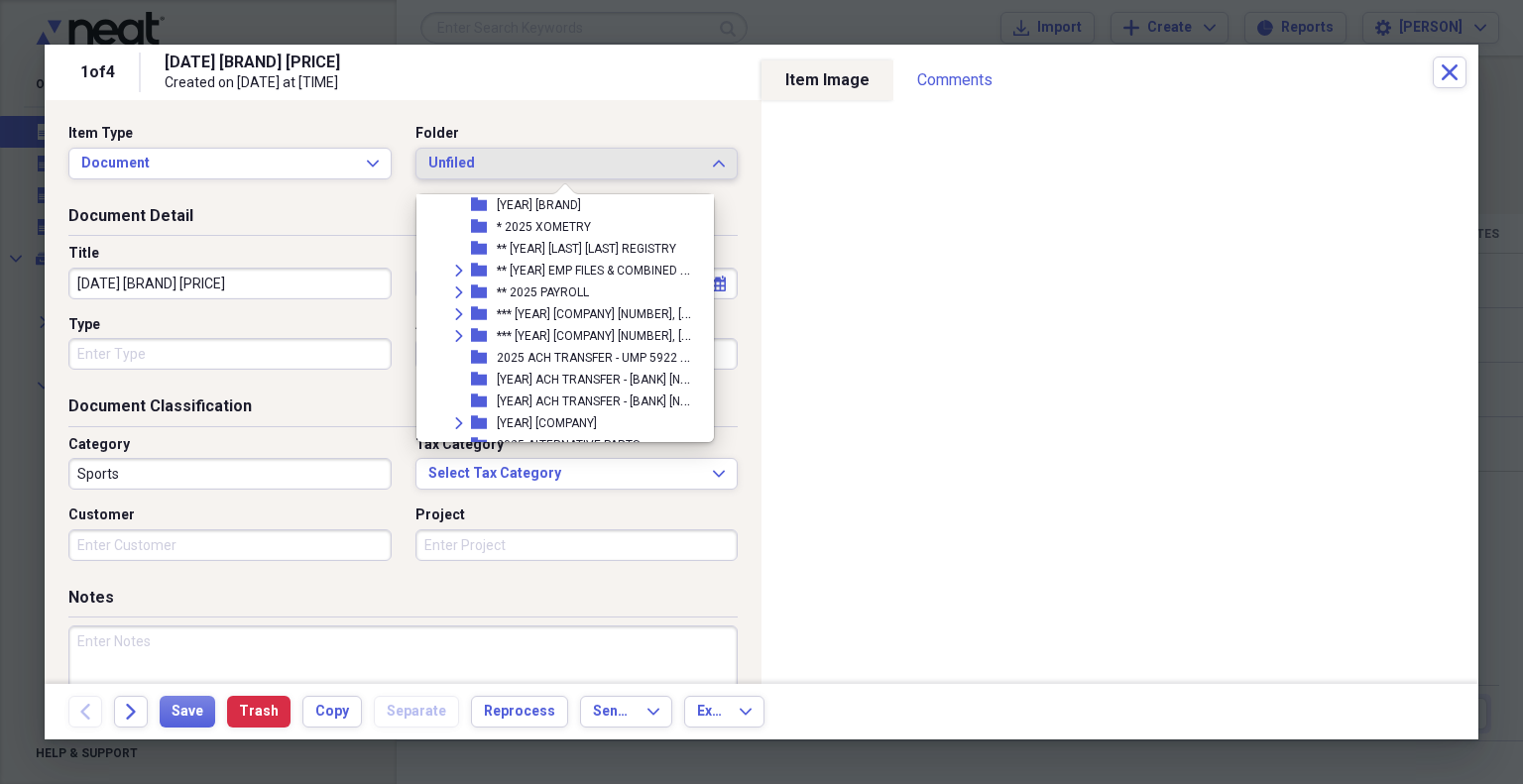 scroll, scrollTop: 198, scrollLeft: 0, axis: vertical 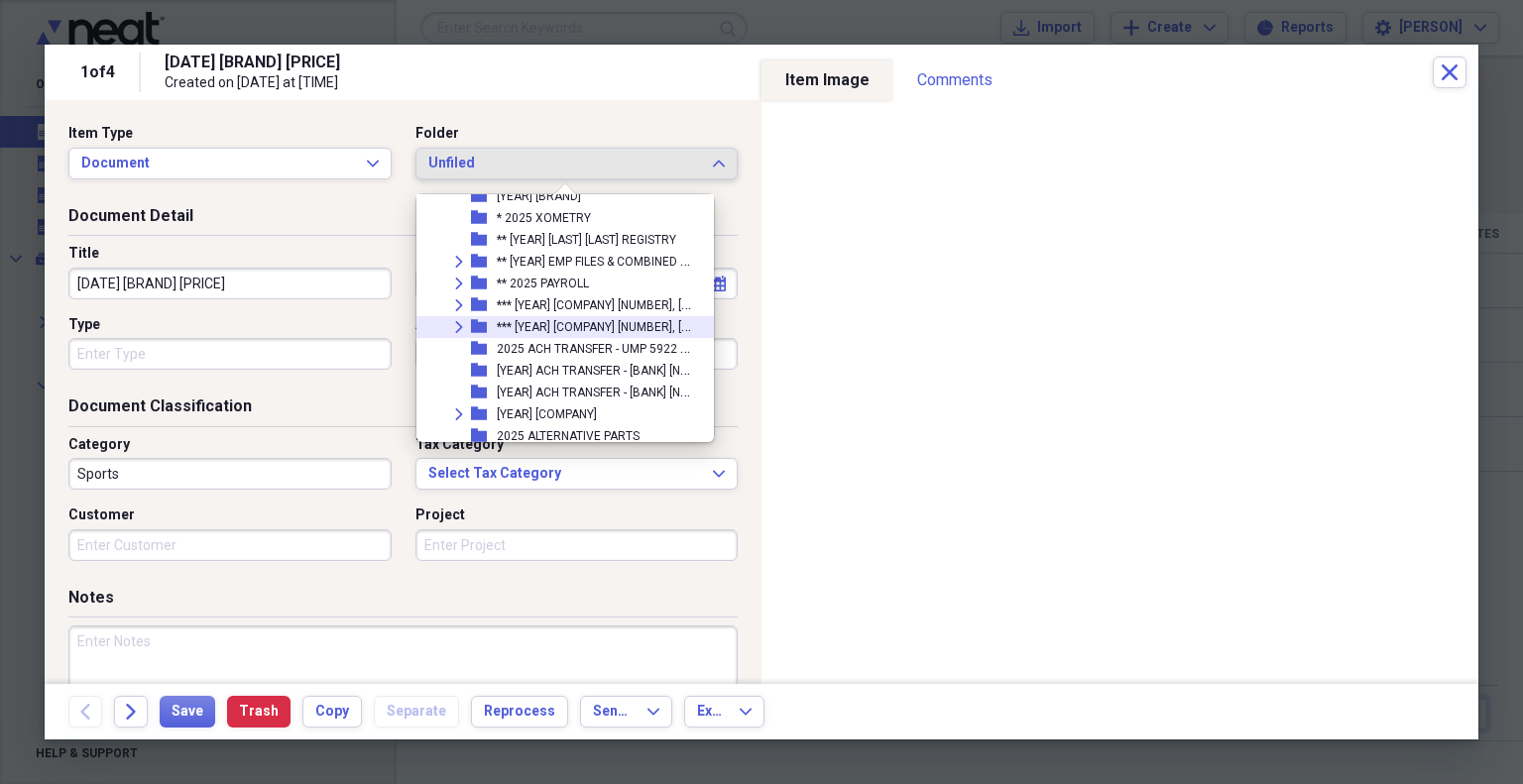 click on "*** [YEAR] [COMPANY] [NUMBER], [NUMBER], [NUMBER]" at bounding box center (644, 325) 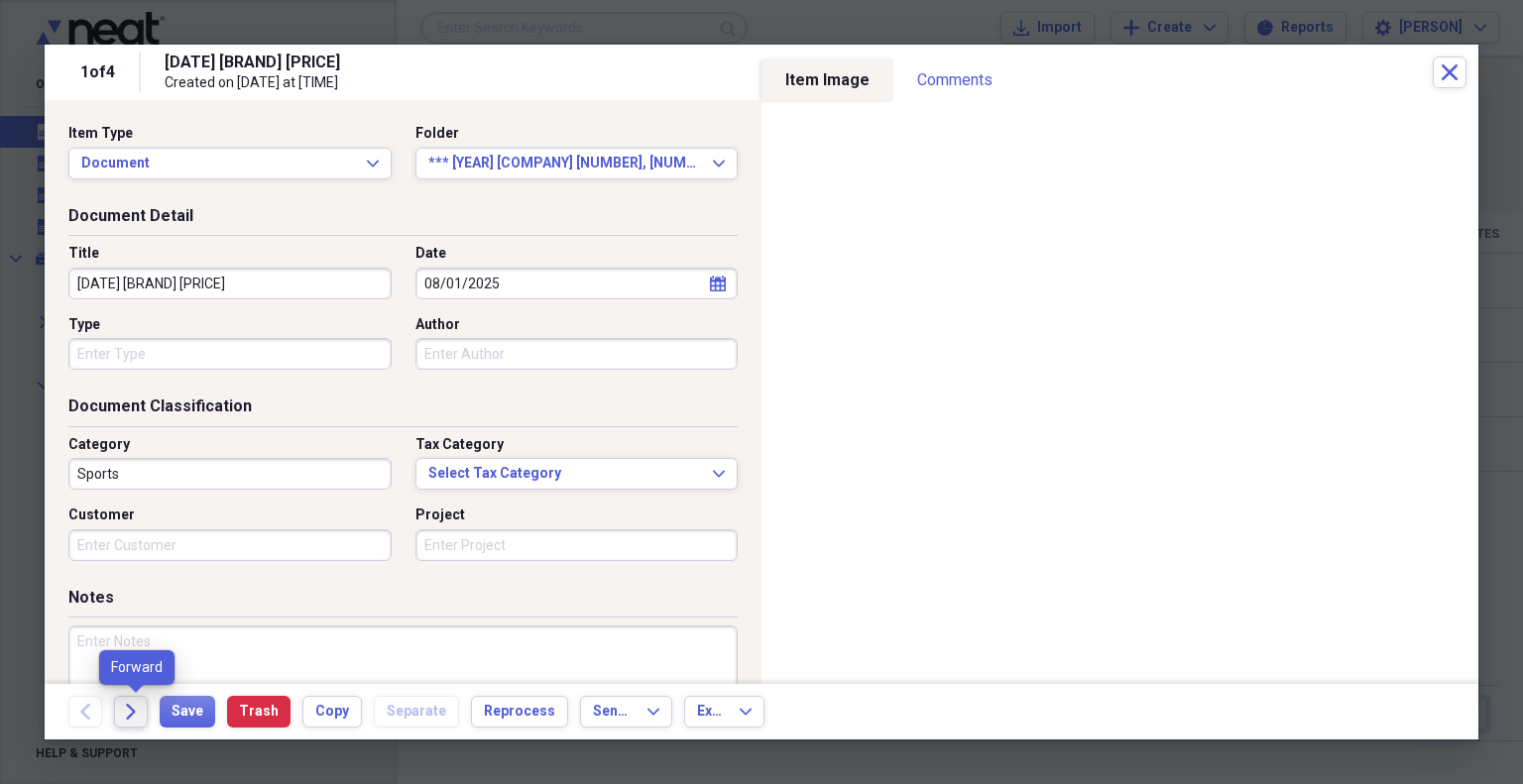 click on "Forward" 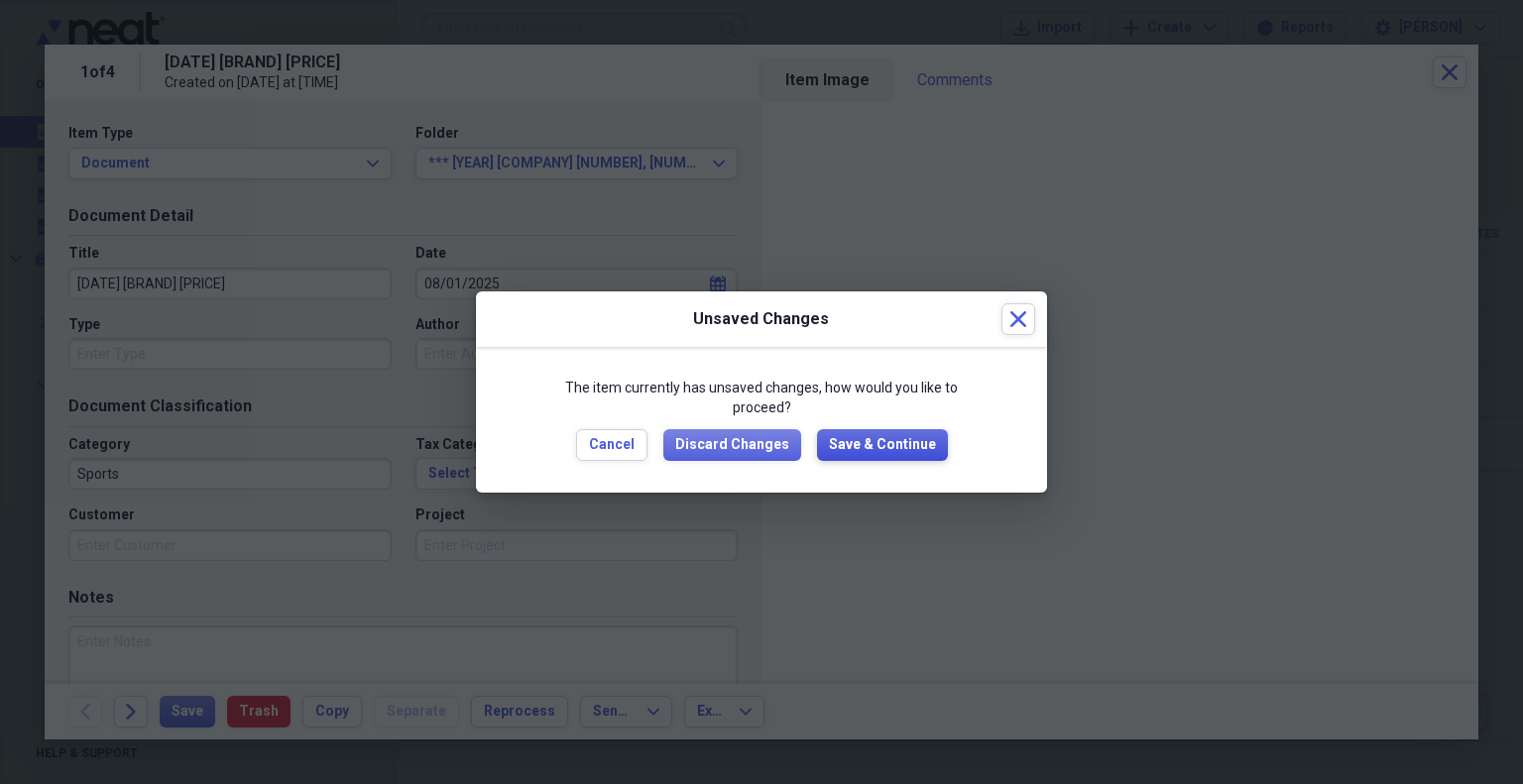 click on "Save & Continue" at bounding box center (882, 445) 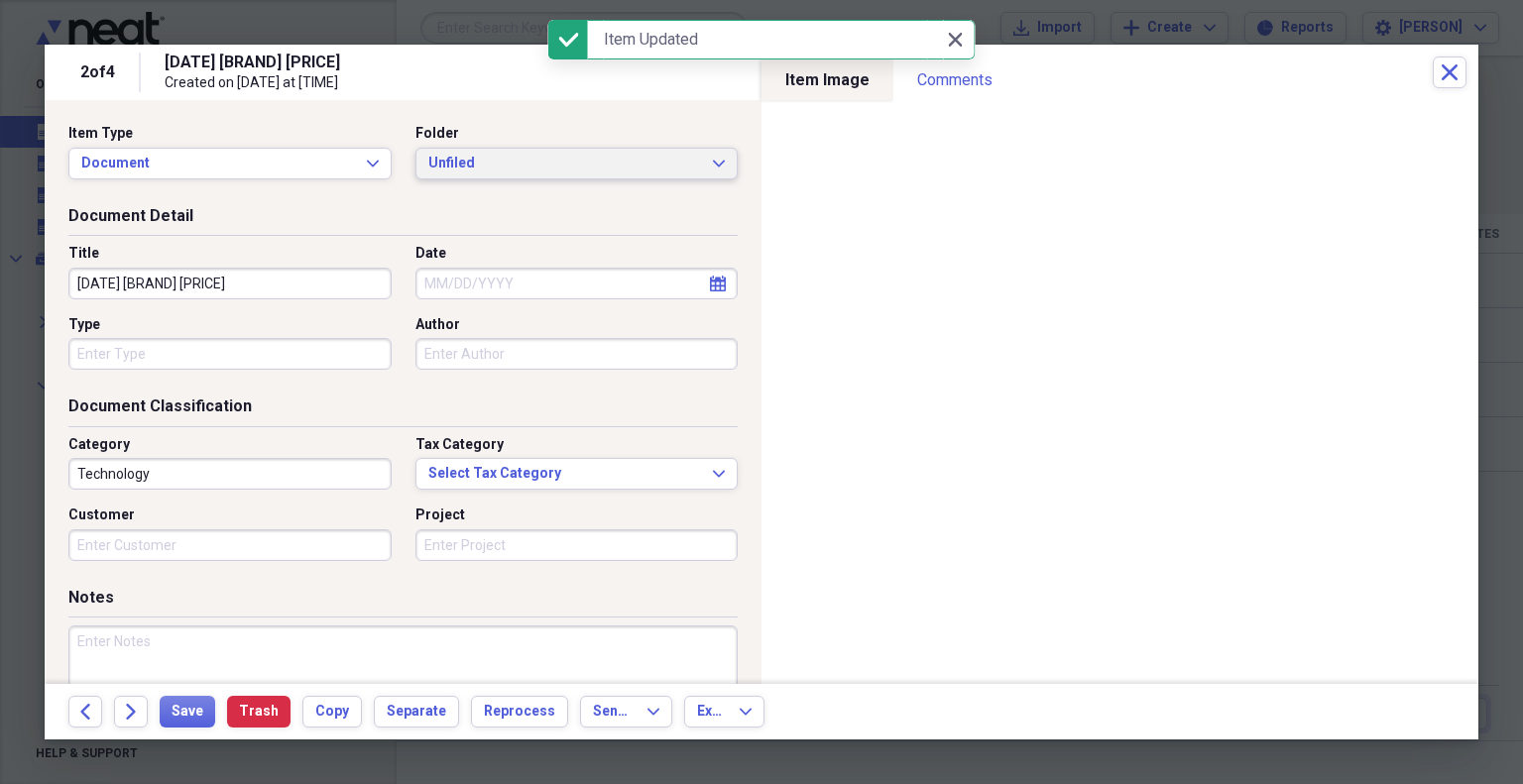 click on "Unfiled" at bounding box center [565, 164] 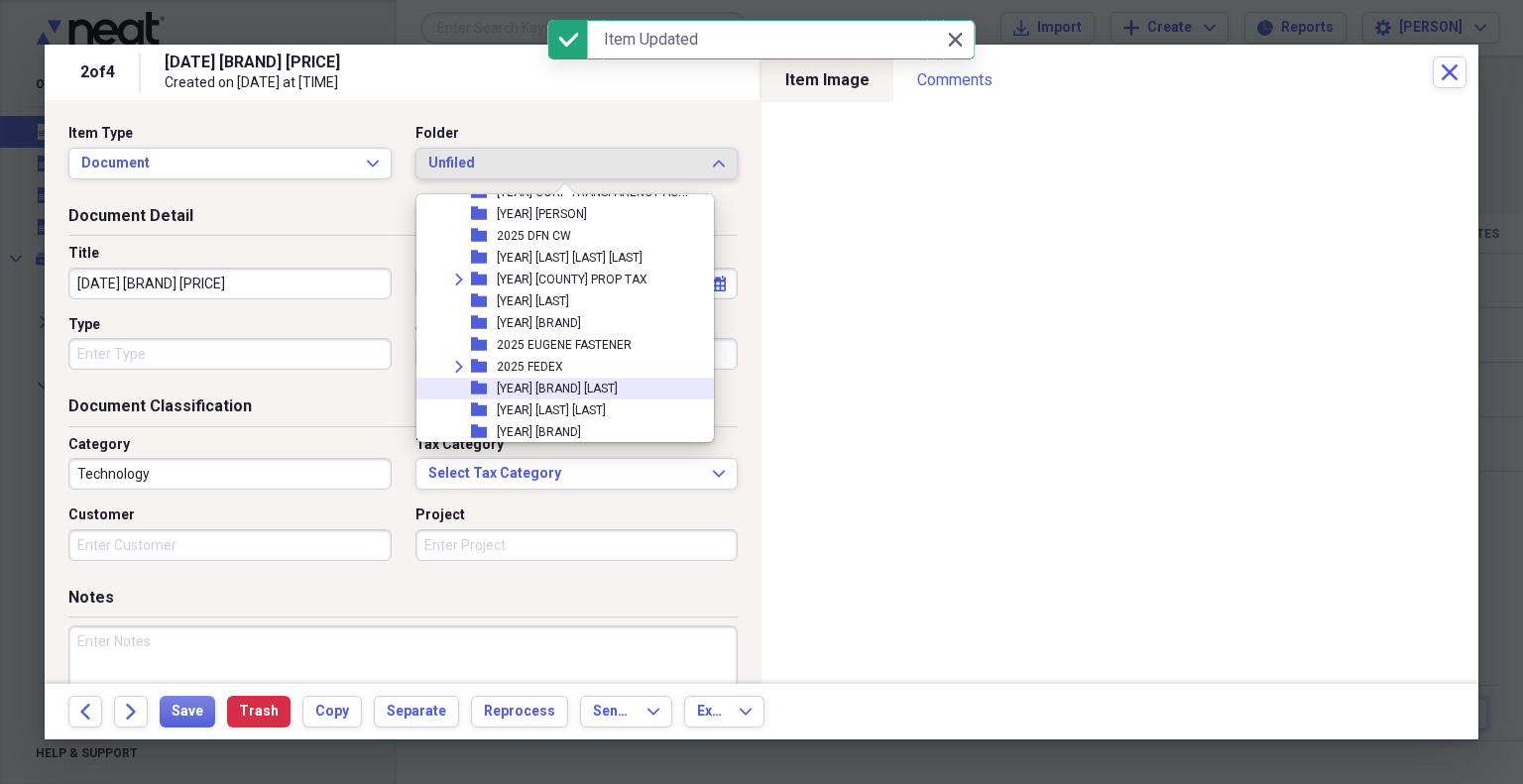 scroll, scrollTop: 694, scrollLeft: 0, axis: vertical 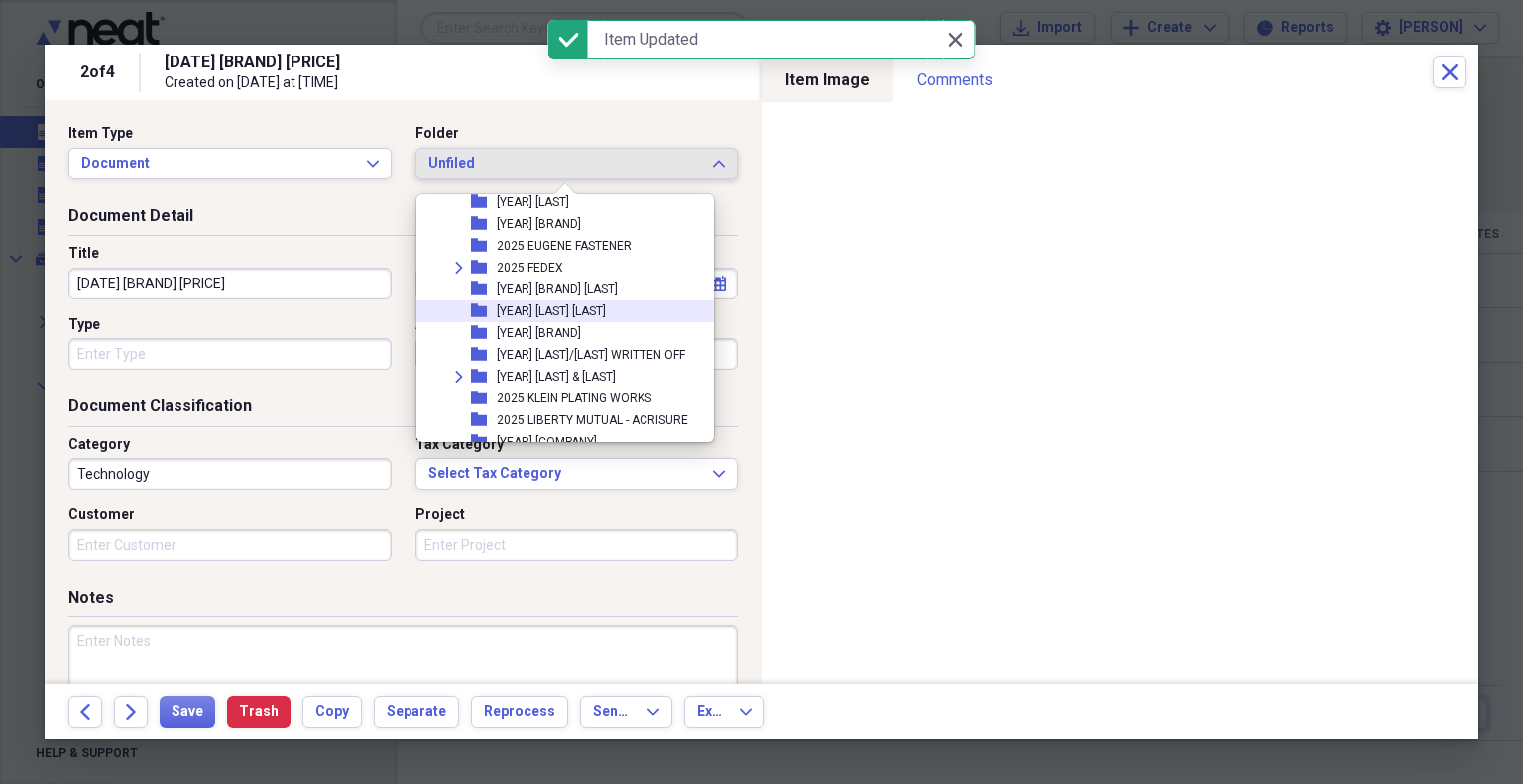 click on "[YEAR] [LAST] [LAST]" at bounding box center [551, 311] 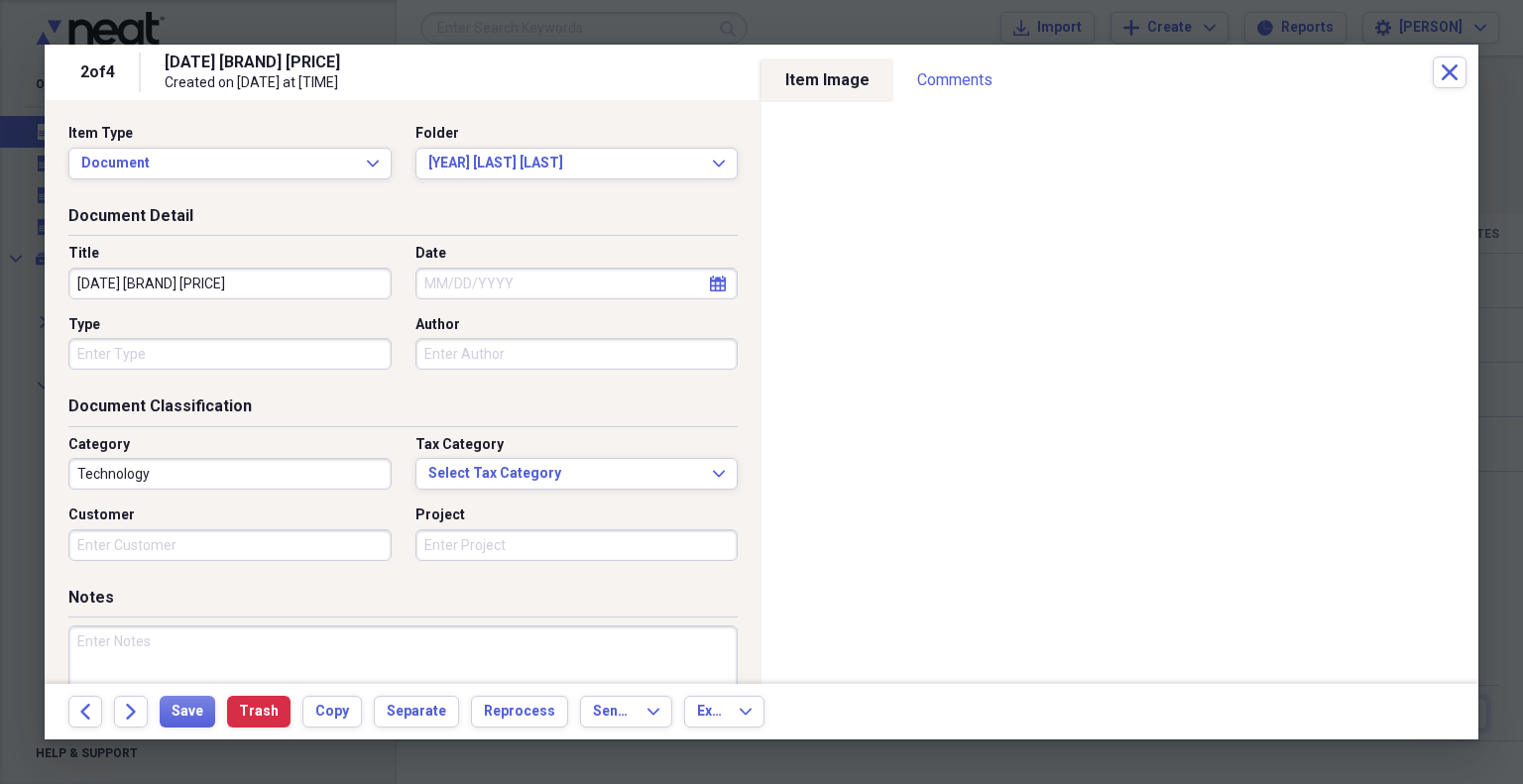 click on "Date" at bounding box center [577, 283] 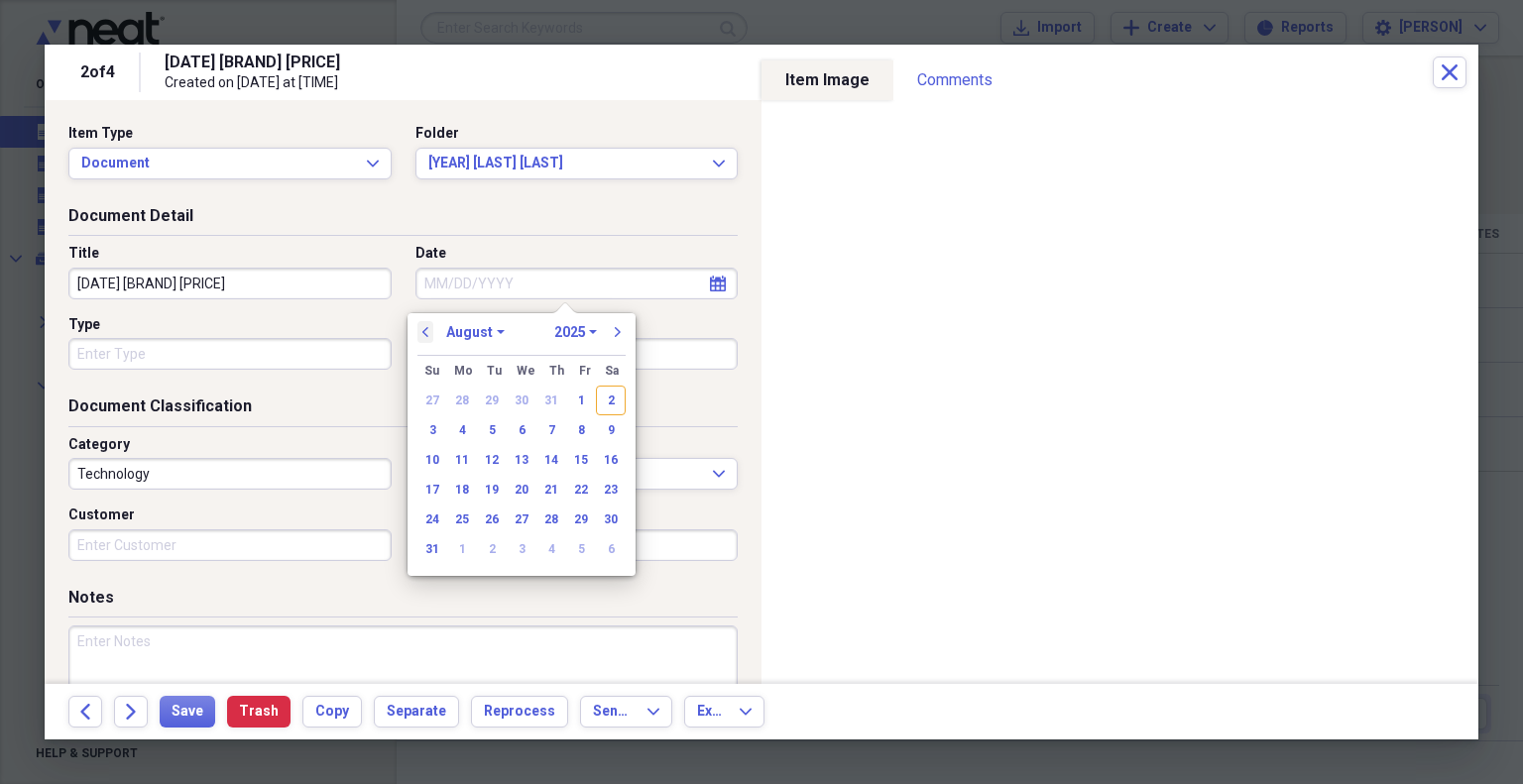 click on "previous" at bounding box center (425, 332) 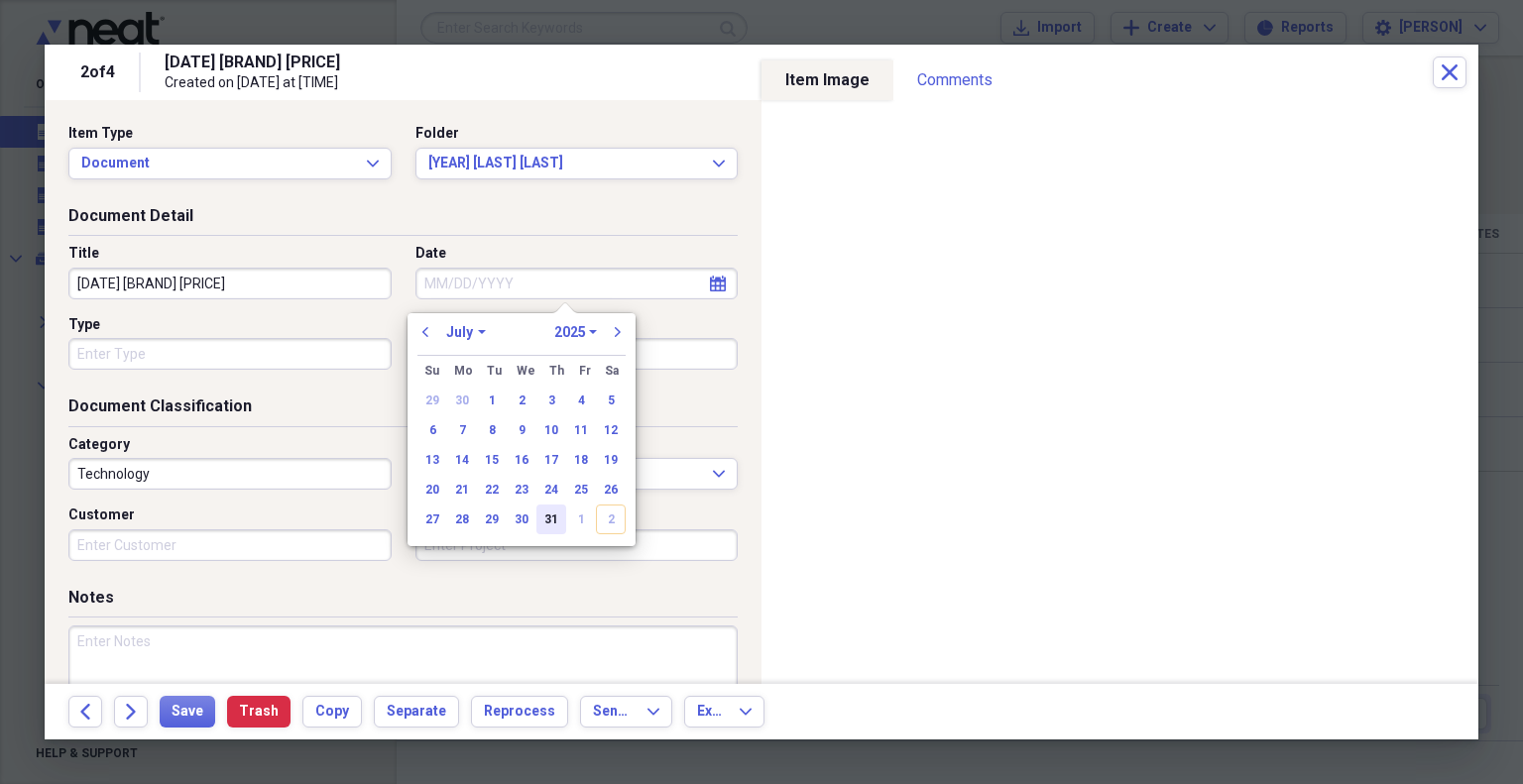 click on "31" at bounding box center [551, 519] 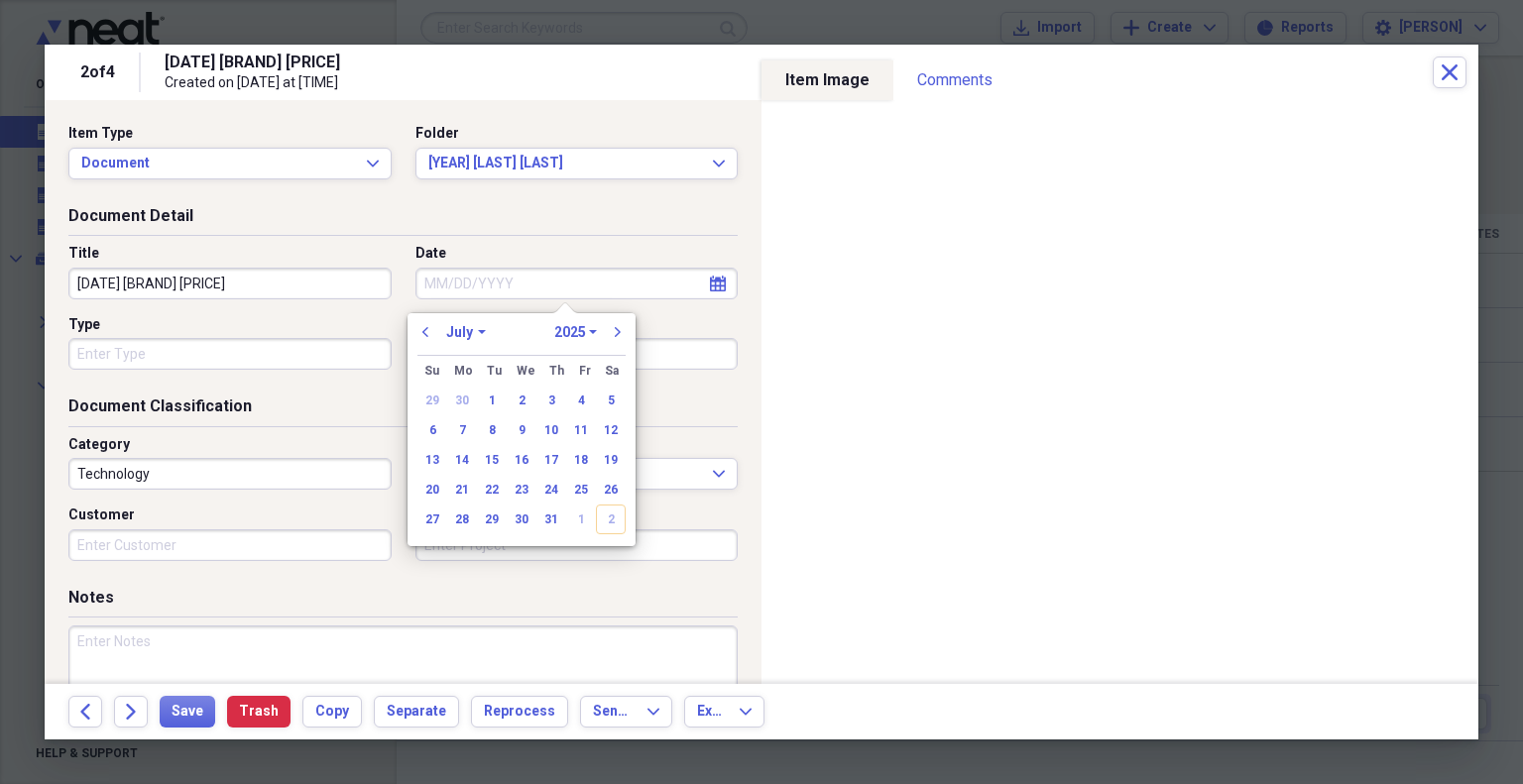 type on "07/31/2025" 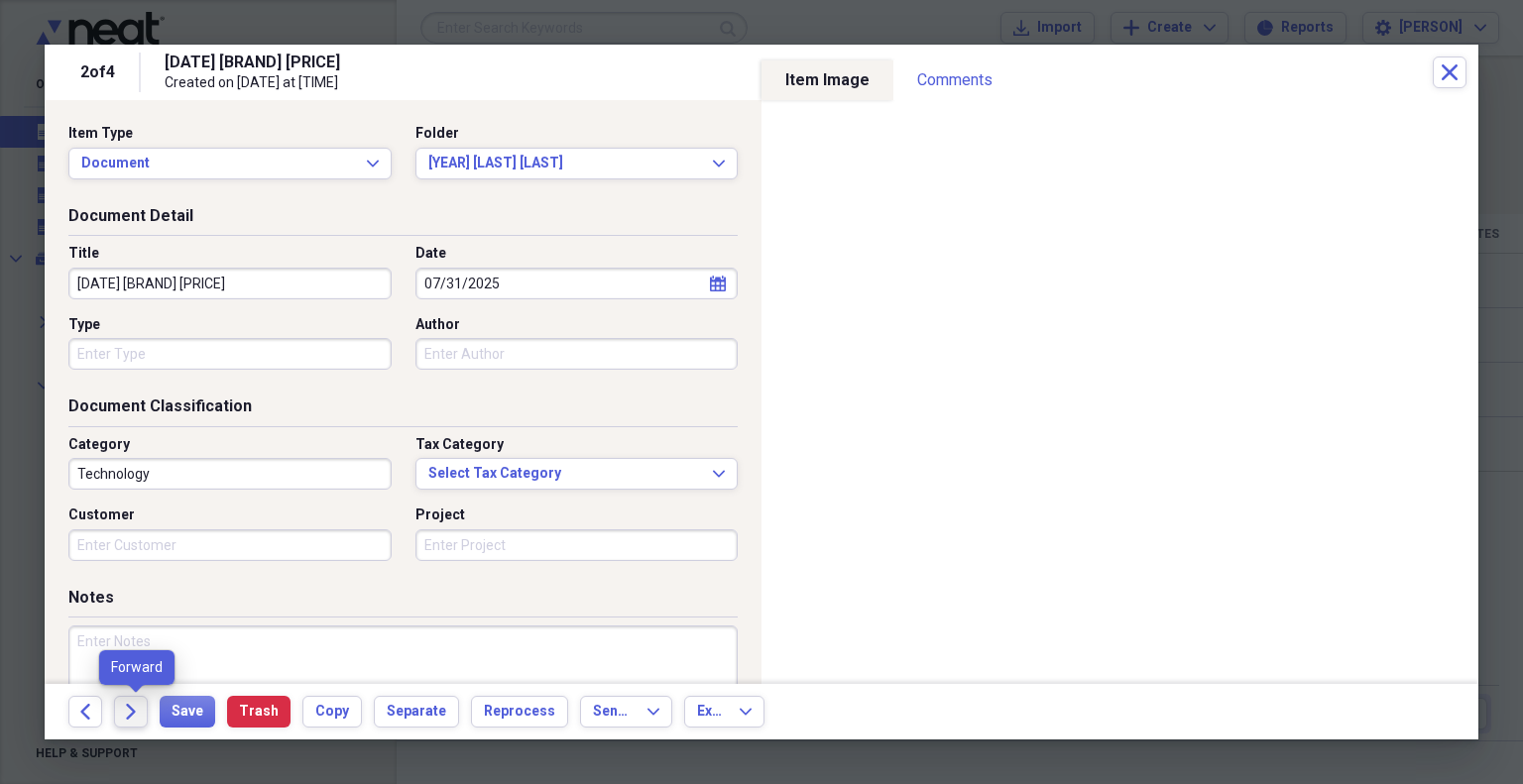 click 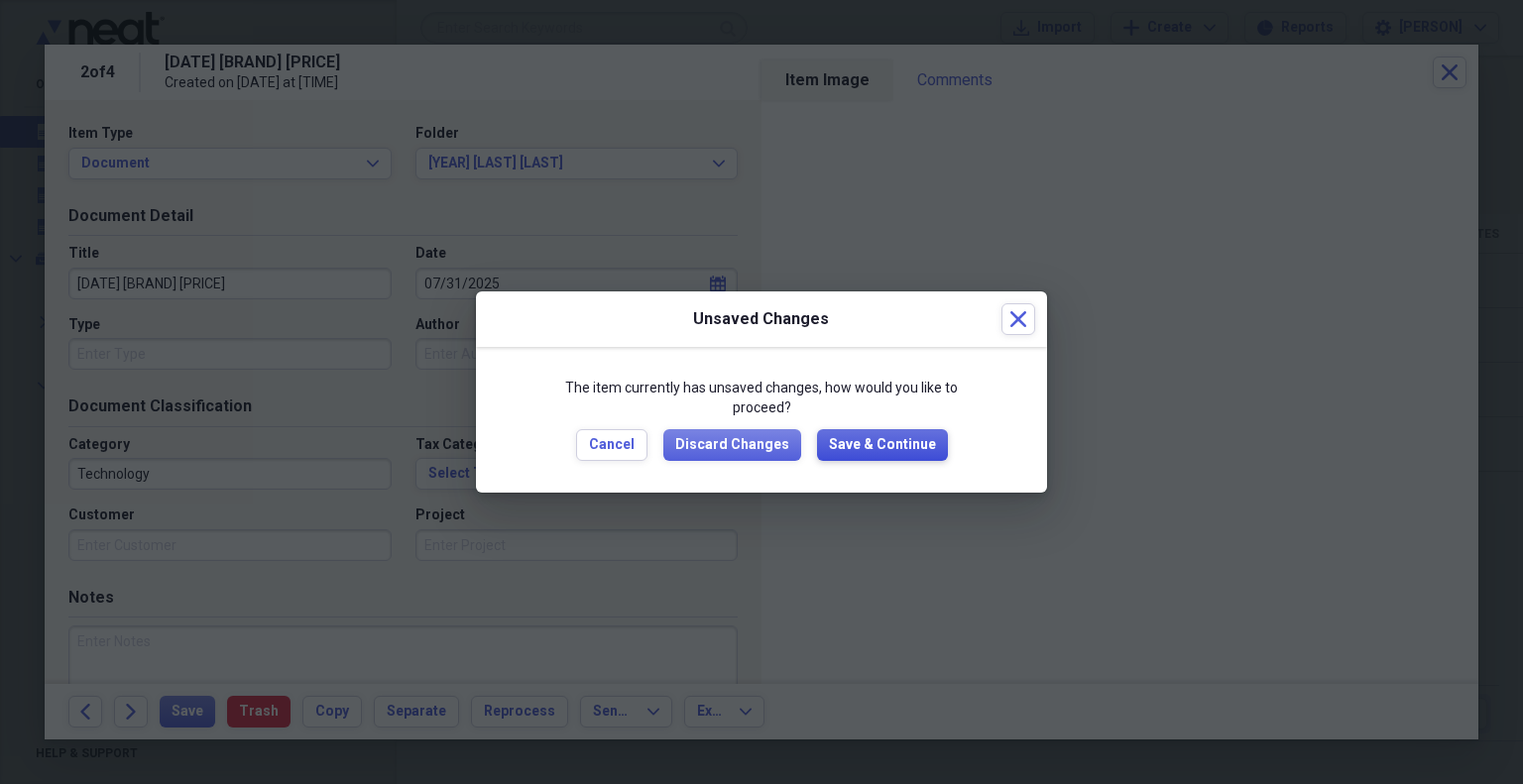 click on "Save & Continue" at bounding box center (882, 445) 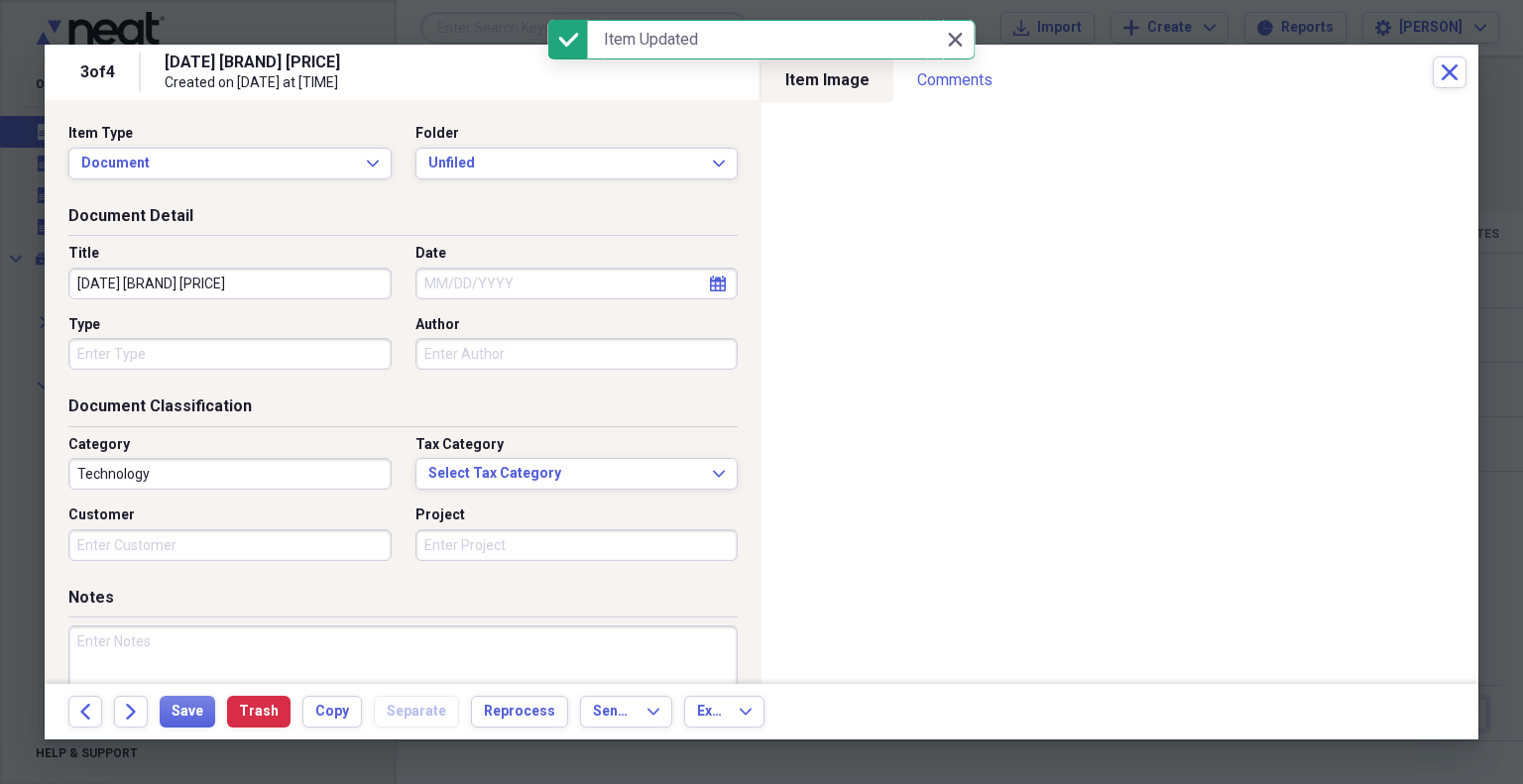 drag, startPoint x: 502, startPoint y: 290, endPoint x: 500, endPoint y: 301, distance: 11.18034 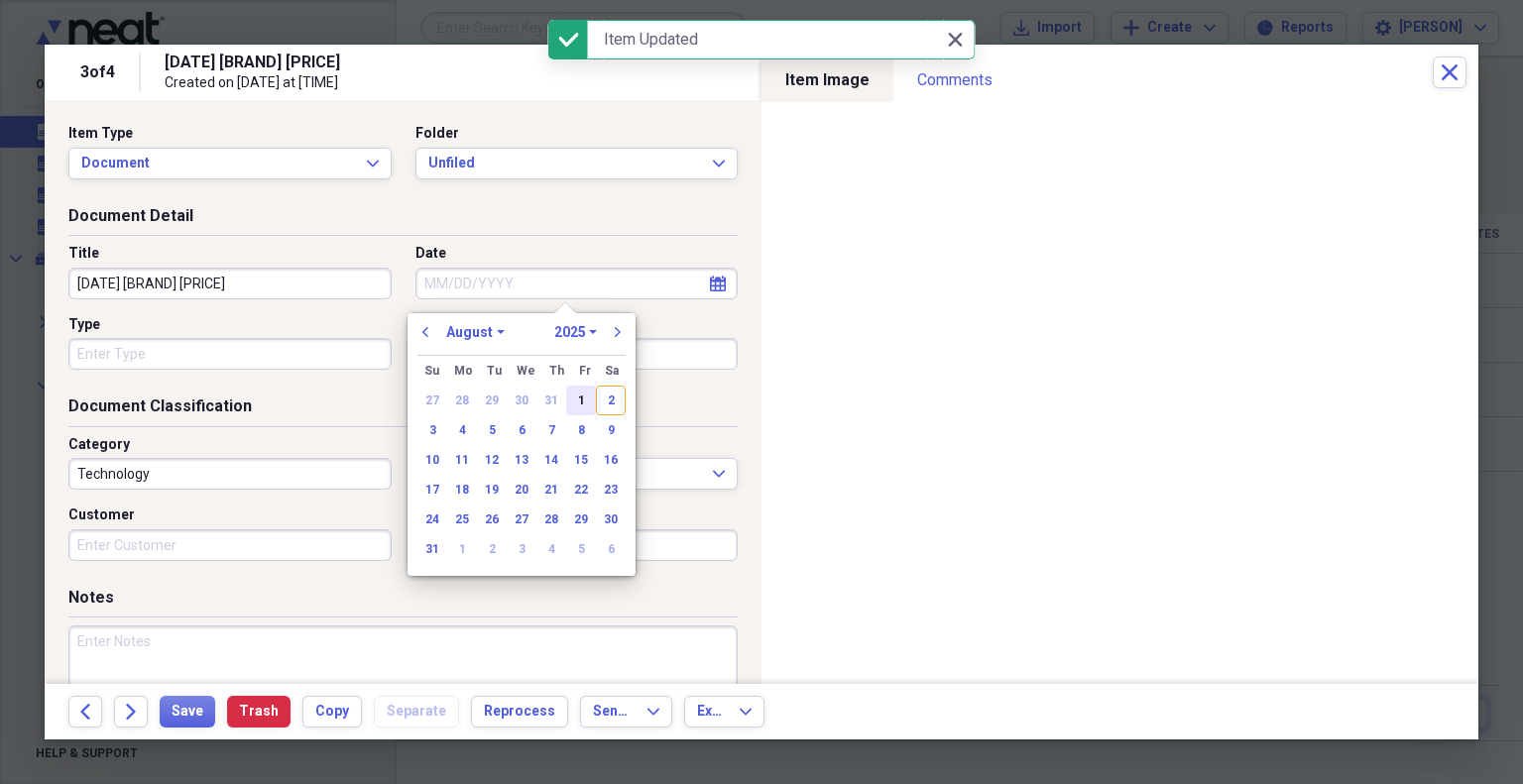 click on "1" at bounding box center [581, 400] 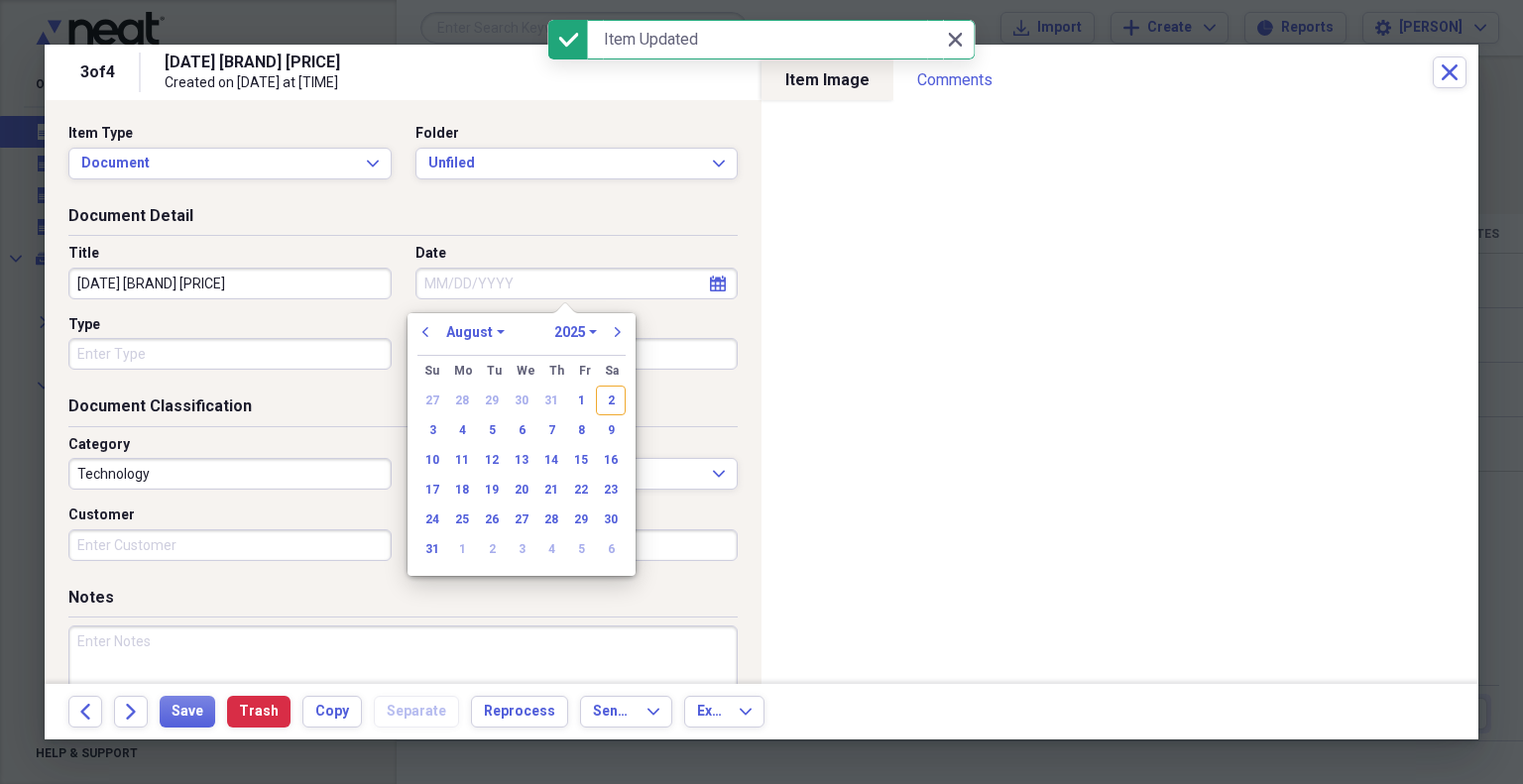 type on "08/01/2025" 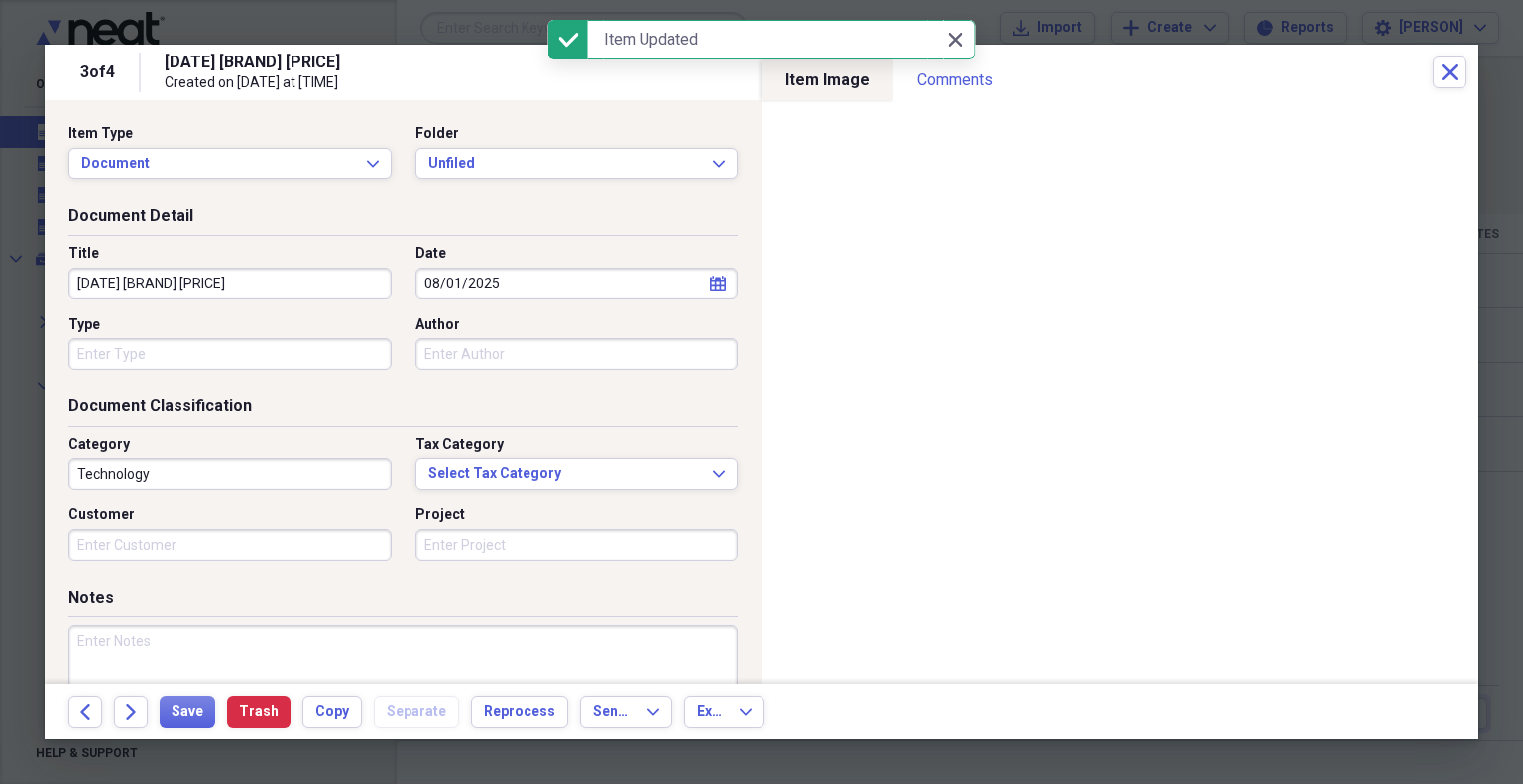 click on "Folder Unfiled Expand" at bounding box center [571, 152] 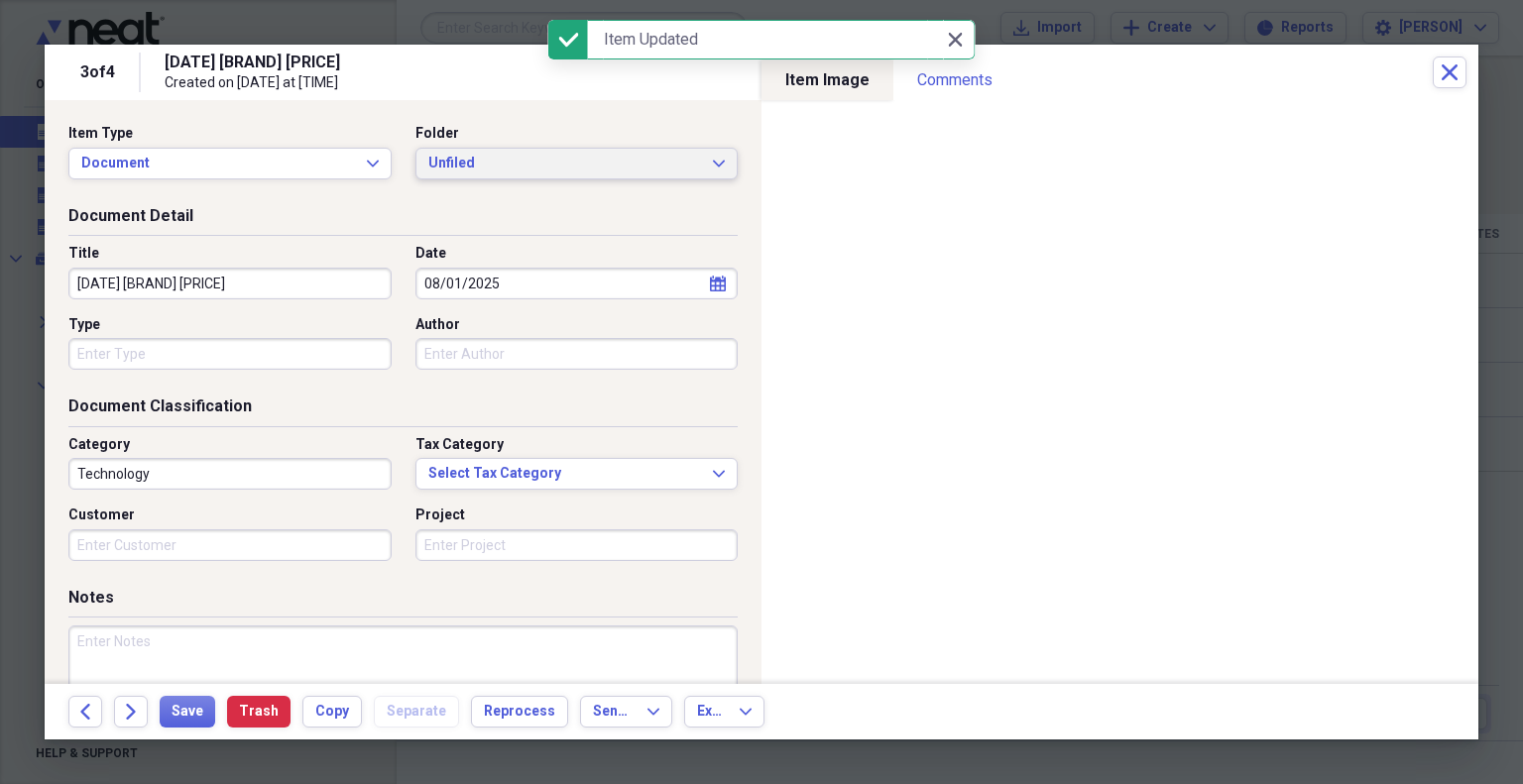click on "Unfiled" at bounding box center [565, 164] 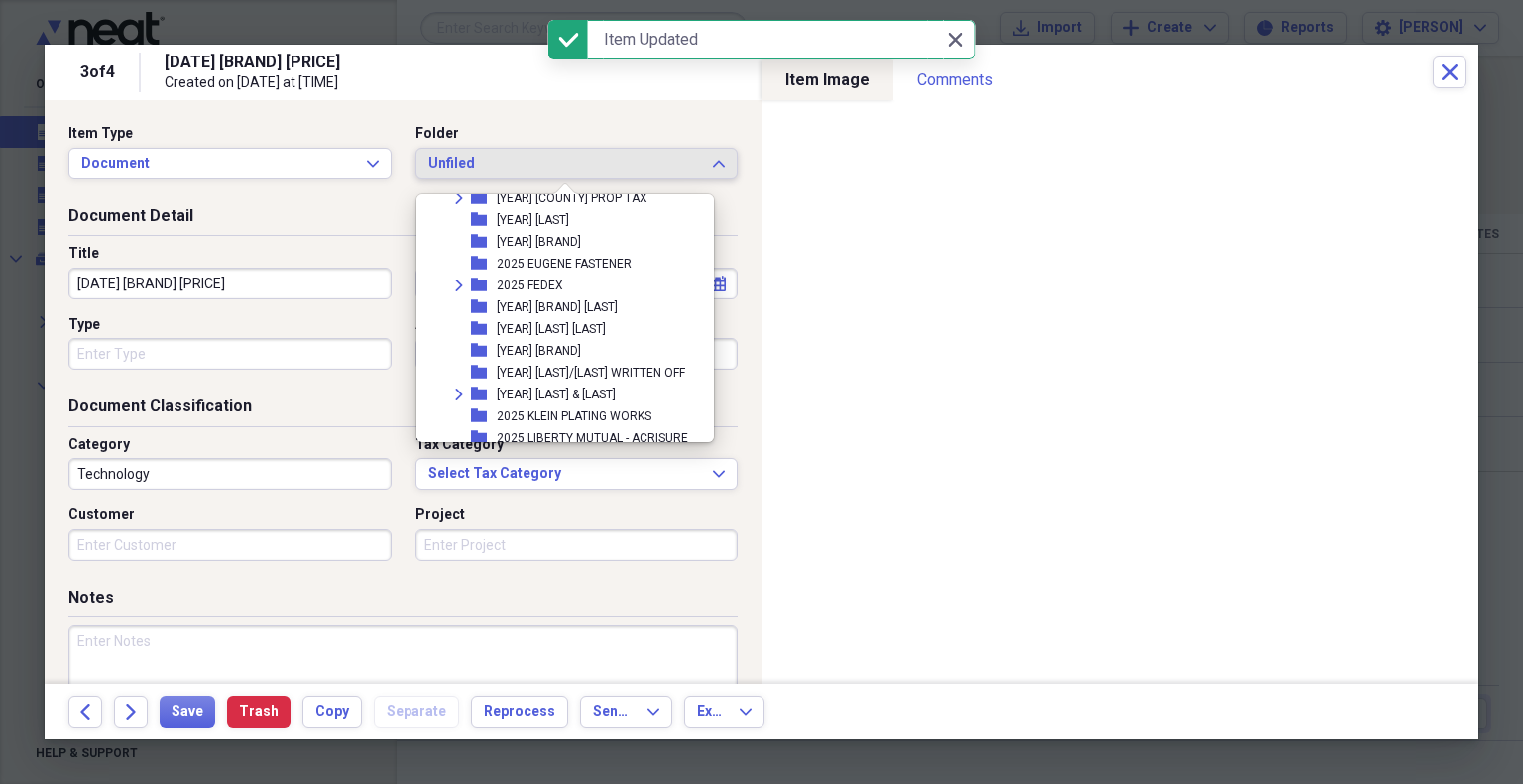 scroll, scrollTop: 694, scrollLeft: 0, axis: vertical 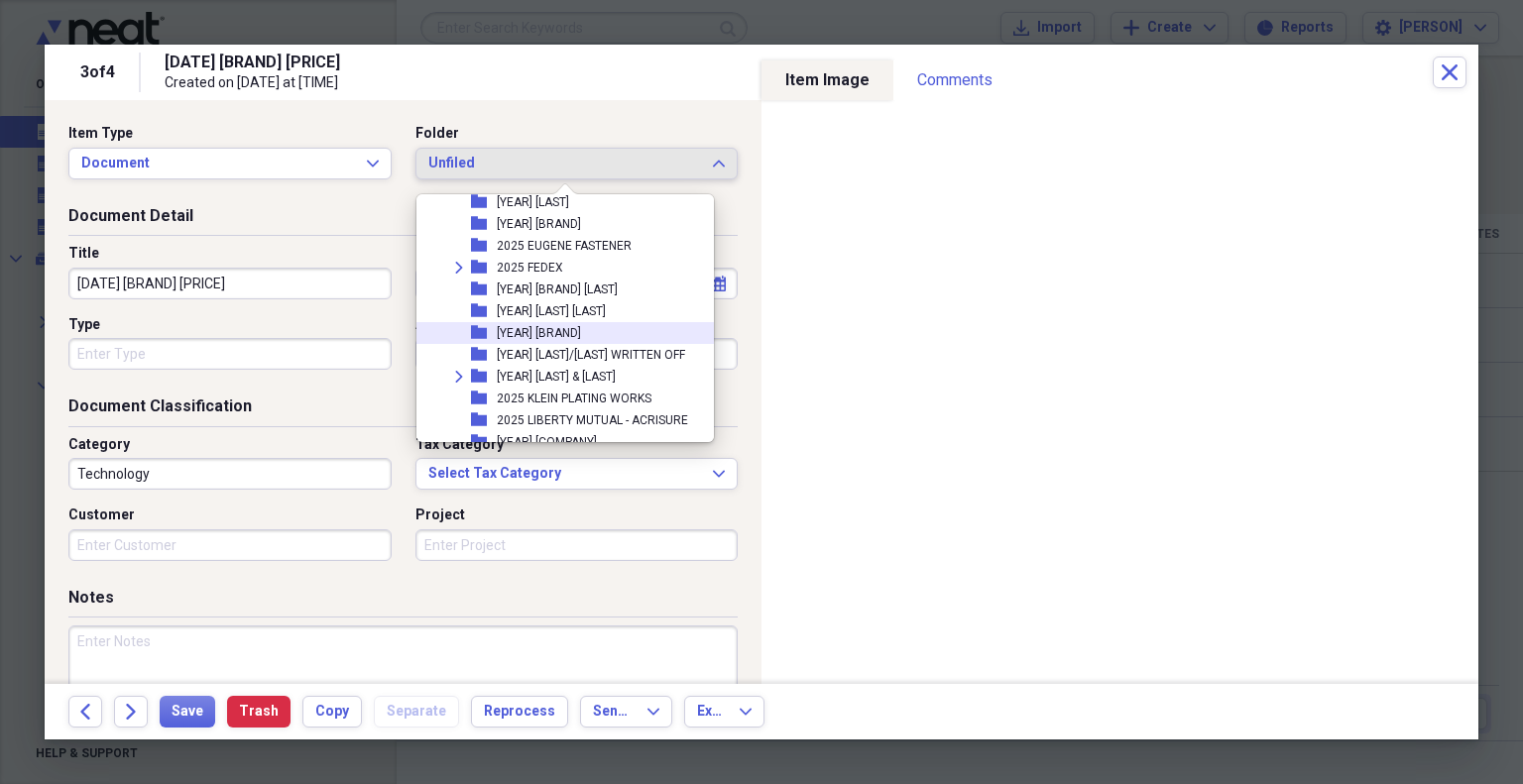 click on "[YEAR] [BRAND]" at bounding box center (538, 333) 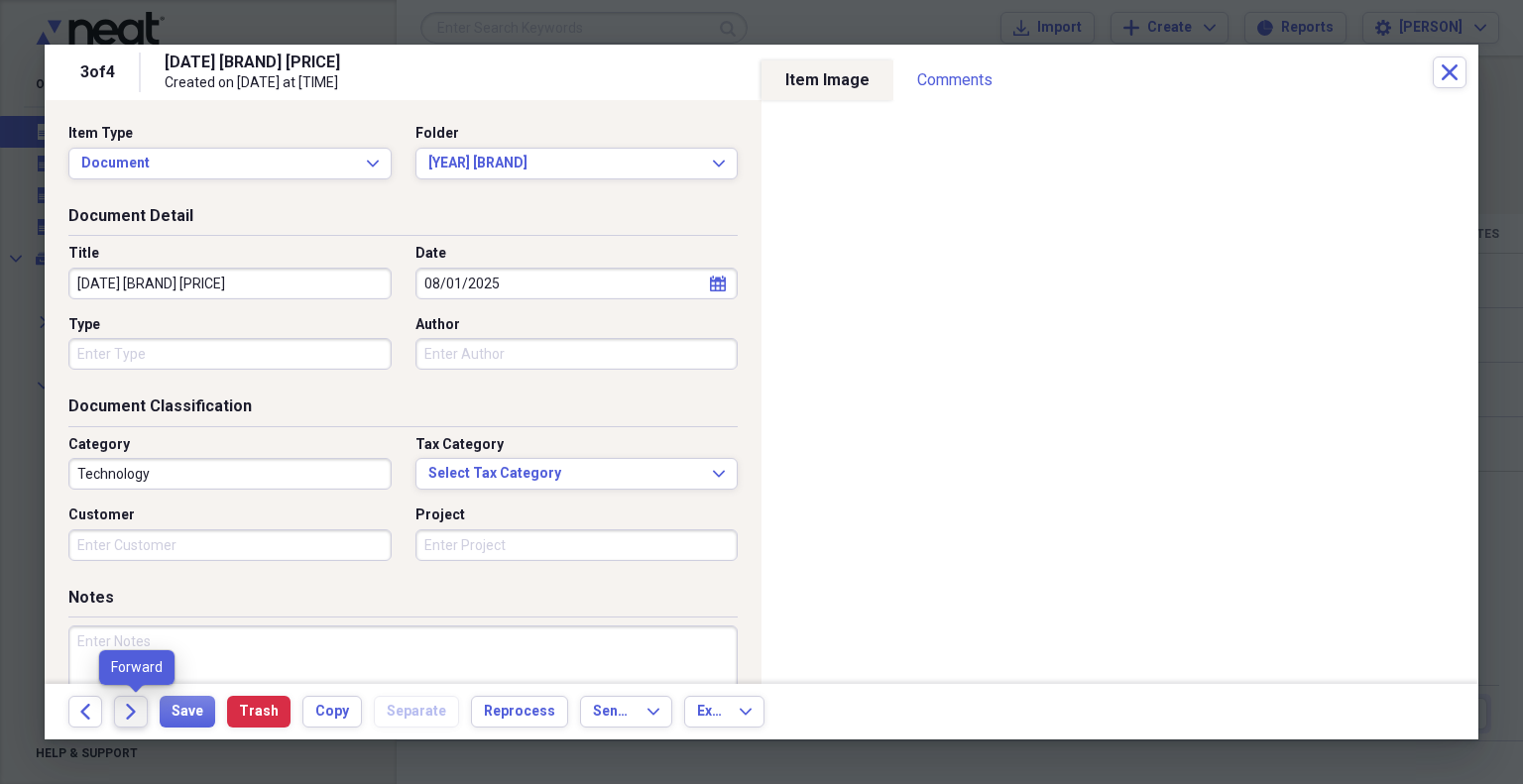 click on "Forward" at bounding box center (131, 712) 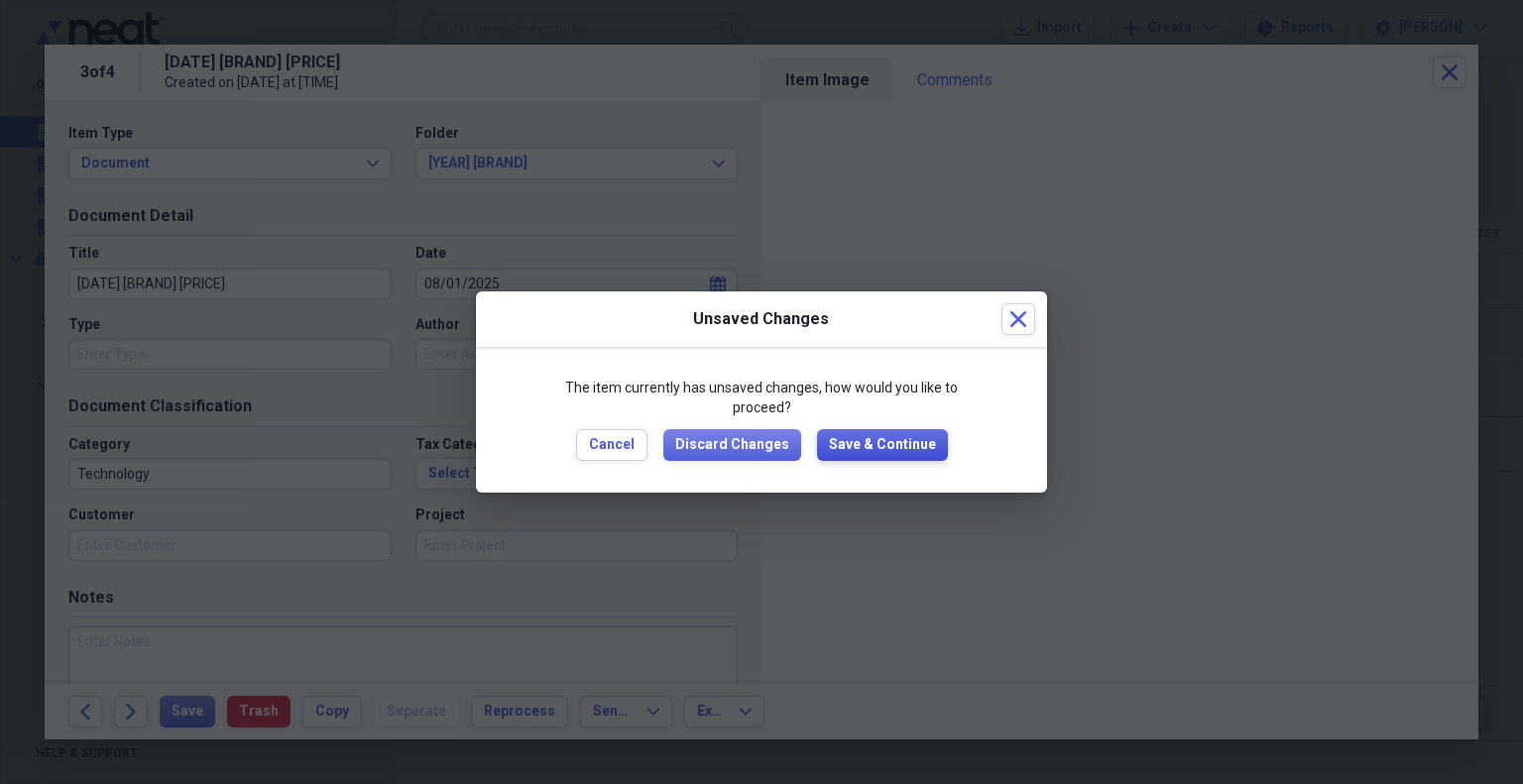 click on "Save & Continue" at bounding box center (882, 445) 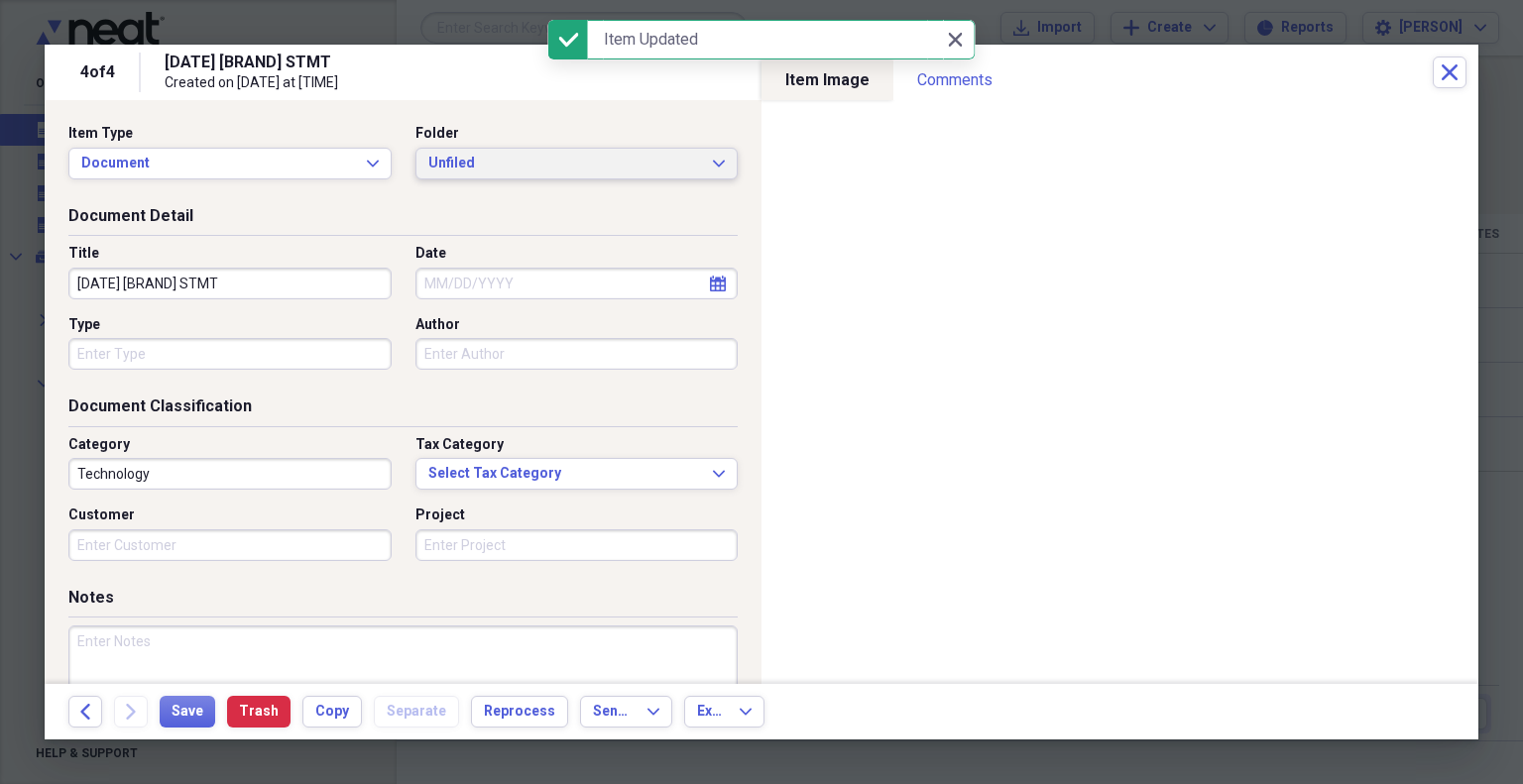 click on "Unfiled" at bounding box center [565, 164] 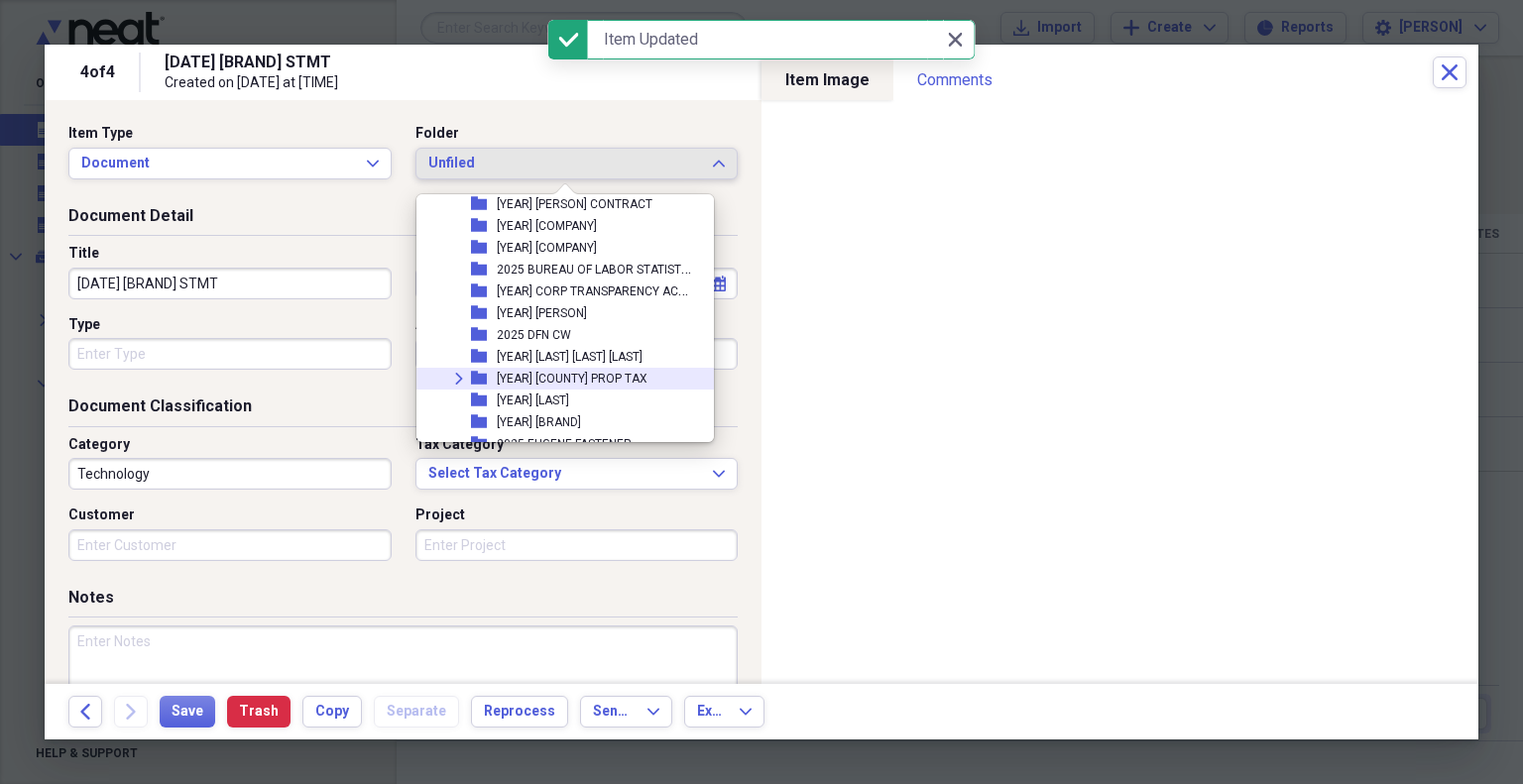 scroll, scrollTop: 595, scrollLeft: 0, axis: vertical 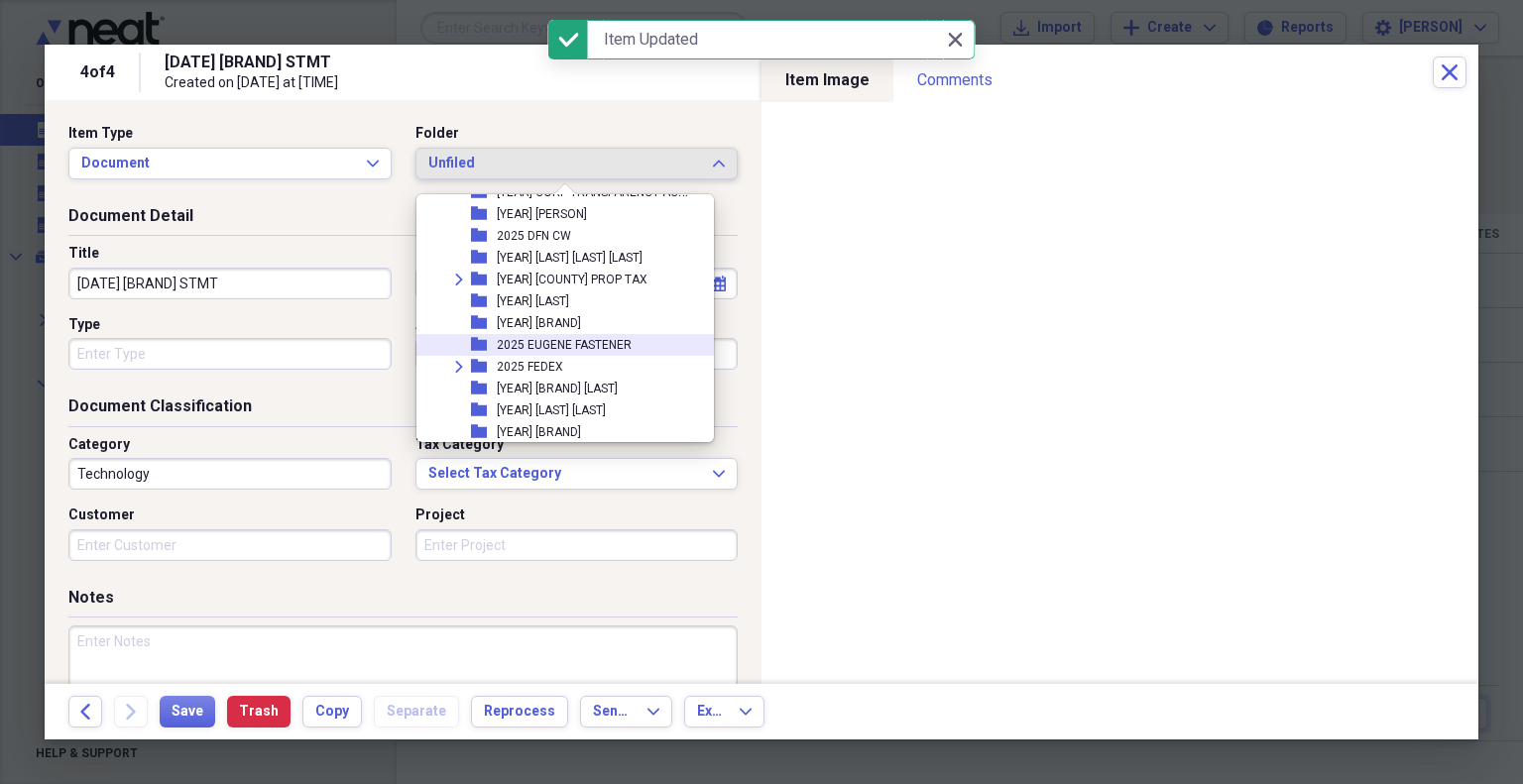 click on "2025 EUGENE FASTENER" at bounding box center (564, 345) 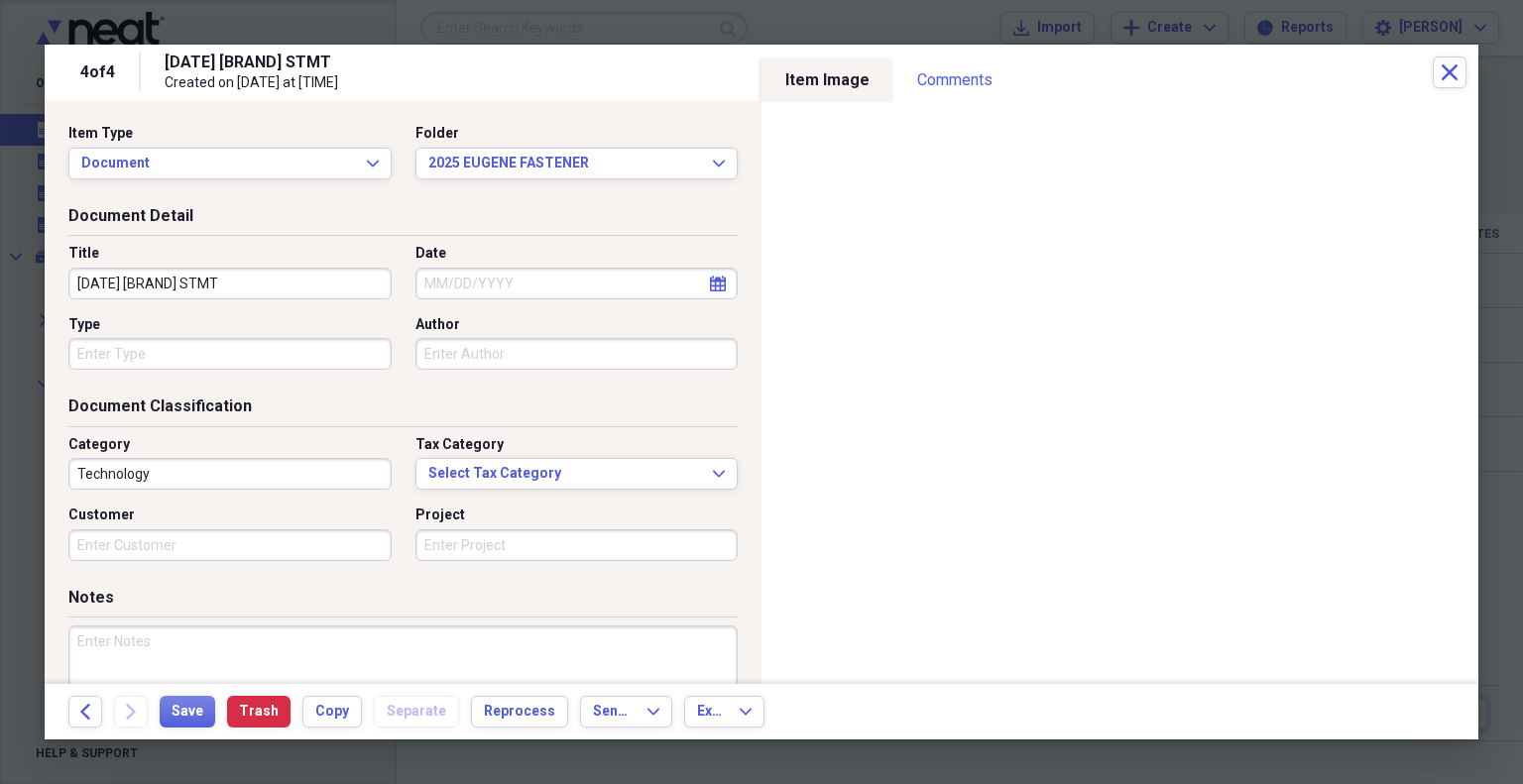 click on "Date" at bounding box center [577, 283] 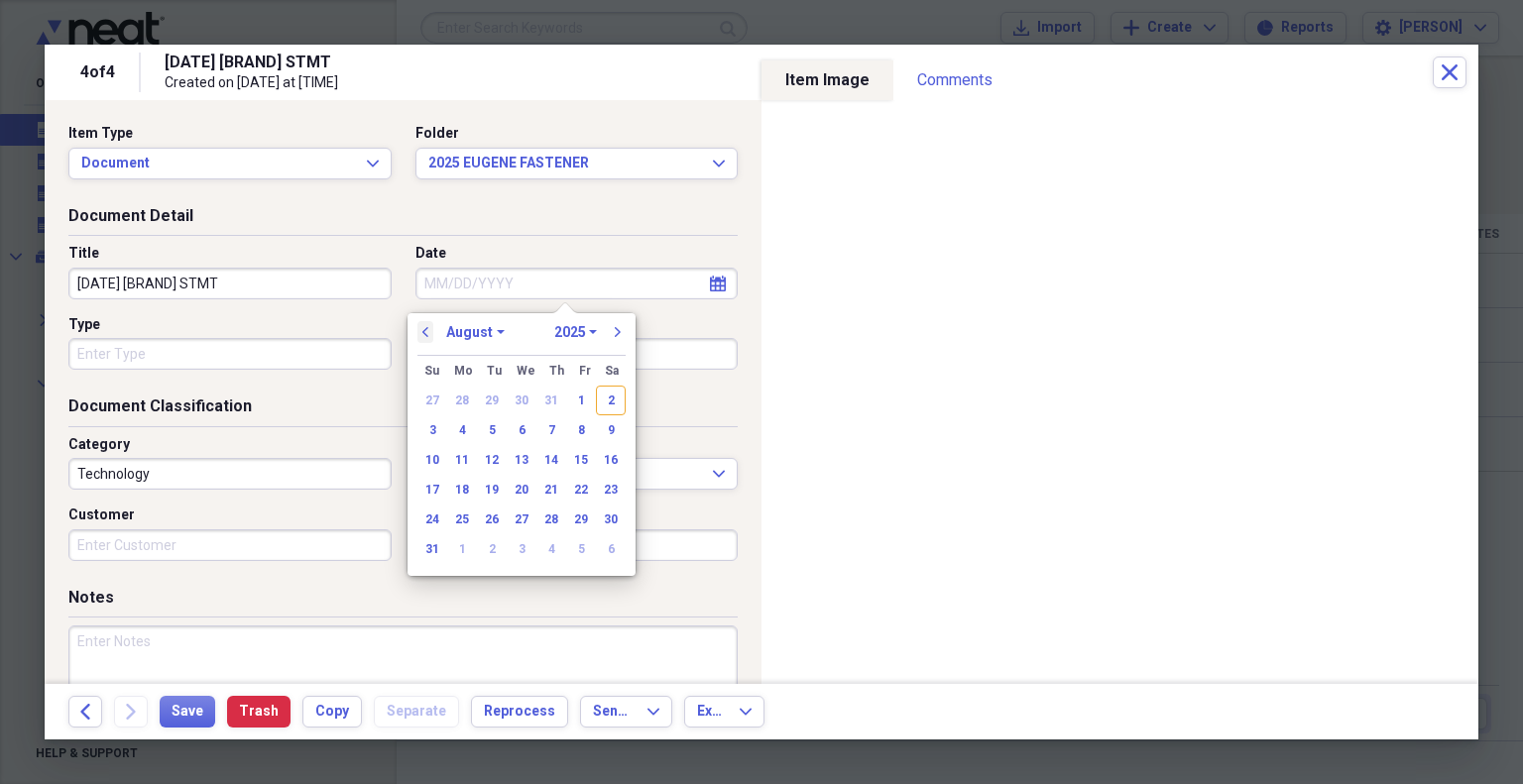 click on "previous" at bounding box center [425, 332] 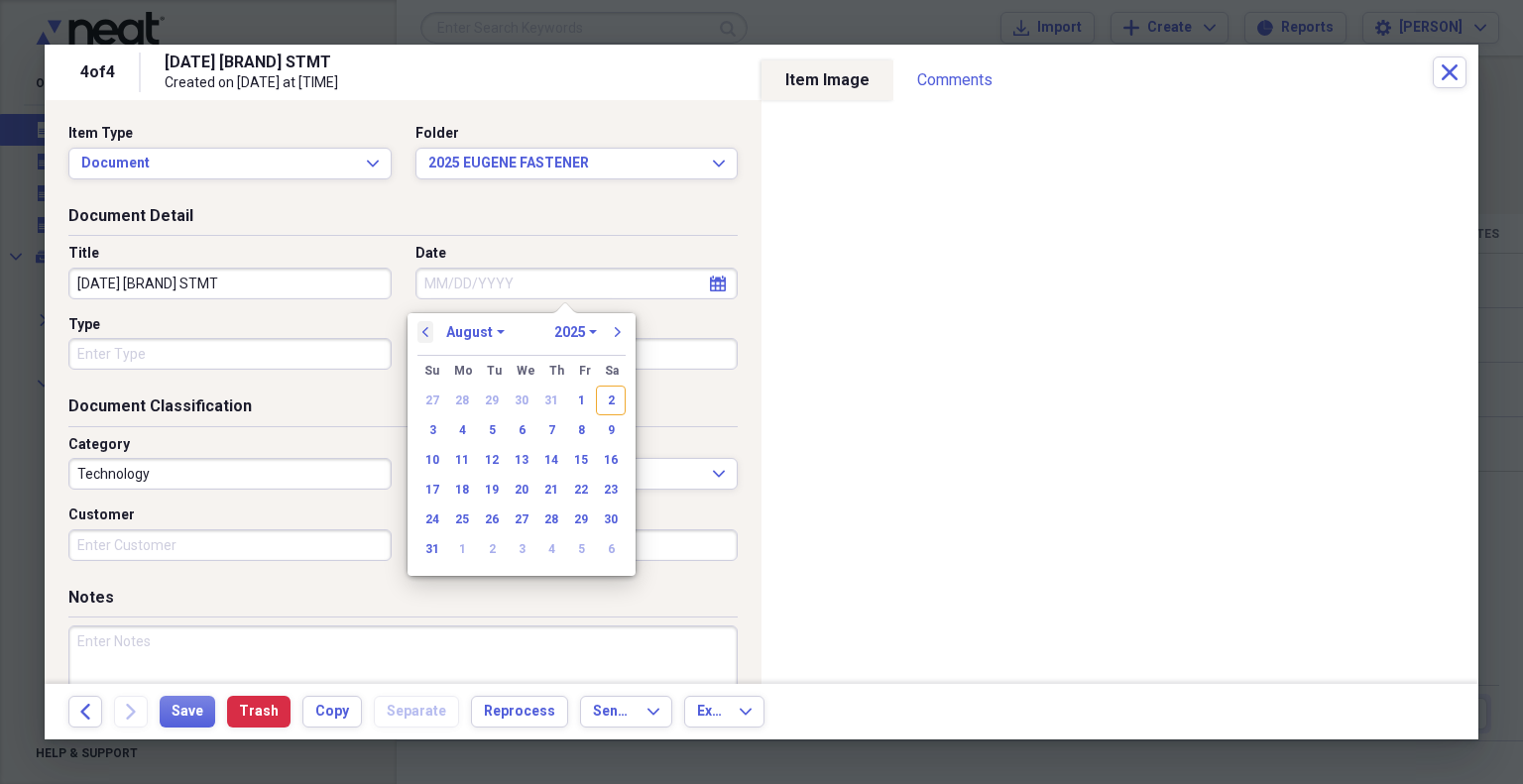 select on "6" 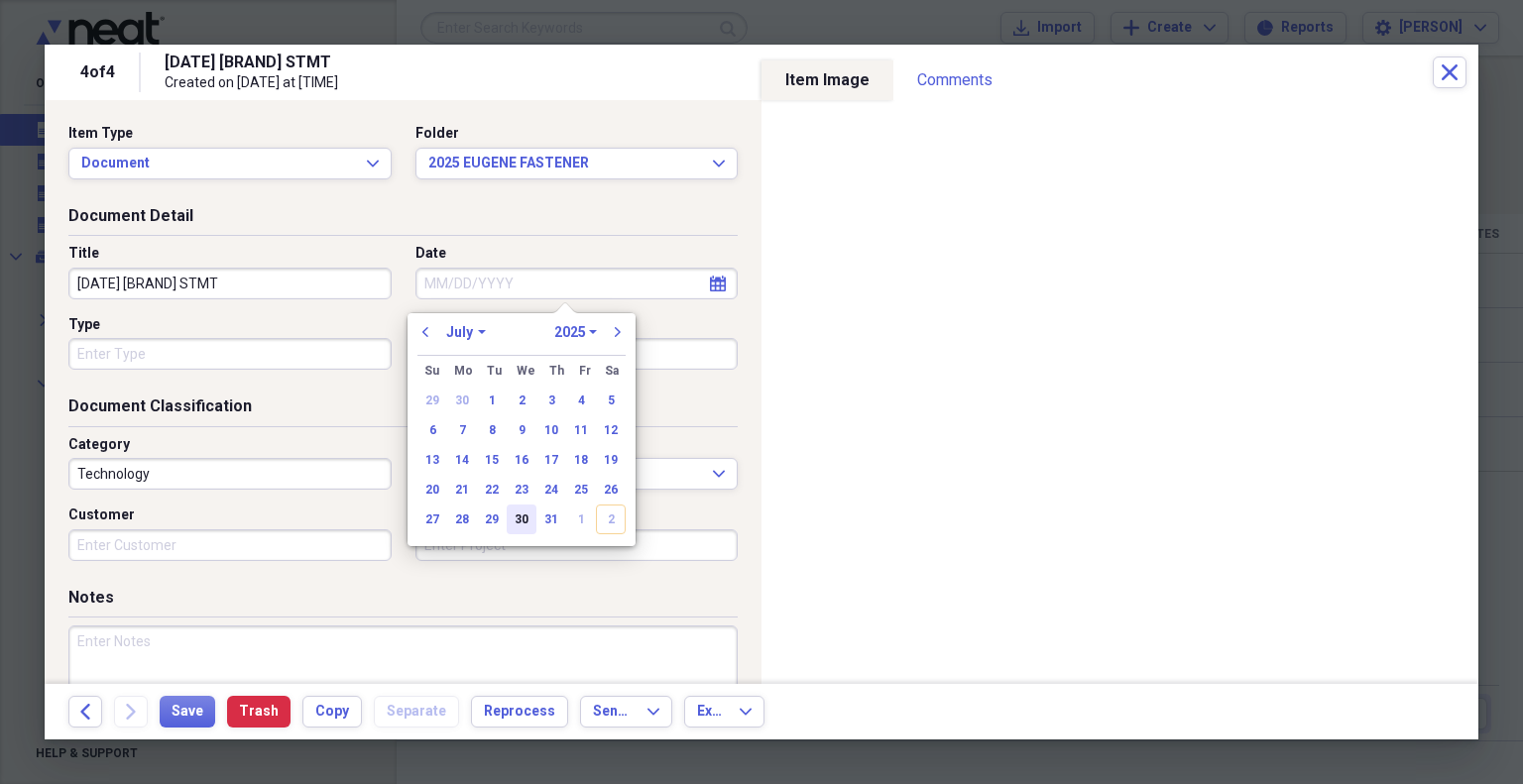 click on "30" at bounding box center [522, 519] 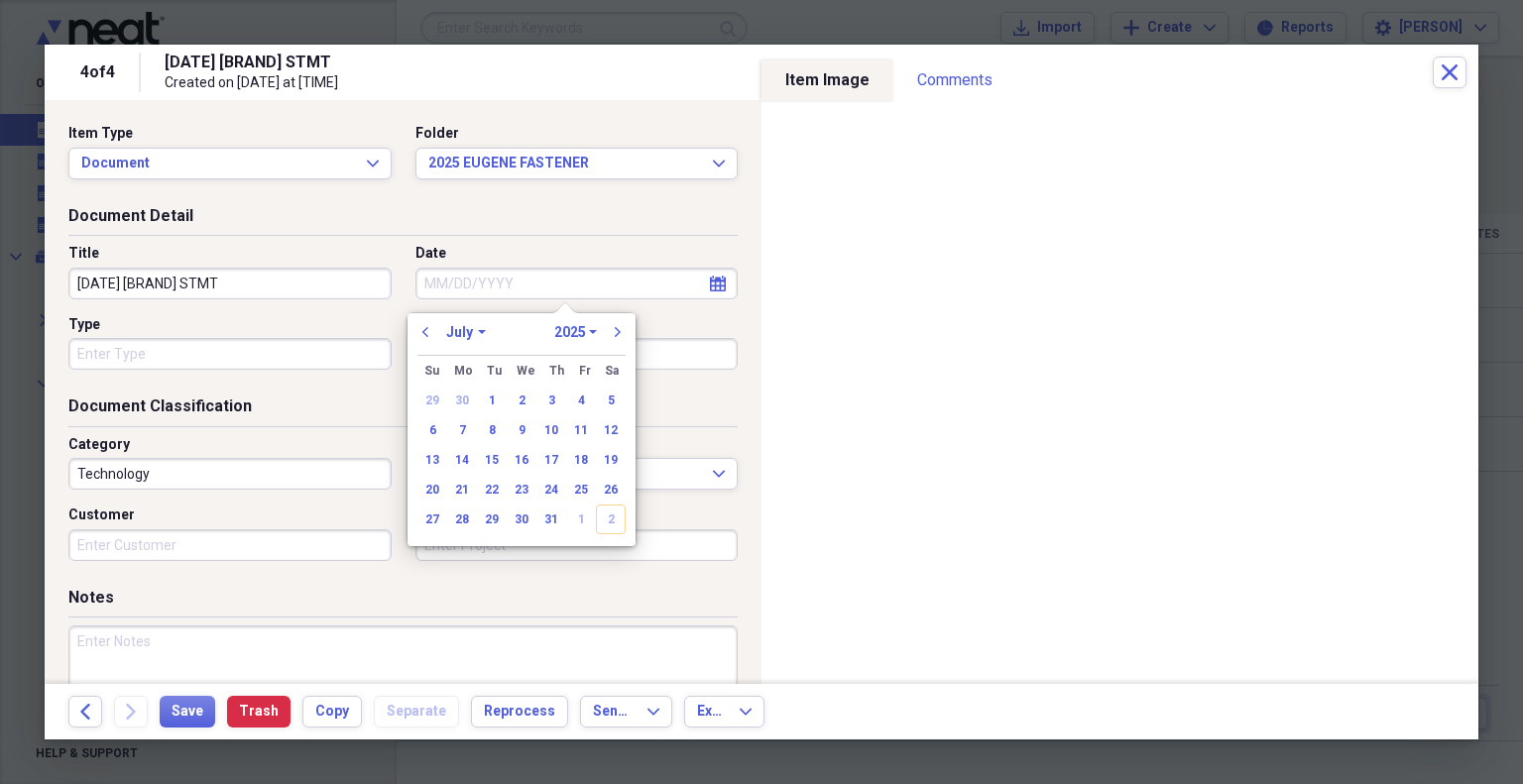 type on "07/30/2025" 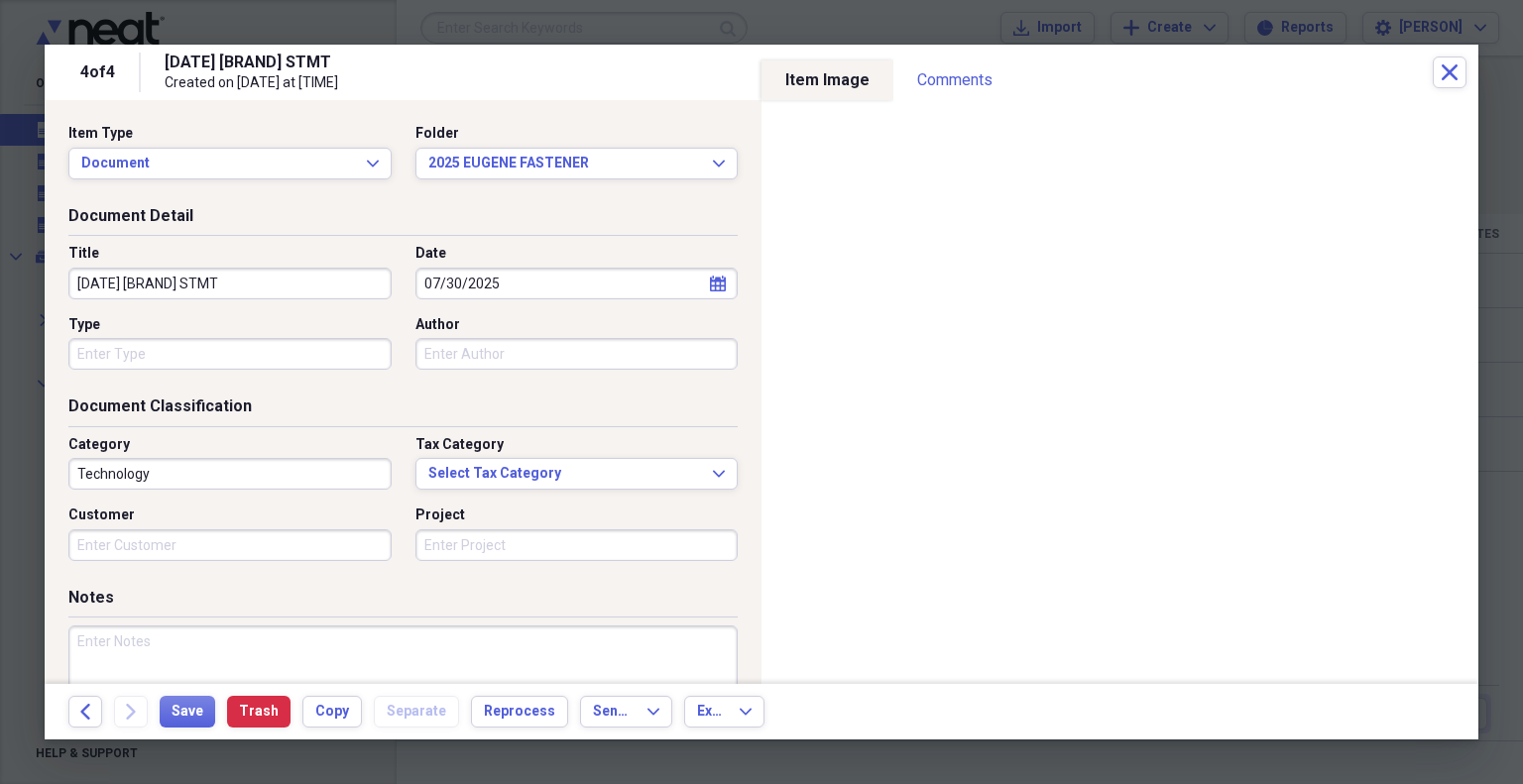 click on "07/30/2025" at bounding box center (577, 283) 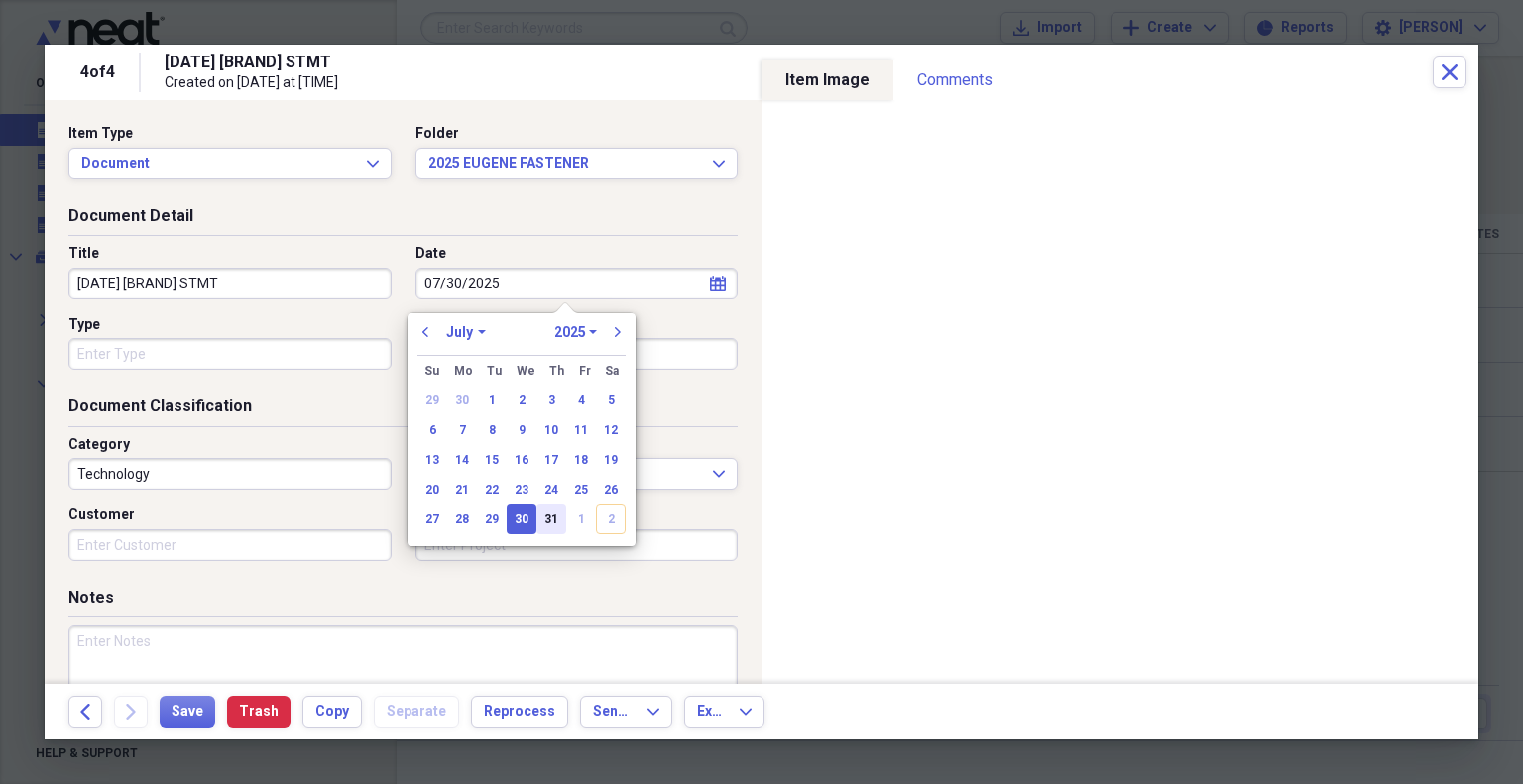 click on "31" at bounding box center (551, 519) 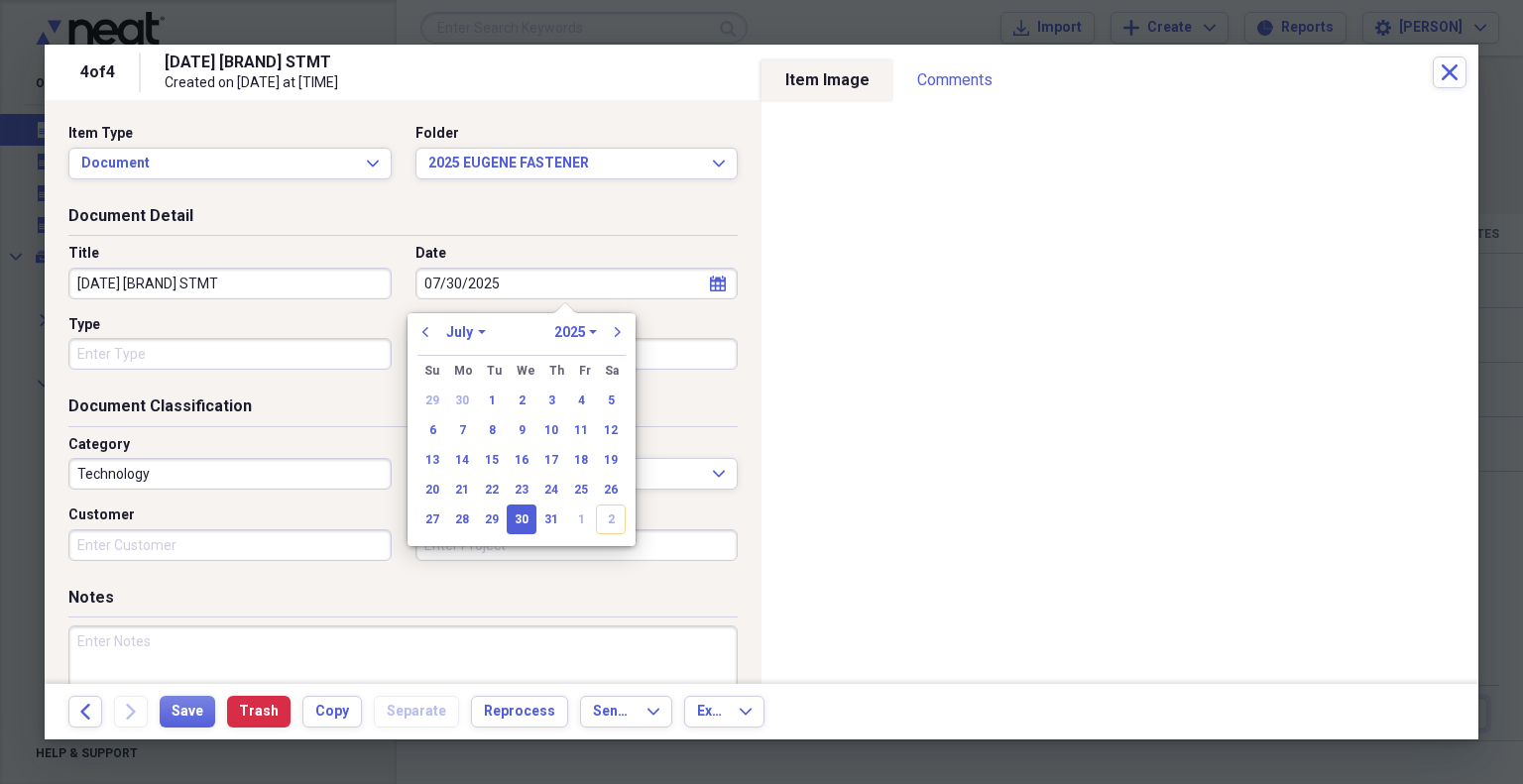 type on "07/31/2025" 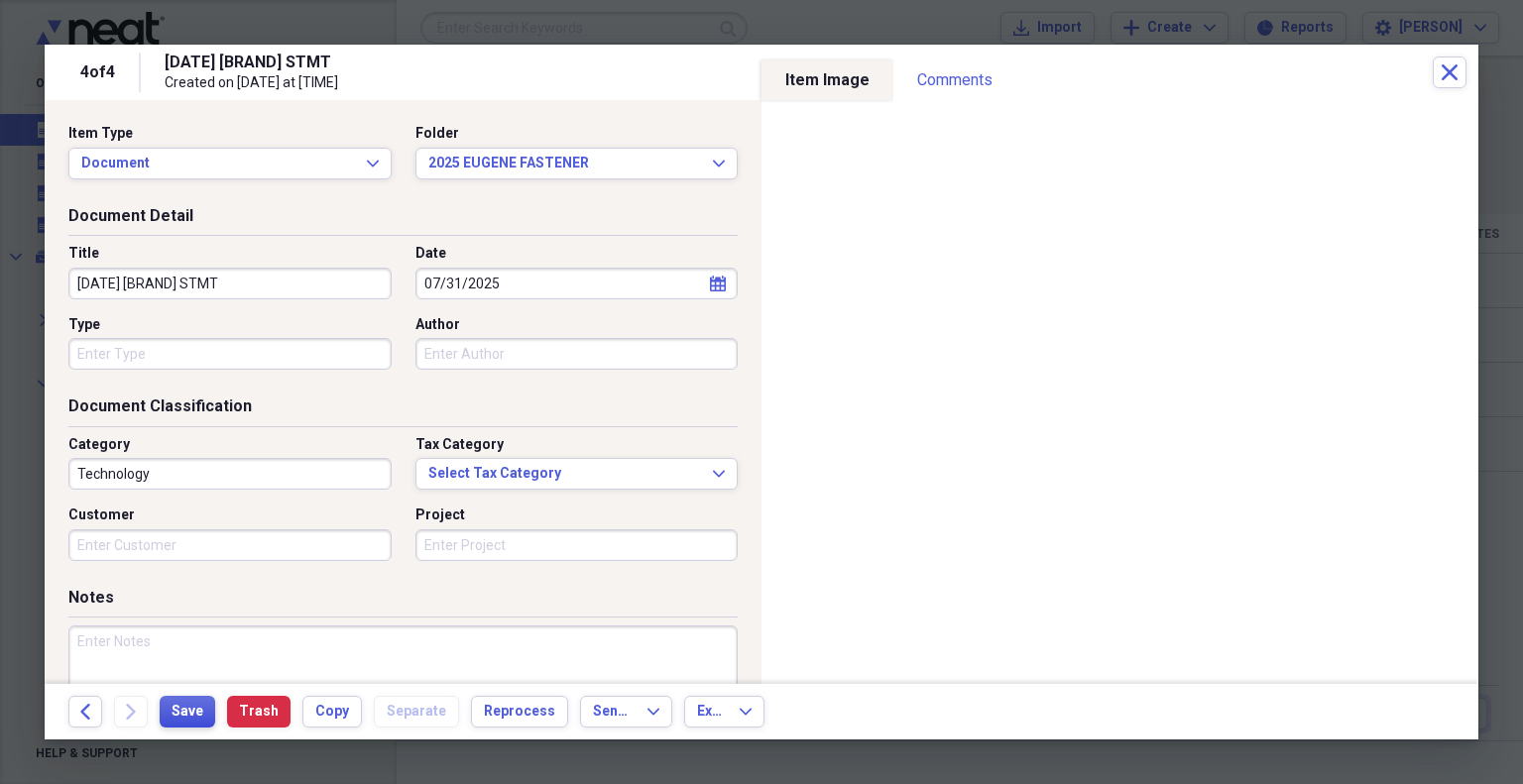 click on "Save" at bounding box center [187, 712] 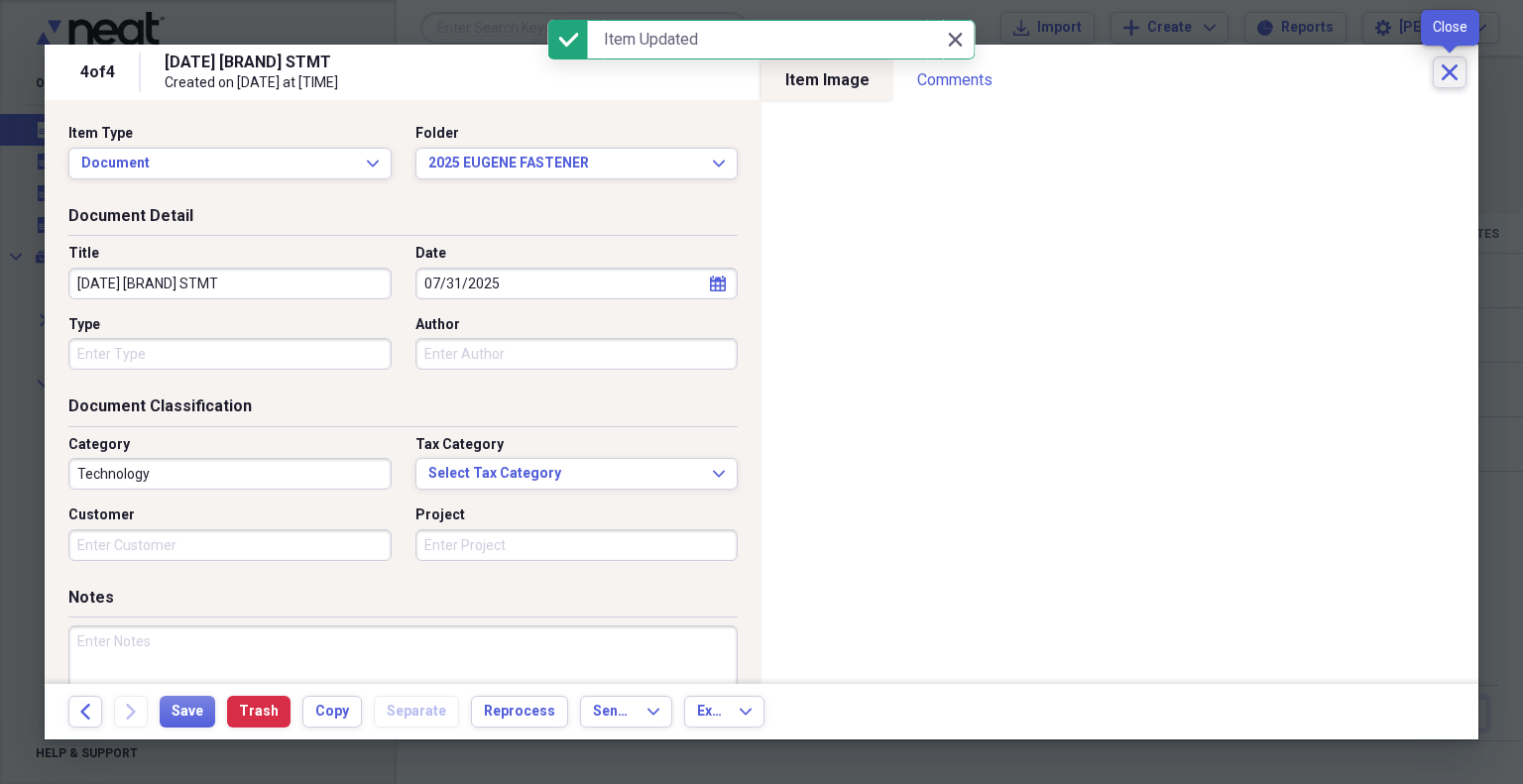 click 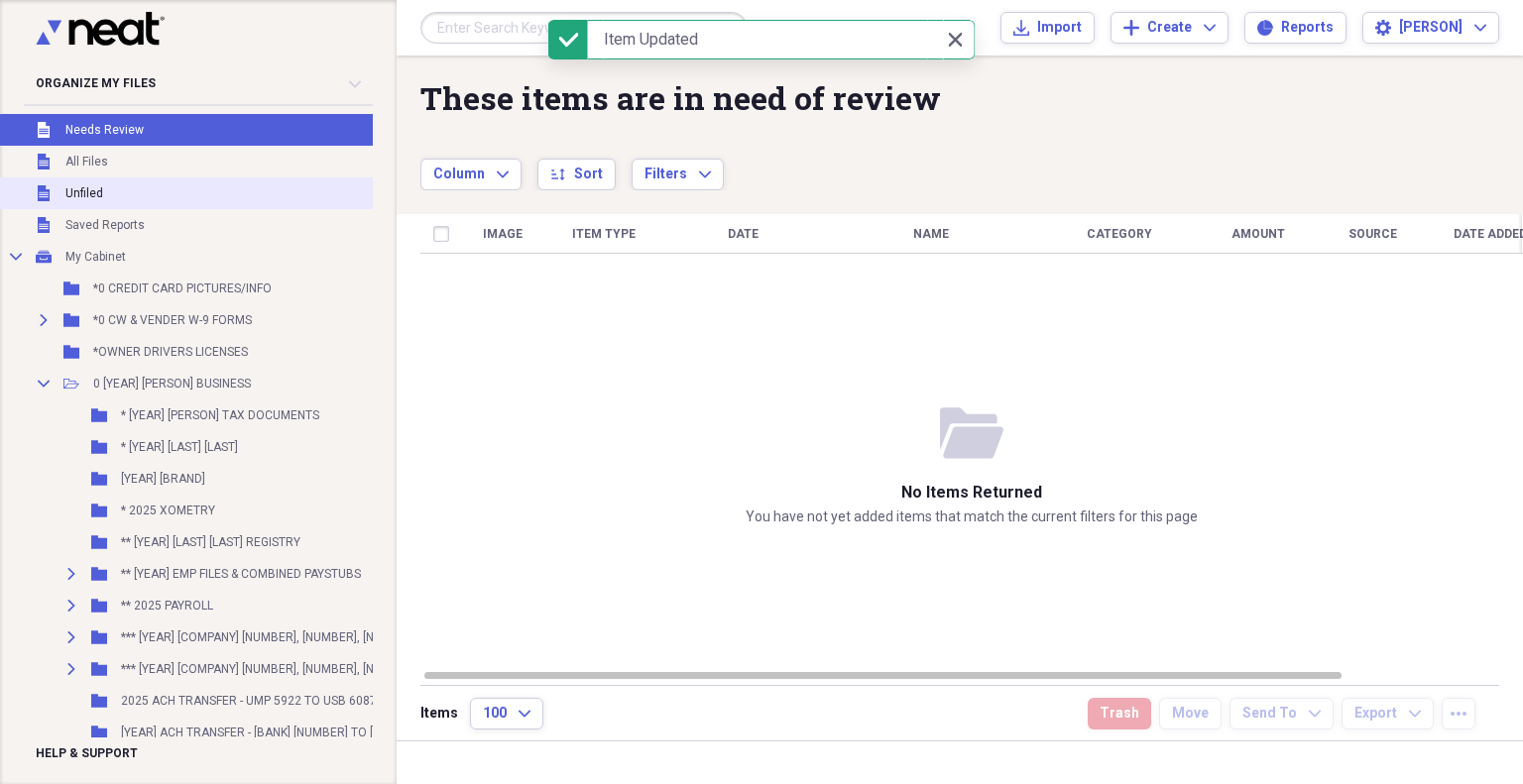 click on "Unfiled" at bounding box center [84, 193] 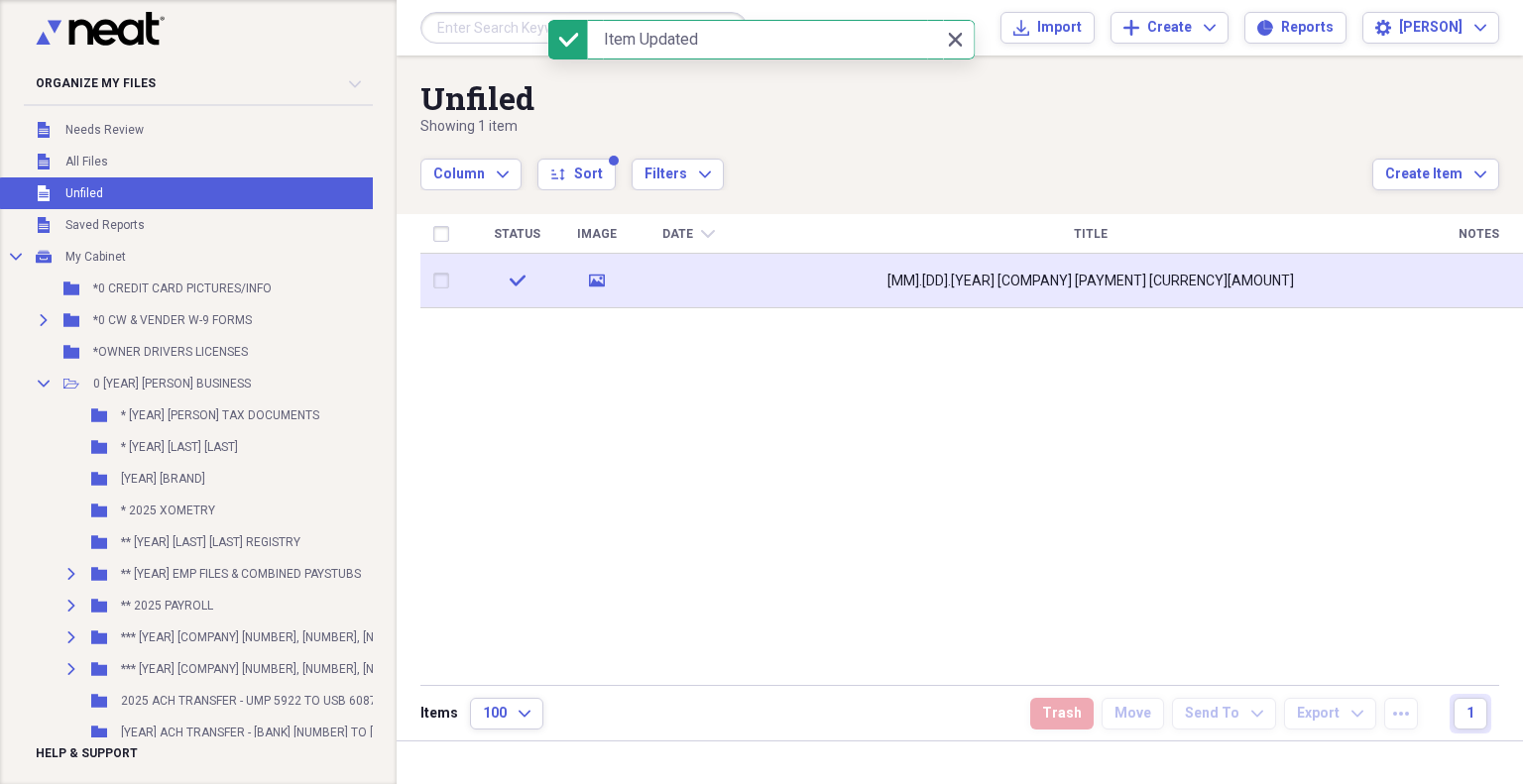 click at bounding box center [688, 280] 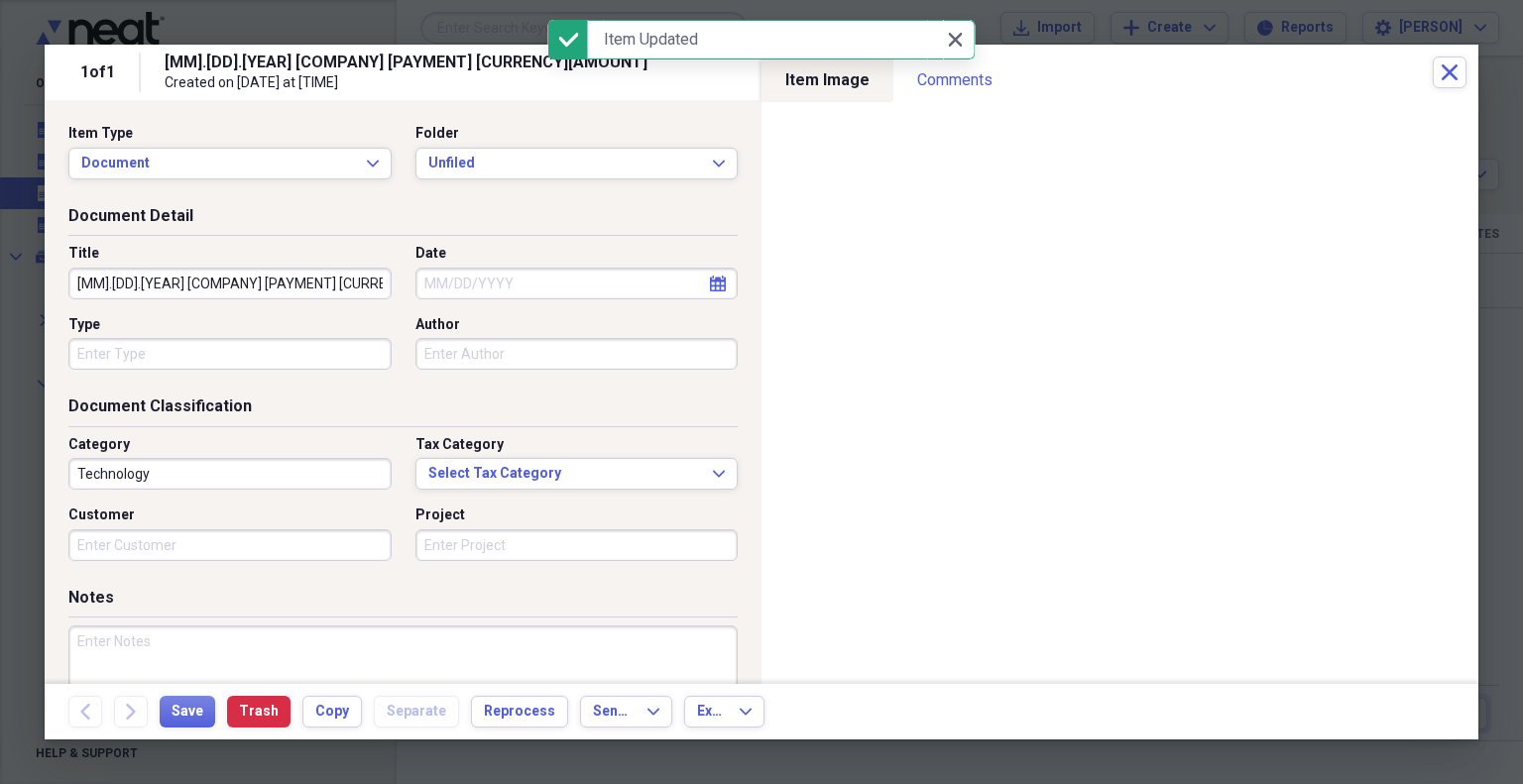 click on "Date calendar Calendar" at bounding box center [571, 272] 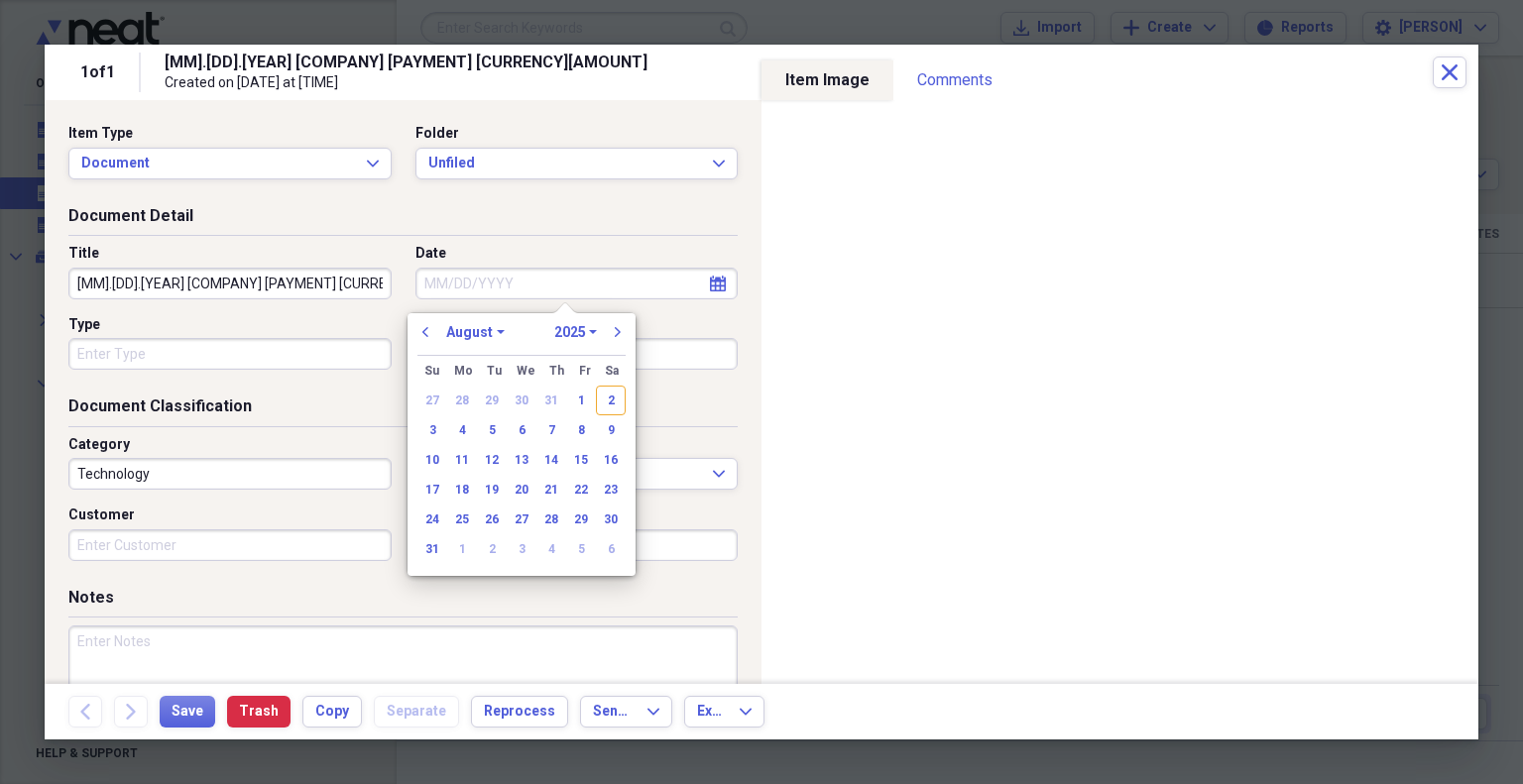 click on "Date" at bounding box center (577, 283) 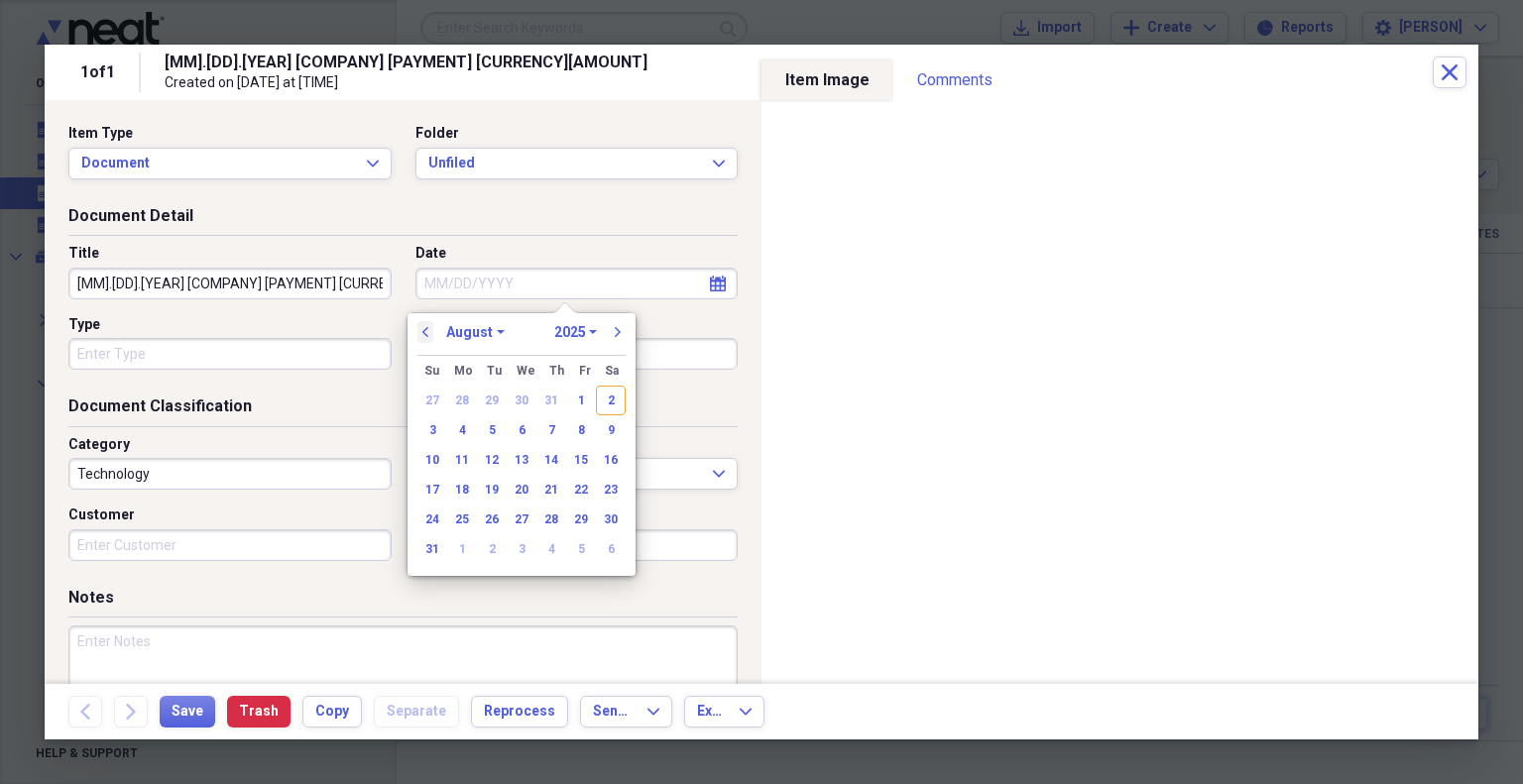 click on "previous" at bounding box center (425, 332) 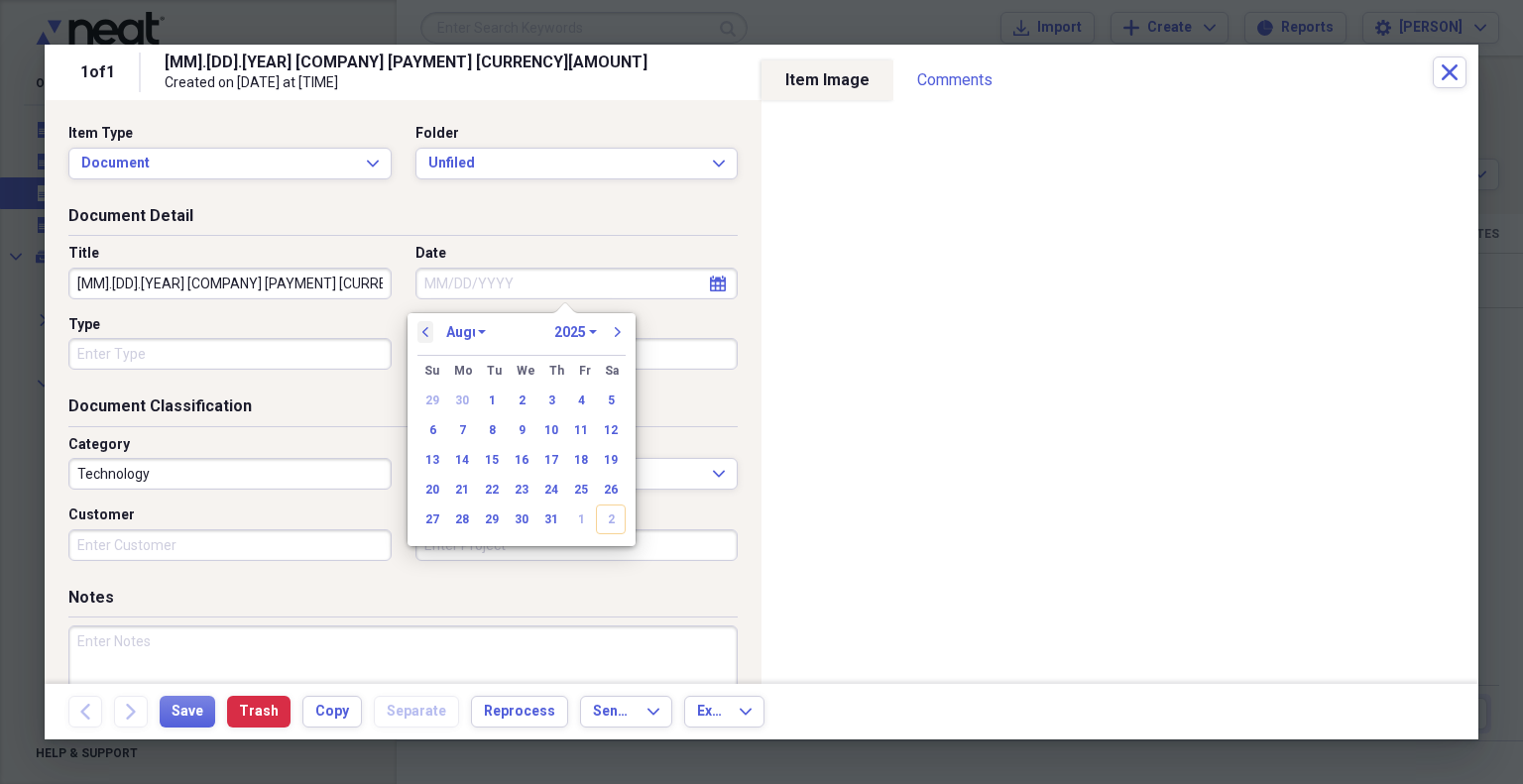select on "6" 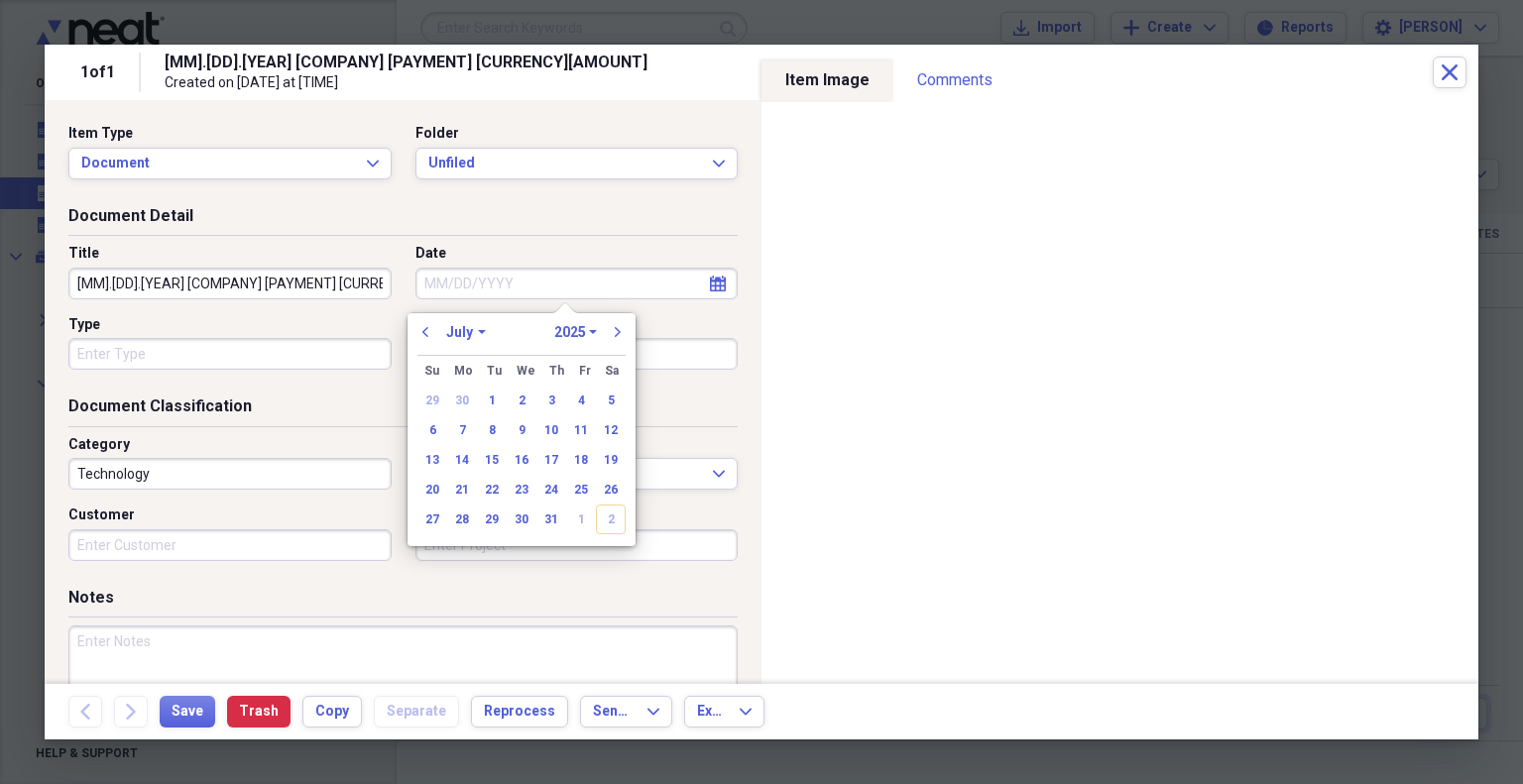 drag, startPoint x: 551, startPoint y: 524, endPoint x: 559, endPoint y: 396, distance: 128.24976 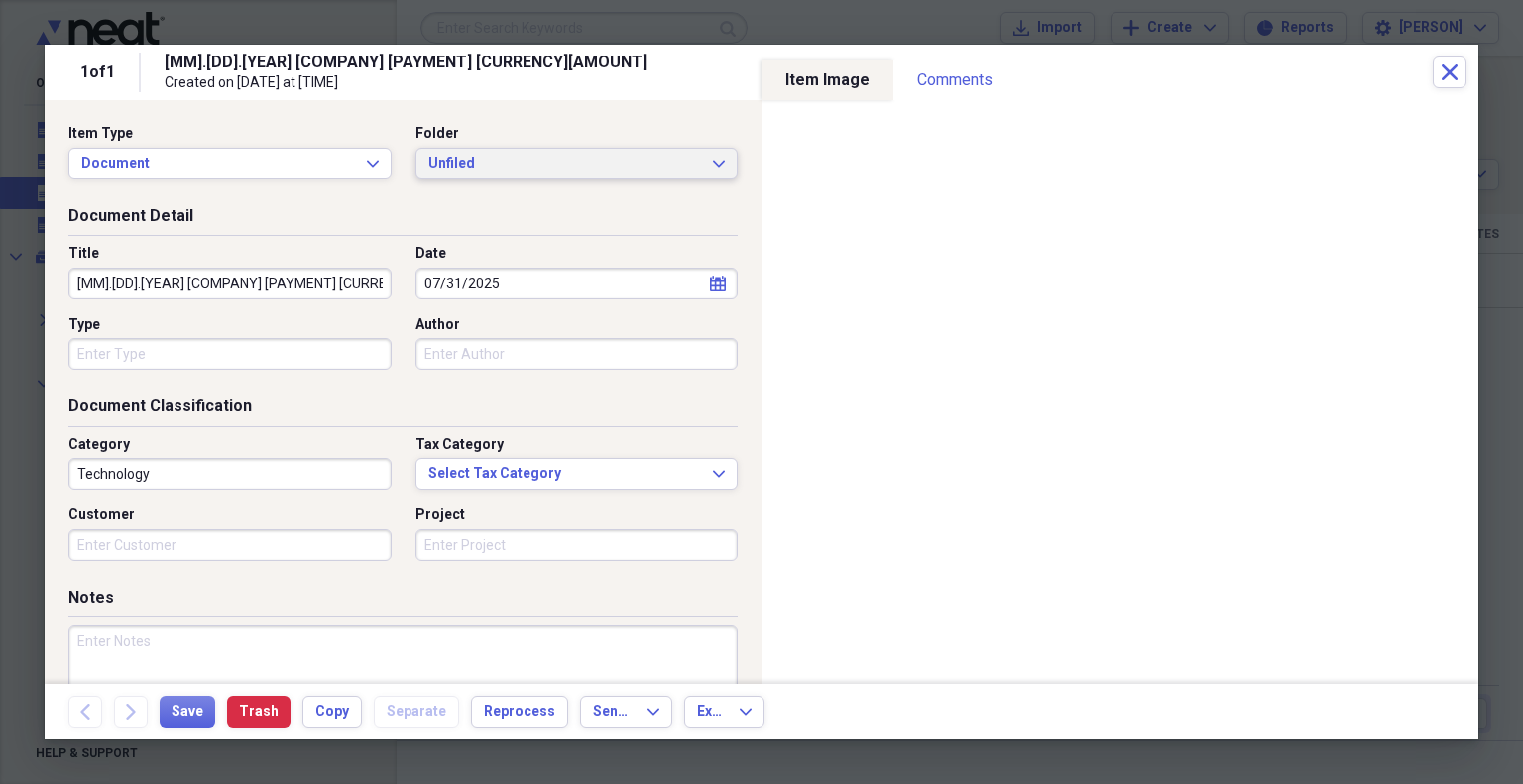 click on "Unfiled" at bounding box center (565, 164) 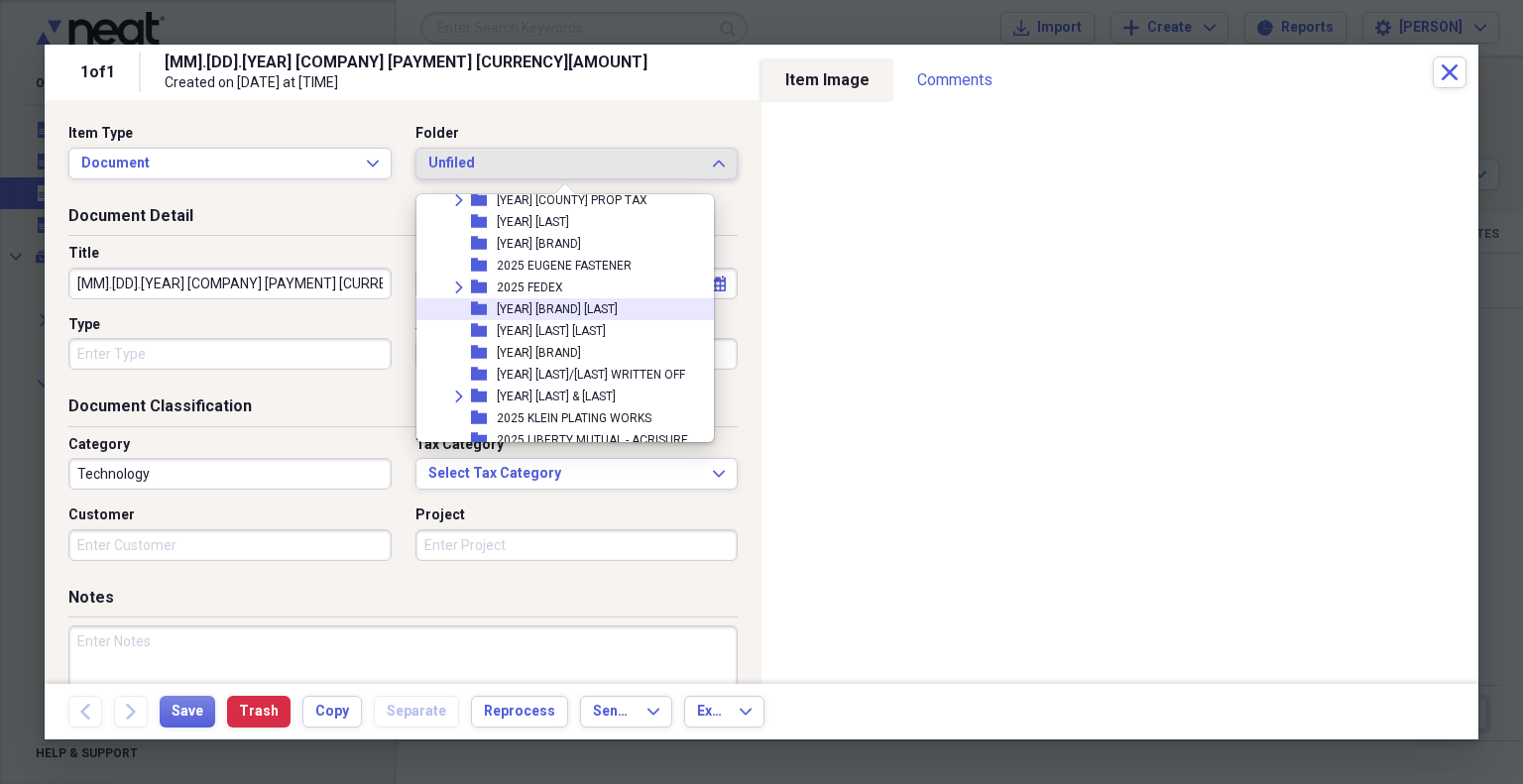 scroll, scrollTop: 694, scrollLeft: 0, axis: vertical 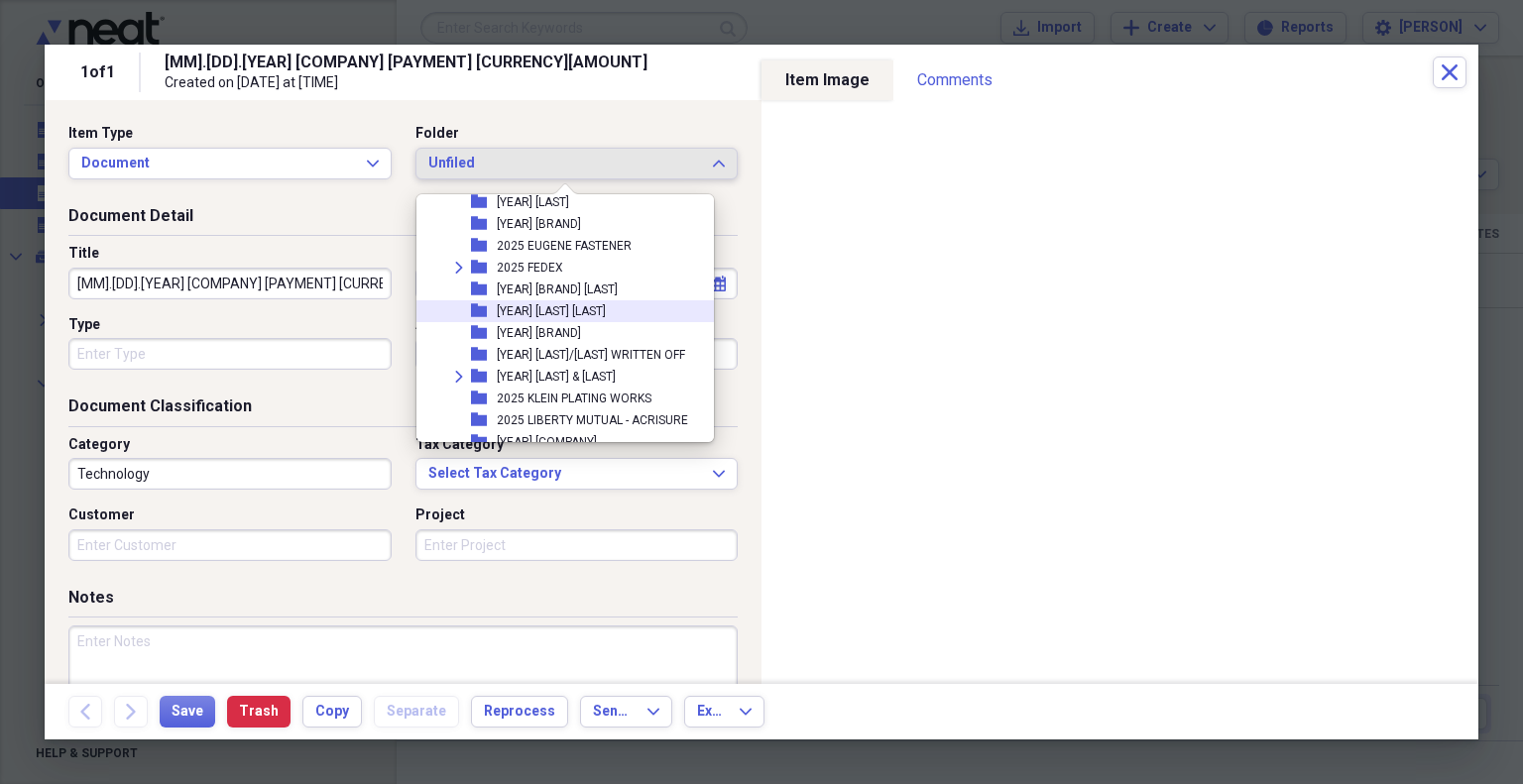 click on "[YEAR] [LAST] [LAST]" at bounding box center [551, 311] 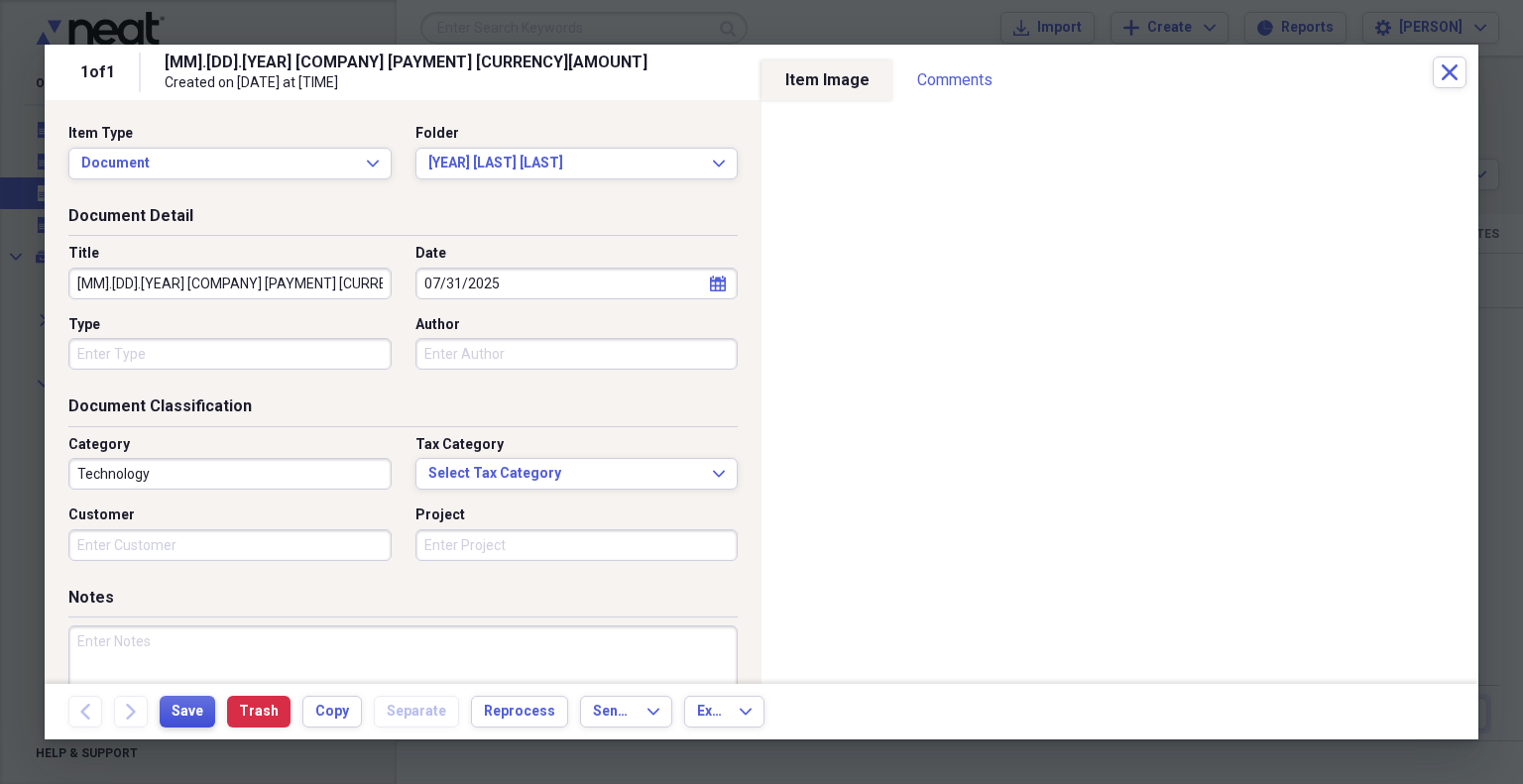 click on "Save" at bounding box center (187, 712) 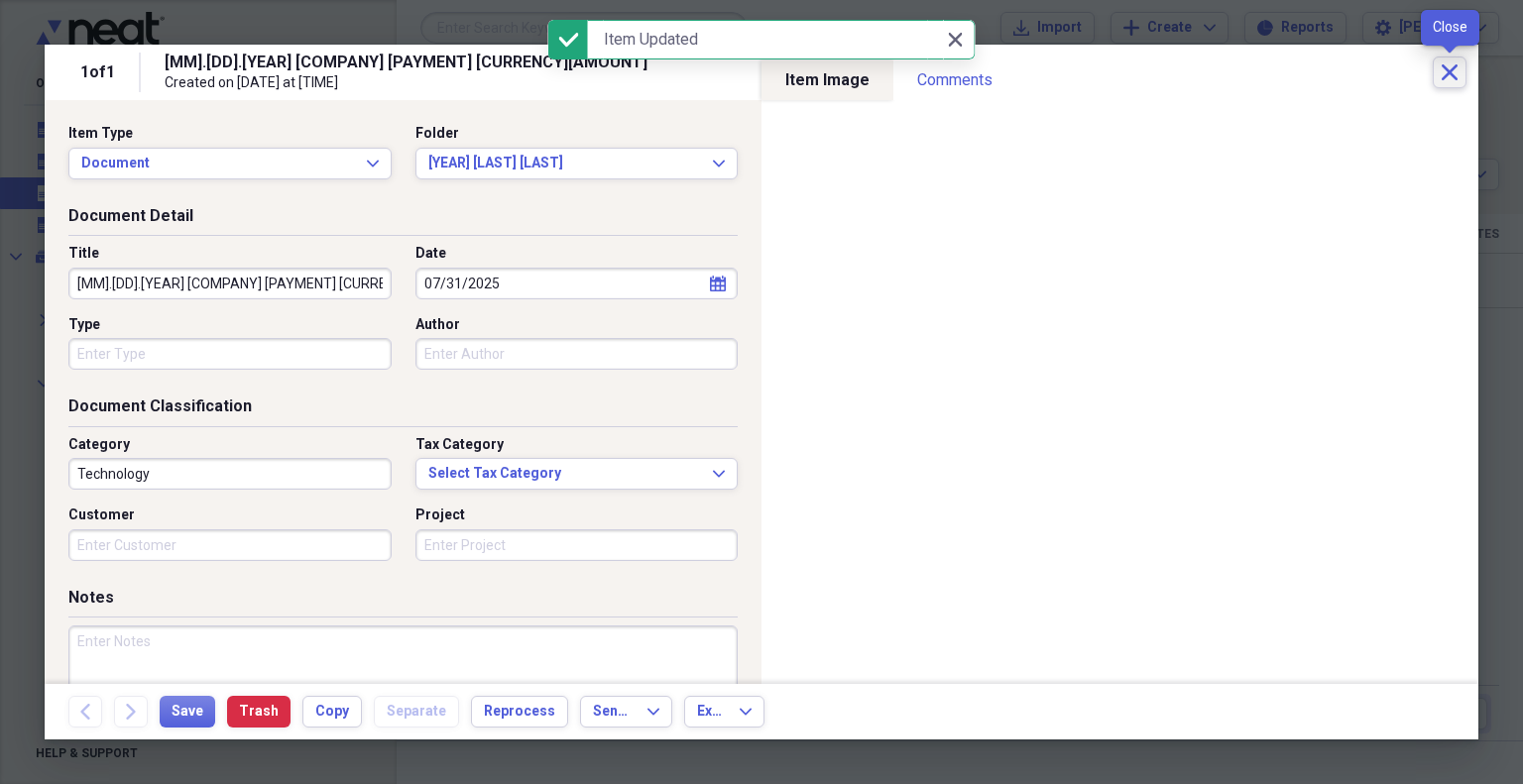 click on "Close" 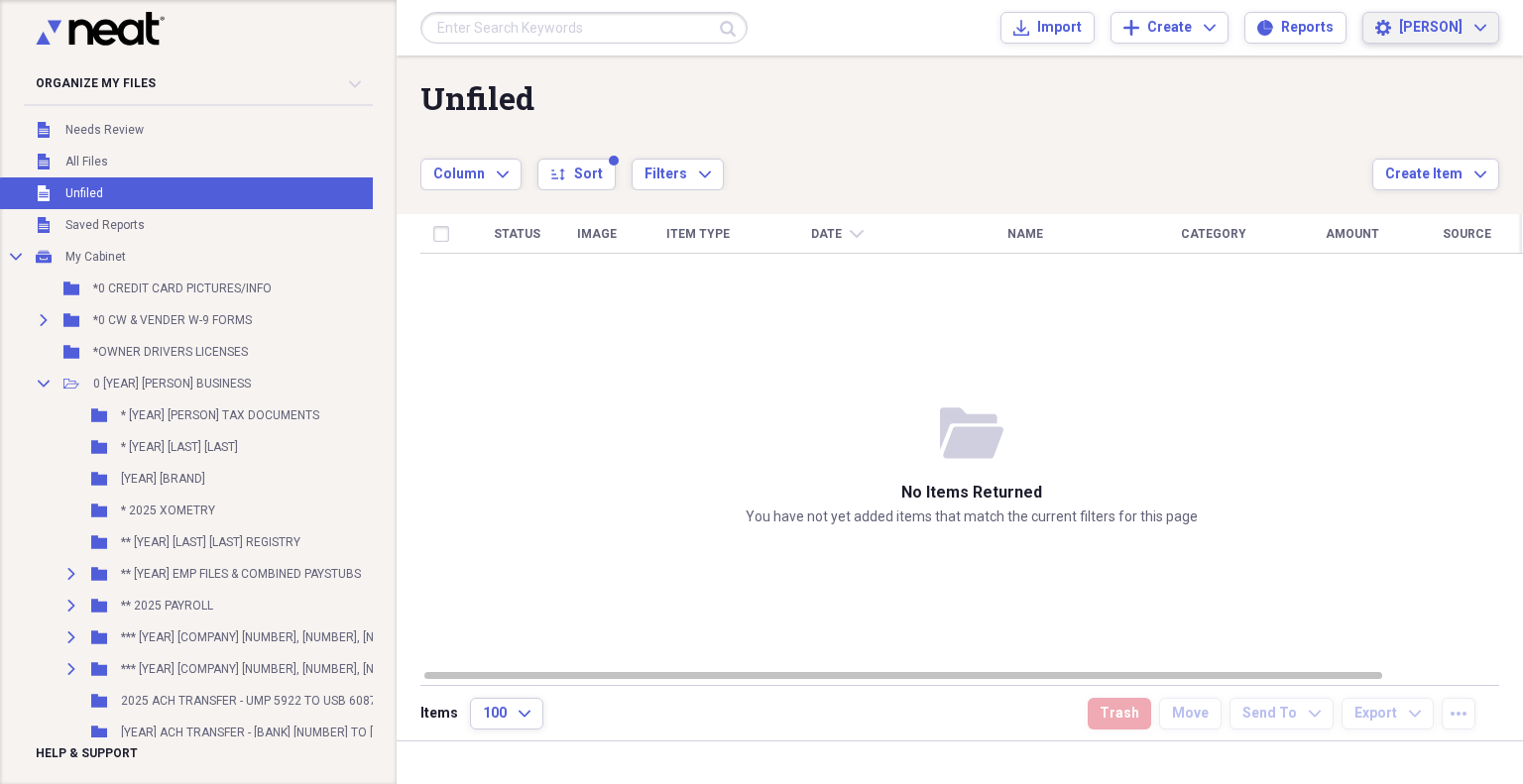 click on "[PERSON]" at bounding box center [1431, 28] 